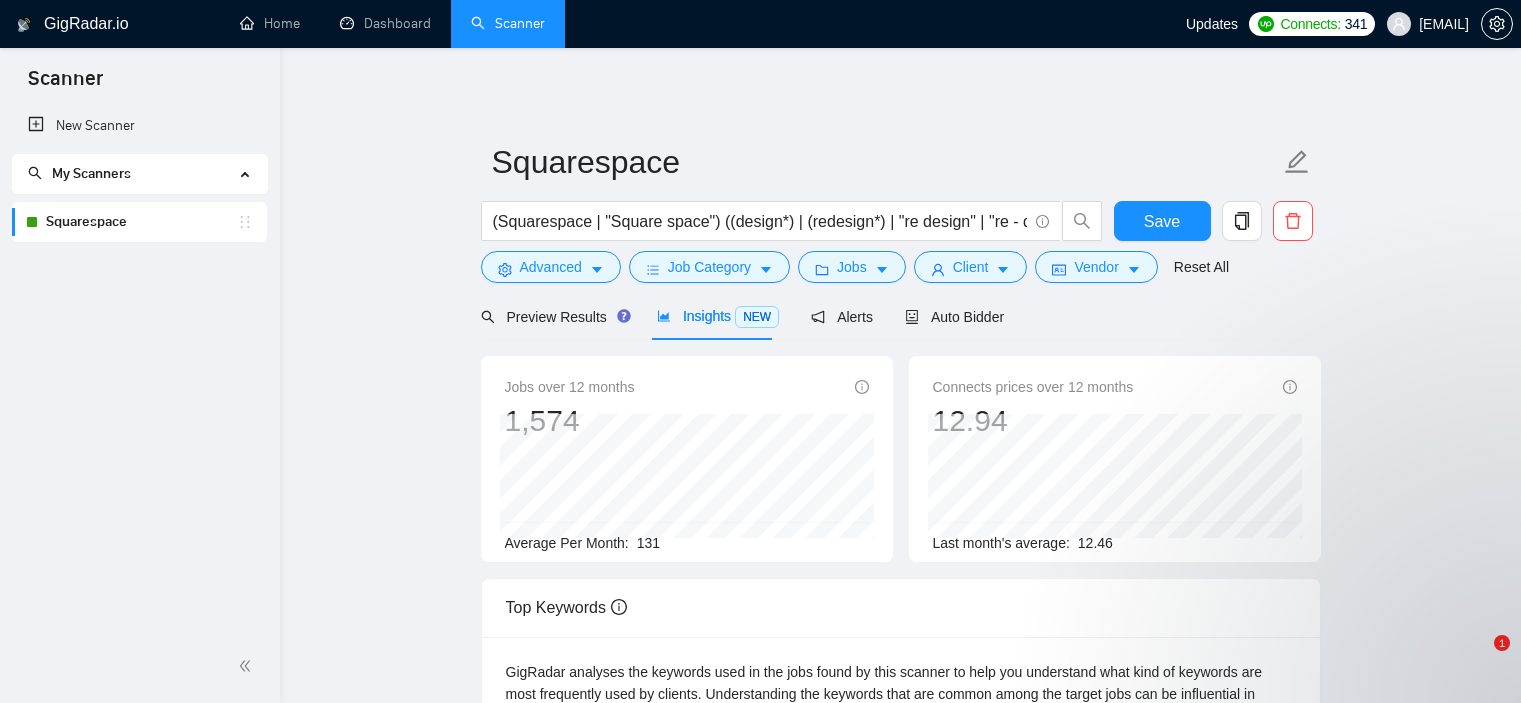 scroll, scrollTop: 0, scrollLeft: 0, axis: both 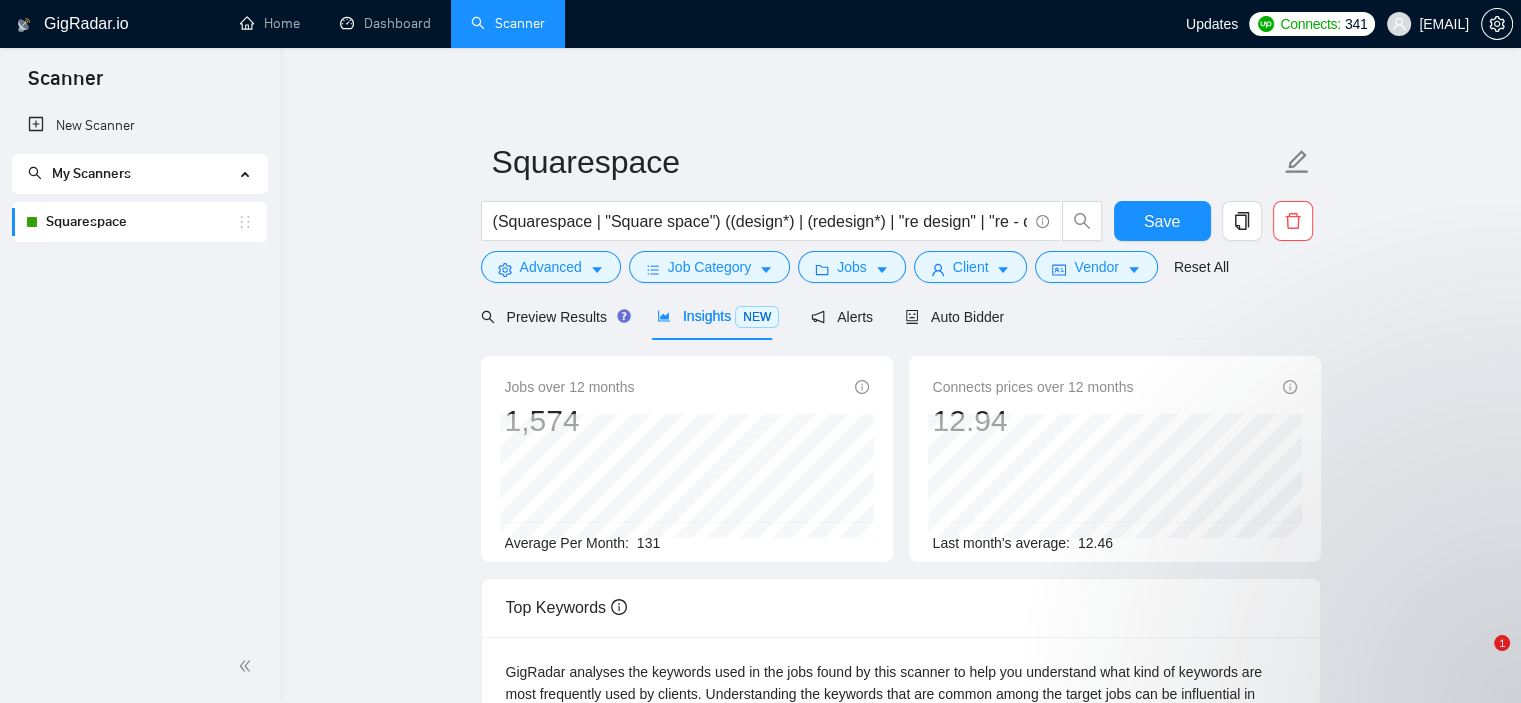 click on "[EMAIL]" at bounding box center [1444, 24] 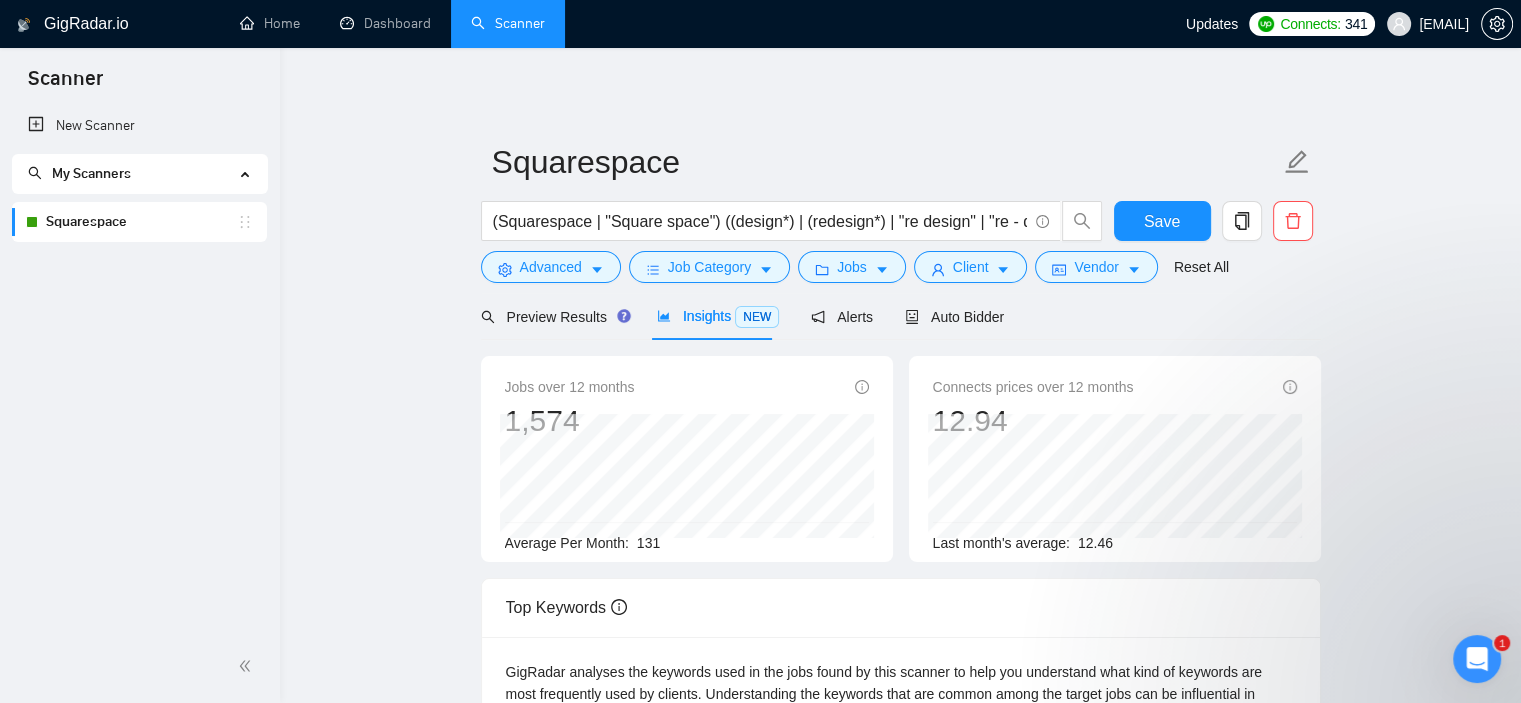 scroll, scrollTop: 0, scrollLeft: 0, axis: both 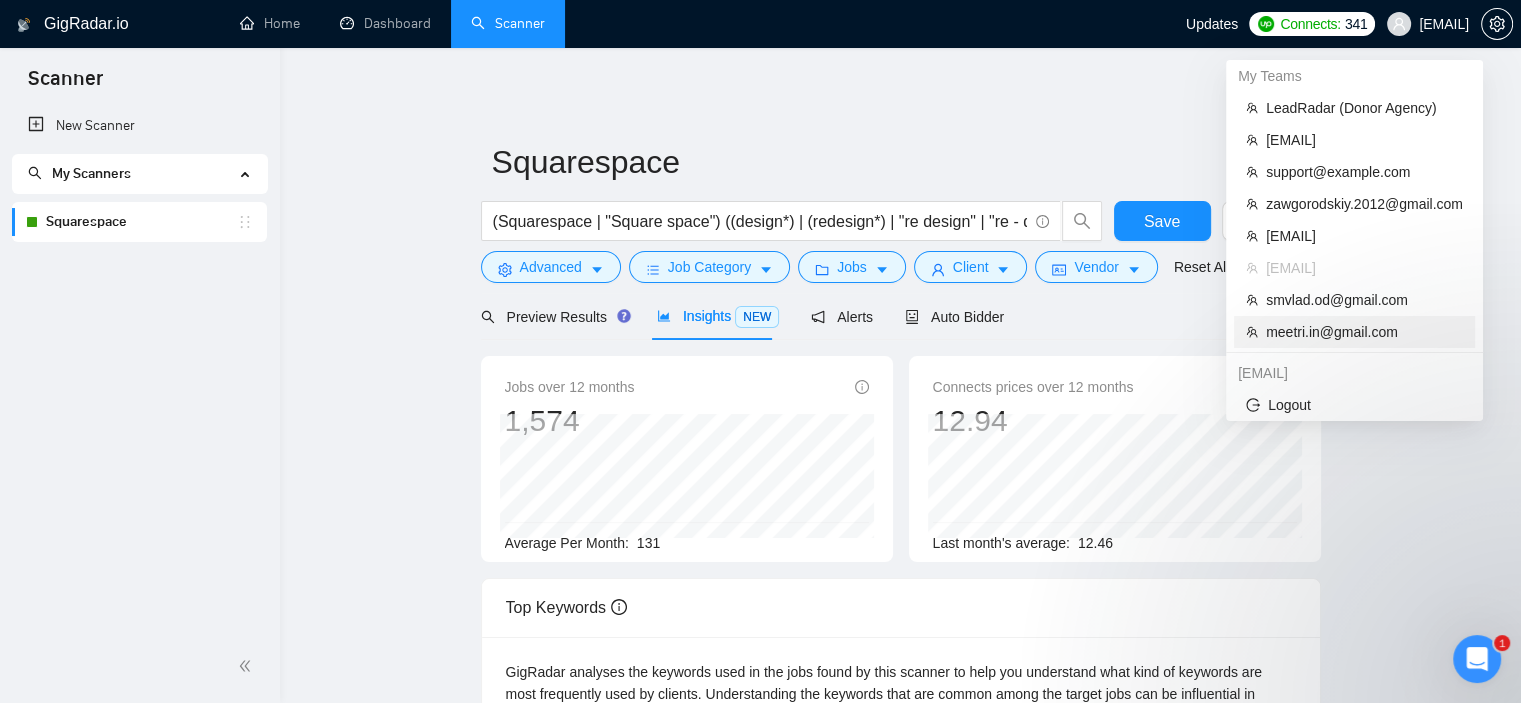 click on "meetri.in@gmail.com" at bounding box center [1364, 332] 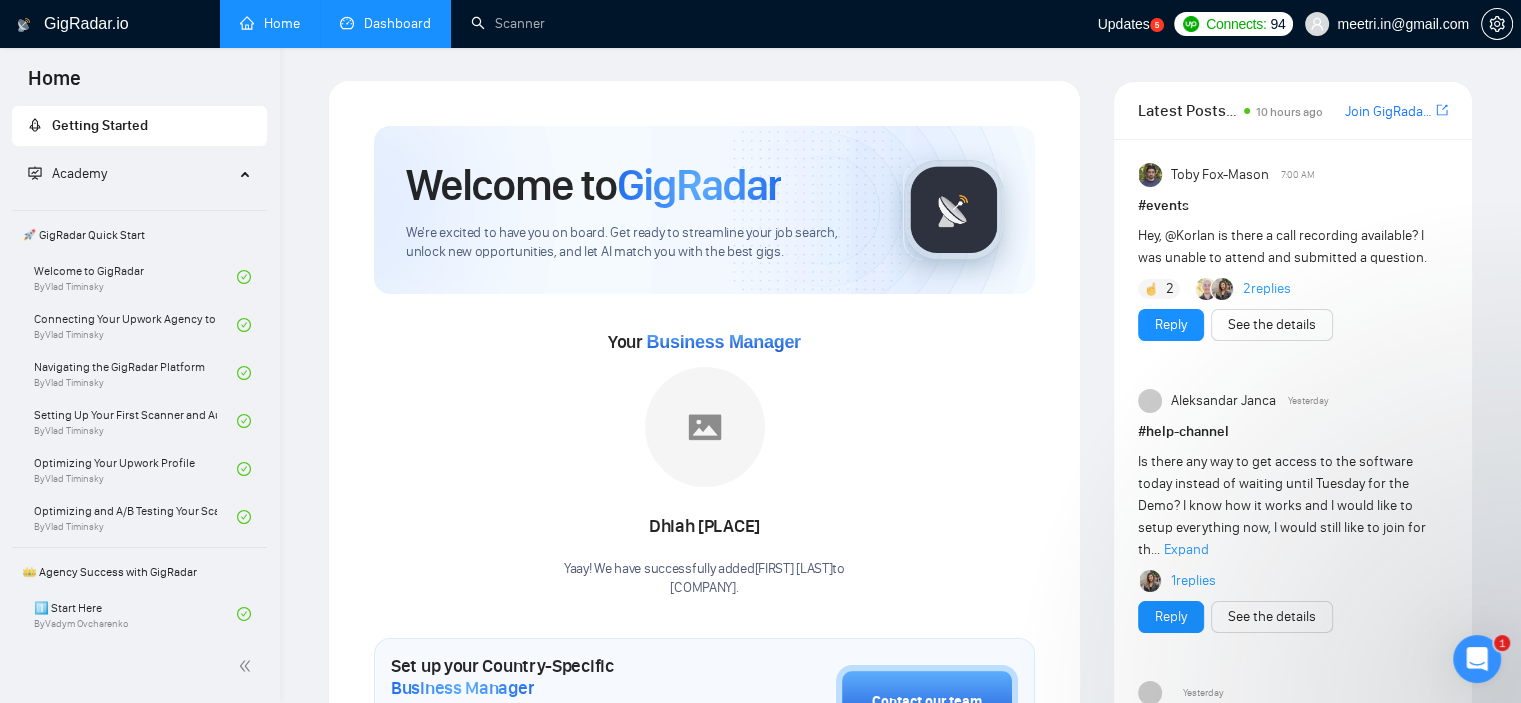 click on "Dashboard" at bounding box center [385, 23] 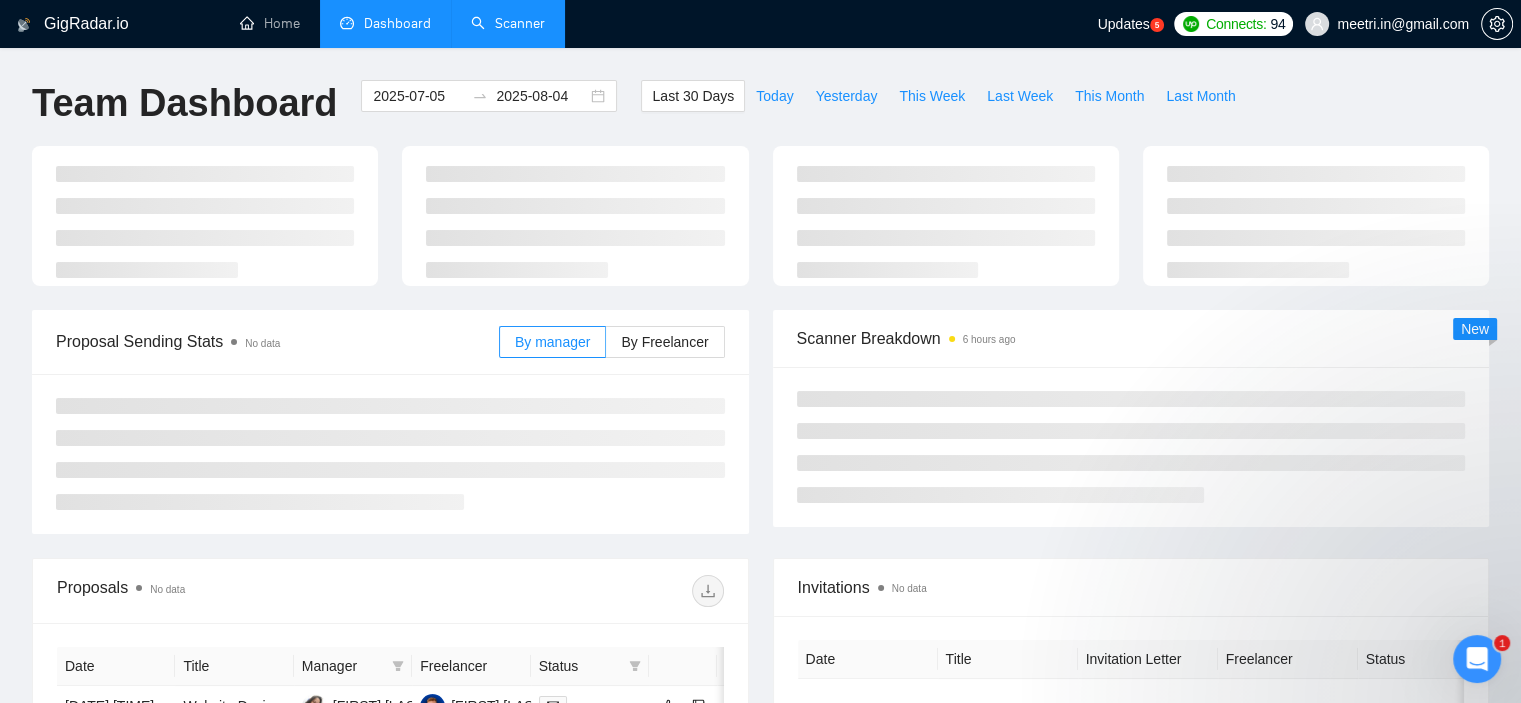 click on "Scanner" at bounding box center (508, 23) 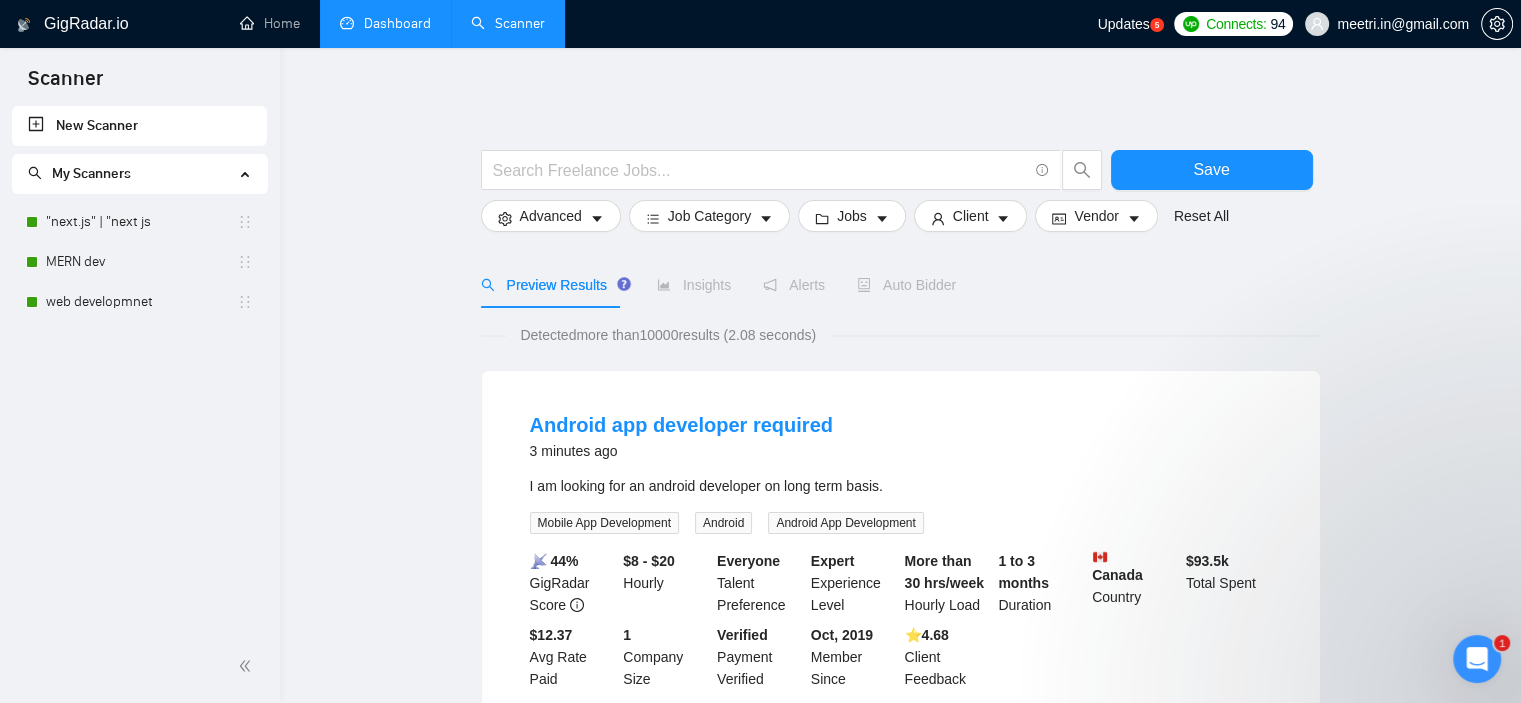click on "Dashboard" at bounding box center [385, 23] 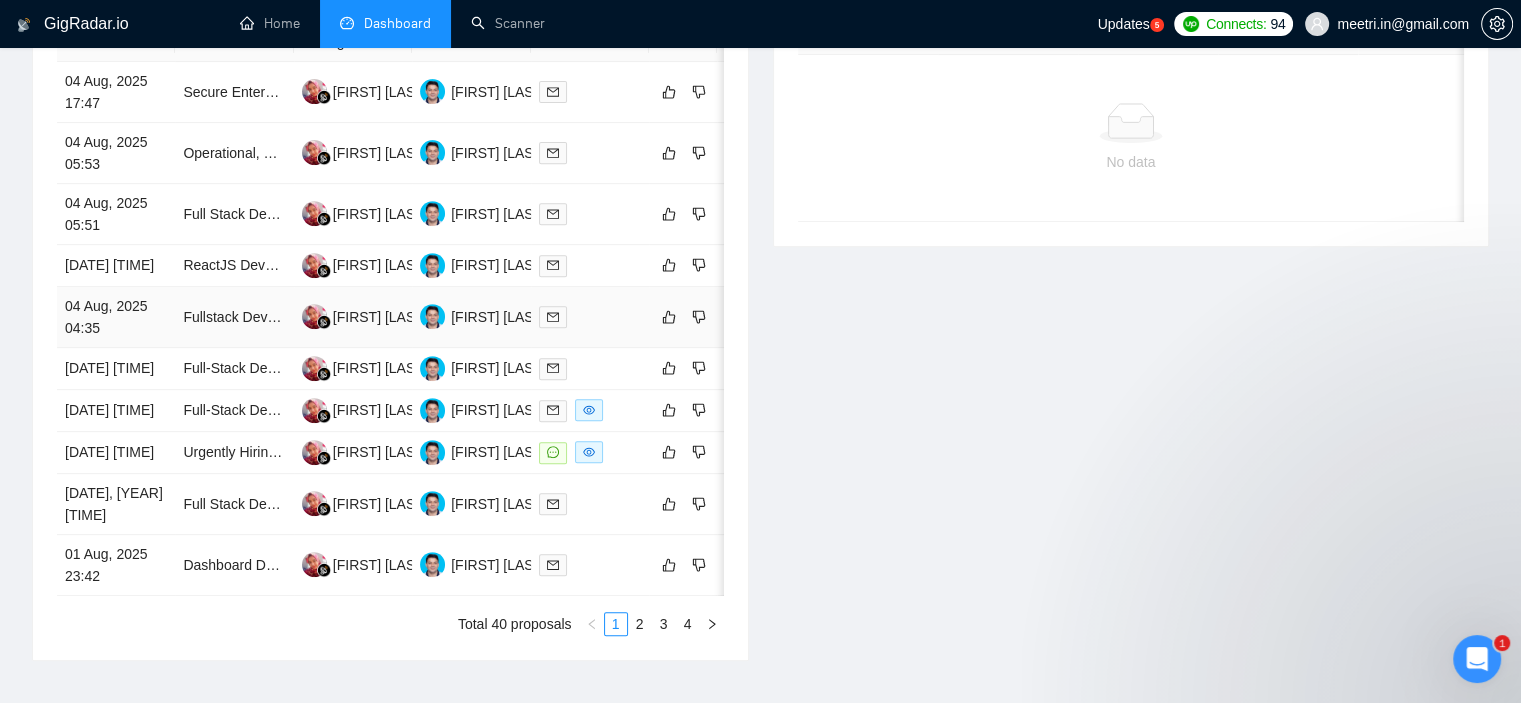 scroll, scrollTop: 200, scrollLeft: 0, axis: vertical 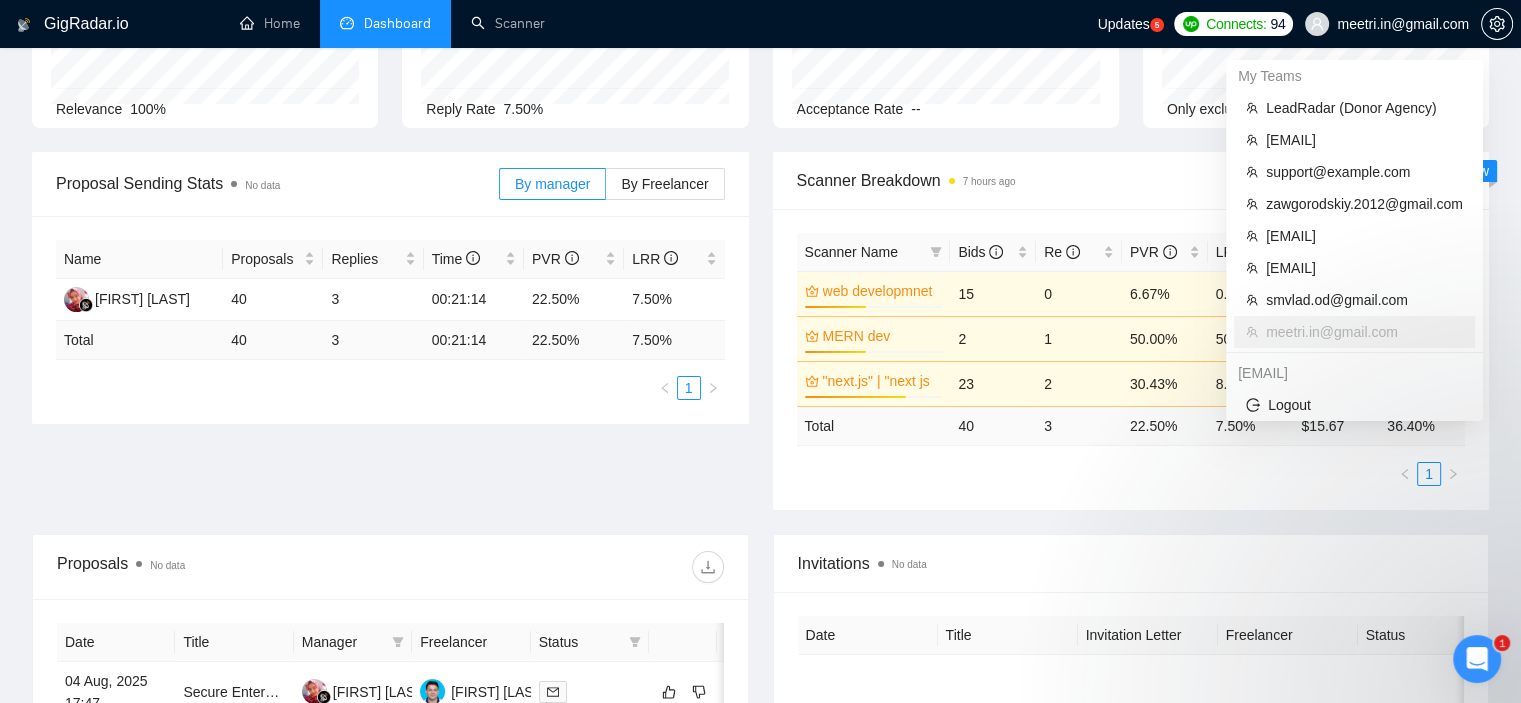 click on "meetri.in@gmail.com" at bounding box center (1403, 24) 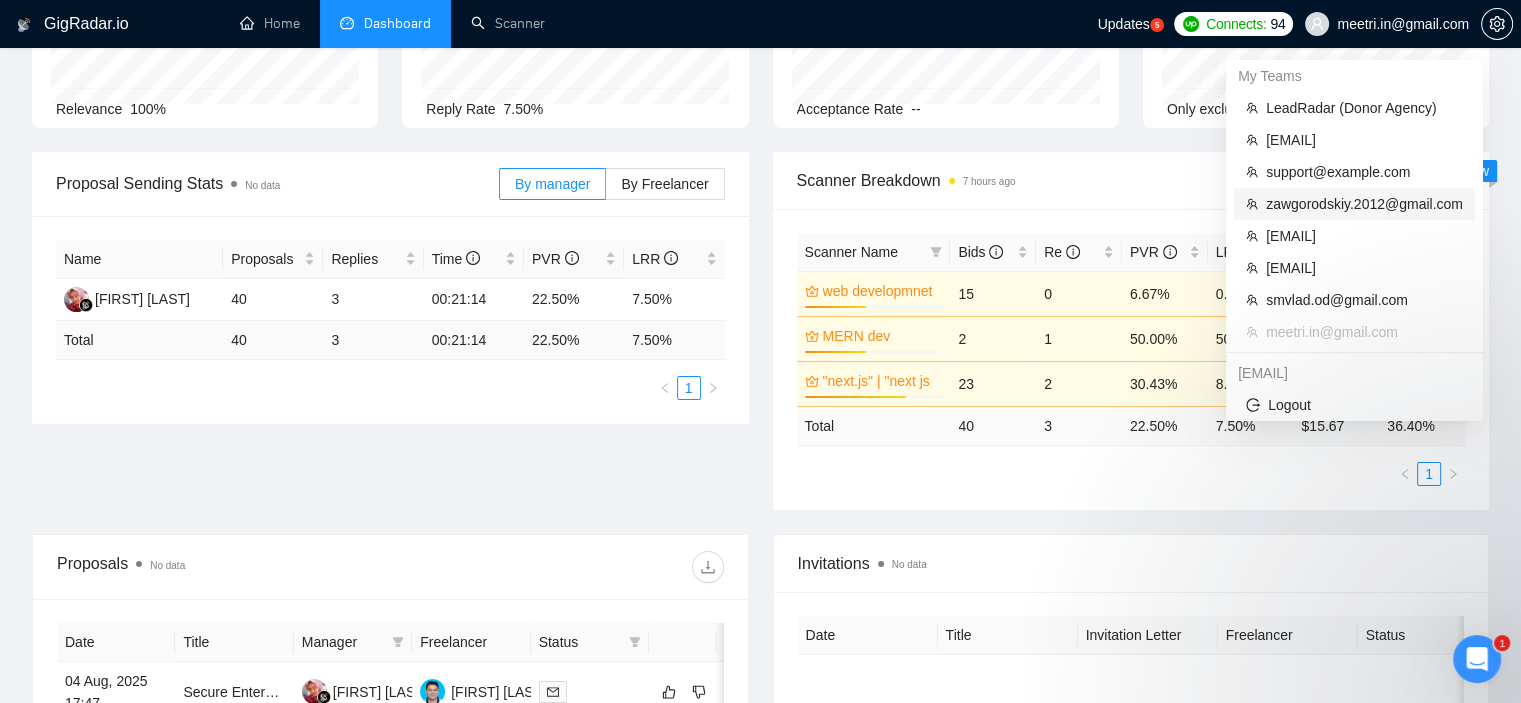 click on "zawgorodskiy.2012@gmail.com" at bounding box center [1364, 204] 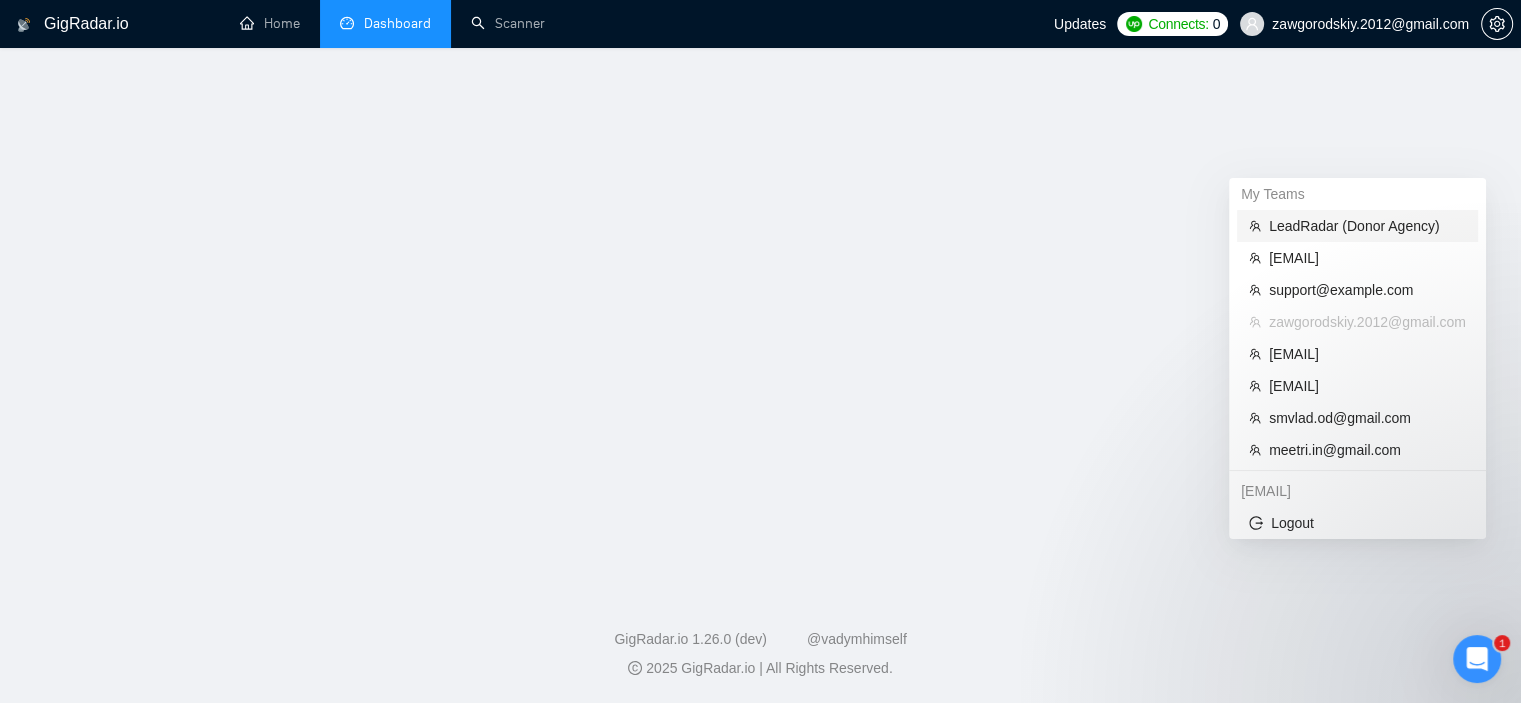 scroll, scrollTop: 0, scrollLeft: 0, axis: both 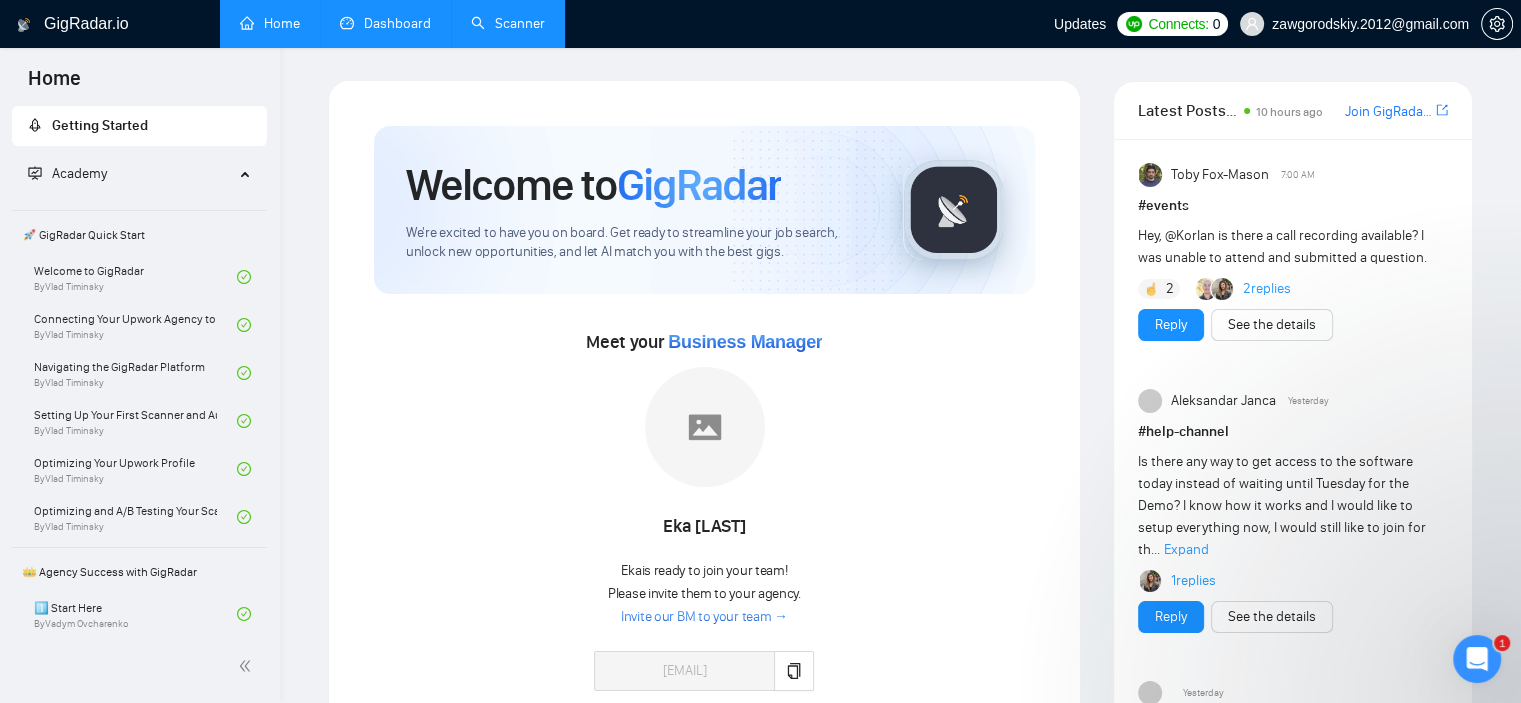 click on "Dashboard" at bounding box center (385, 23) 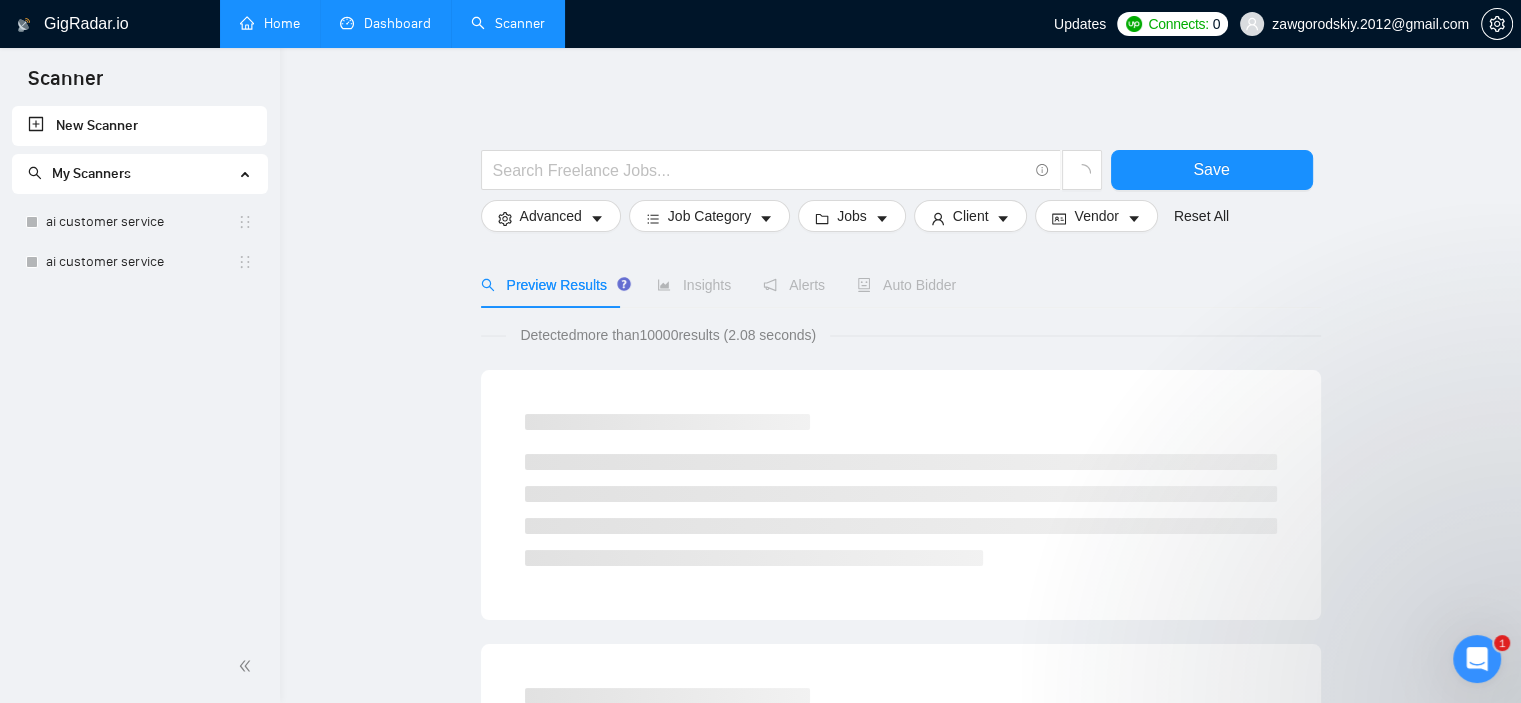click on "Home" at bounding box center (270, 23) 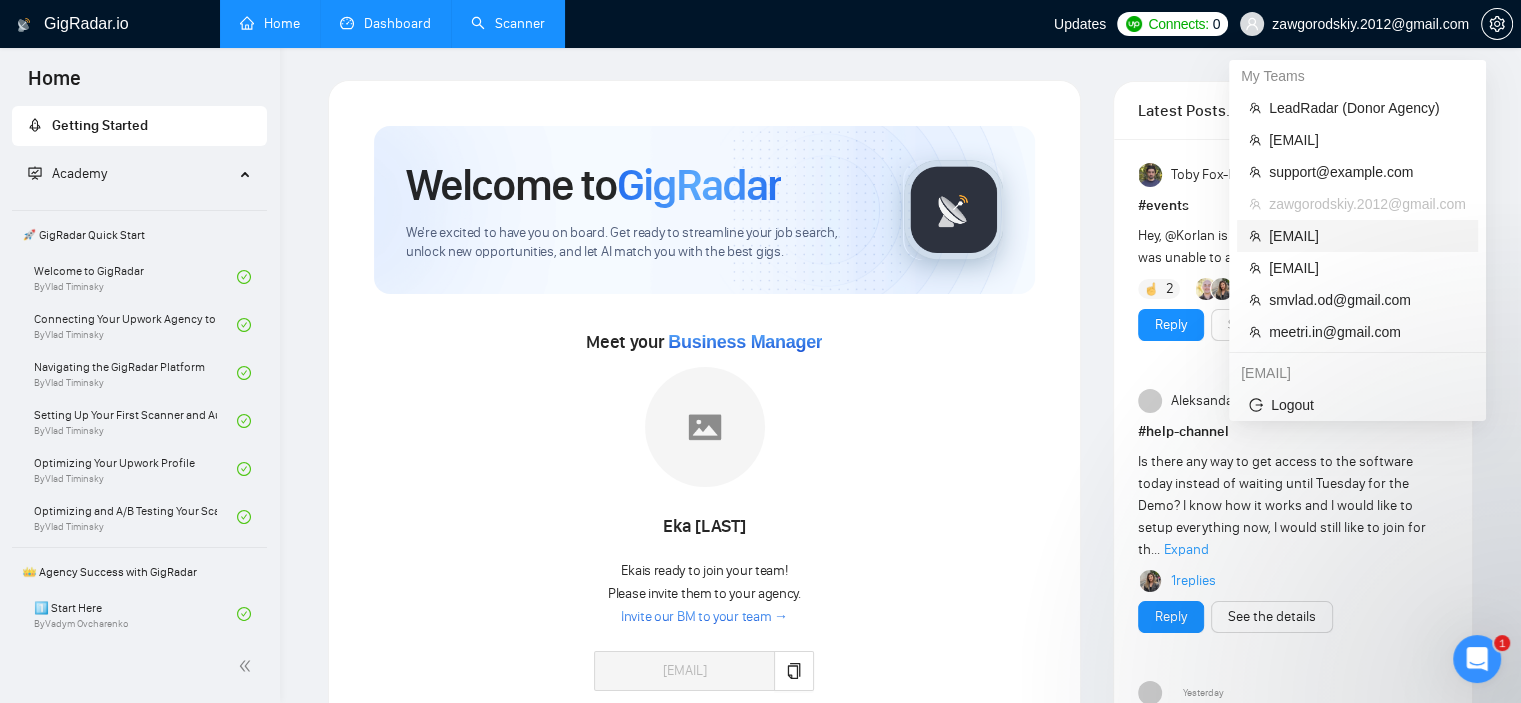 click on "[EMAIL]" at bounding box center (1367, 236) 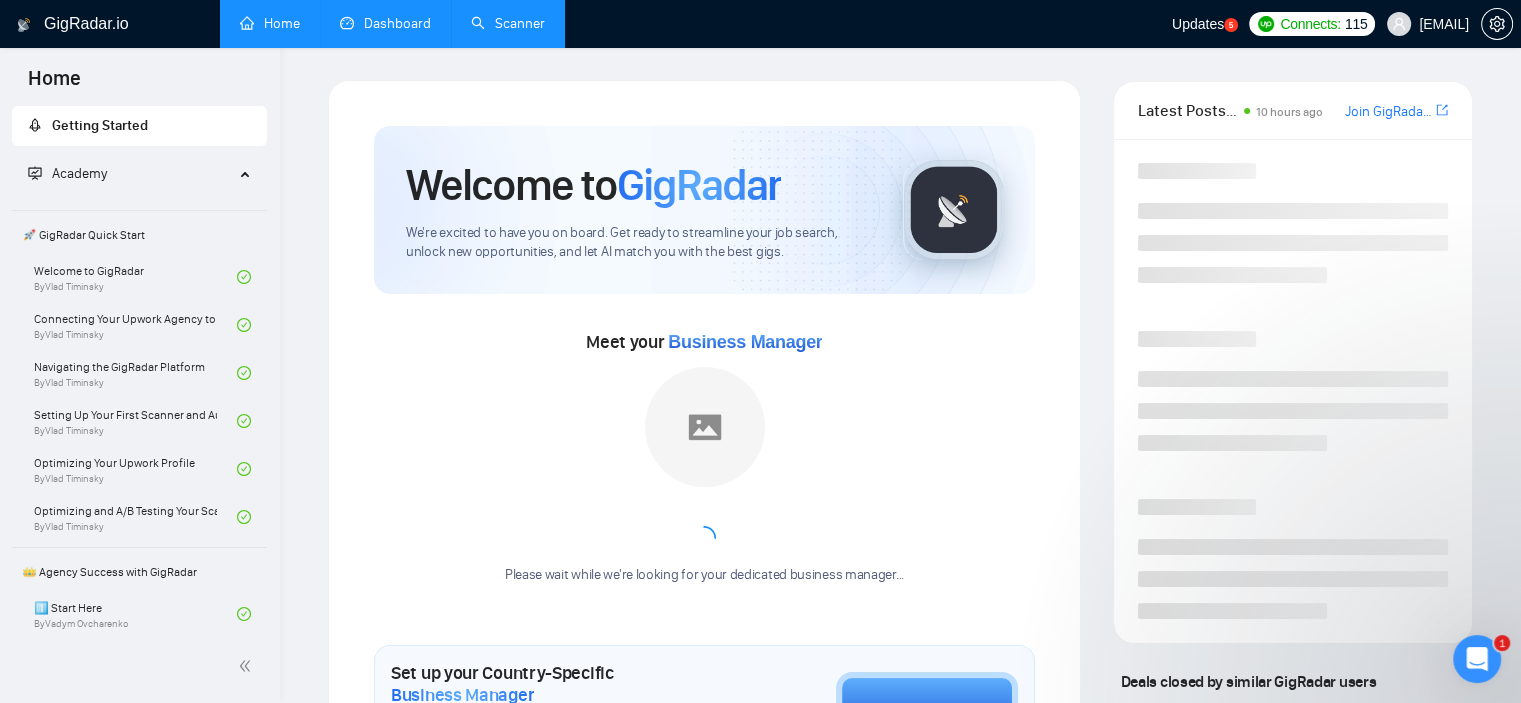 click on "Dashboard" at bounding box center (385, 23) 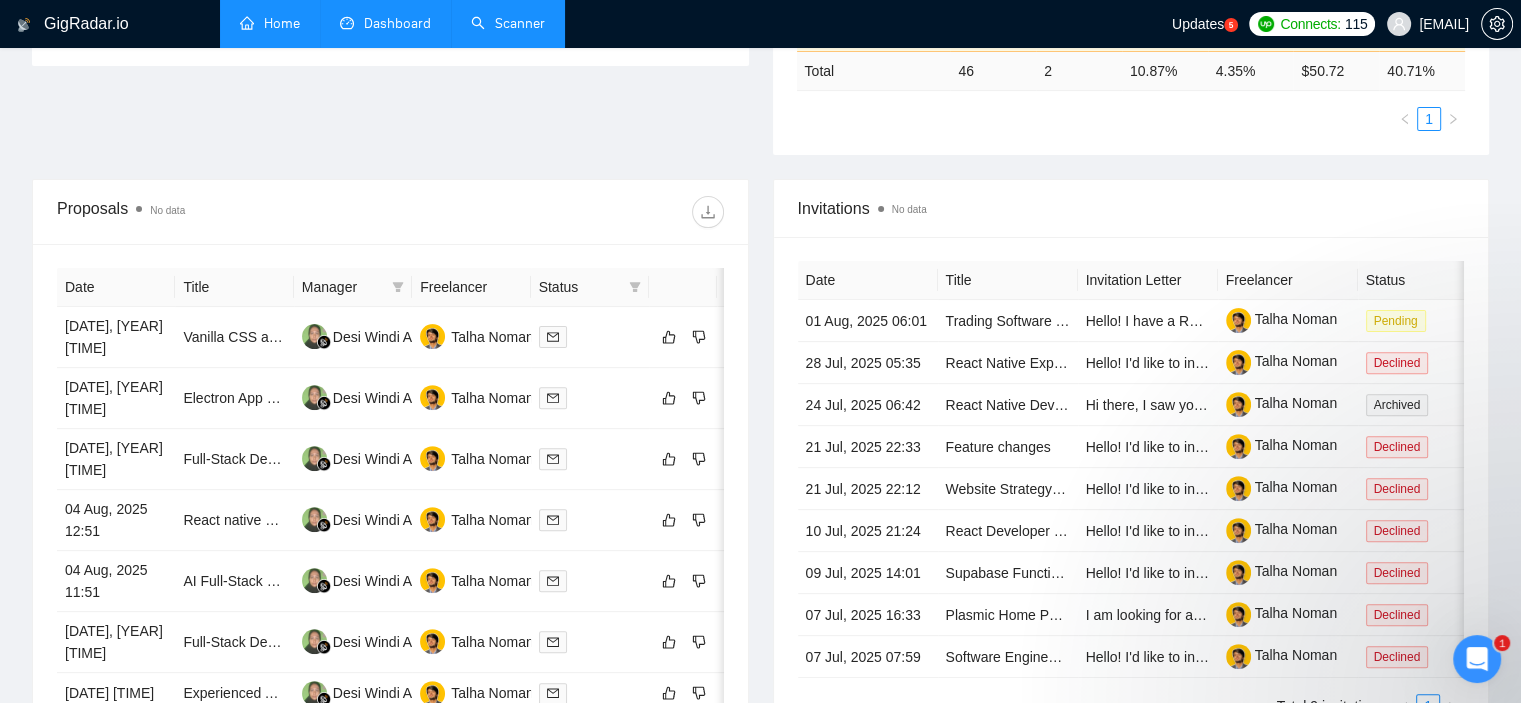 scroll, scrollTop: 0, scrollLeft: 0, axis: both 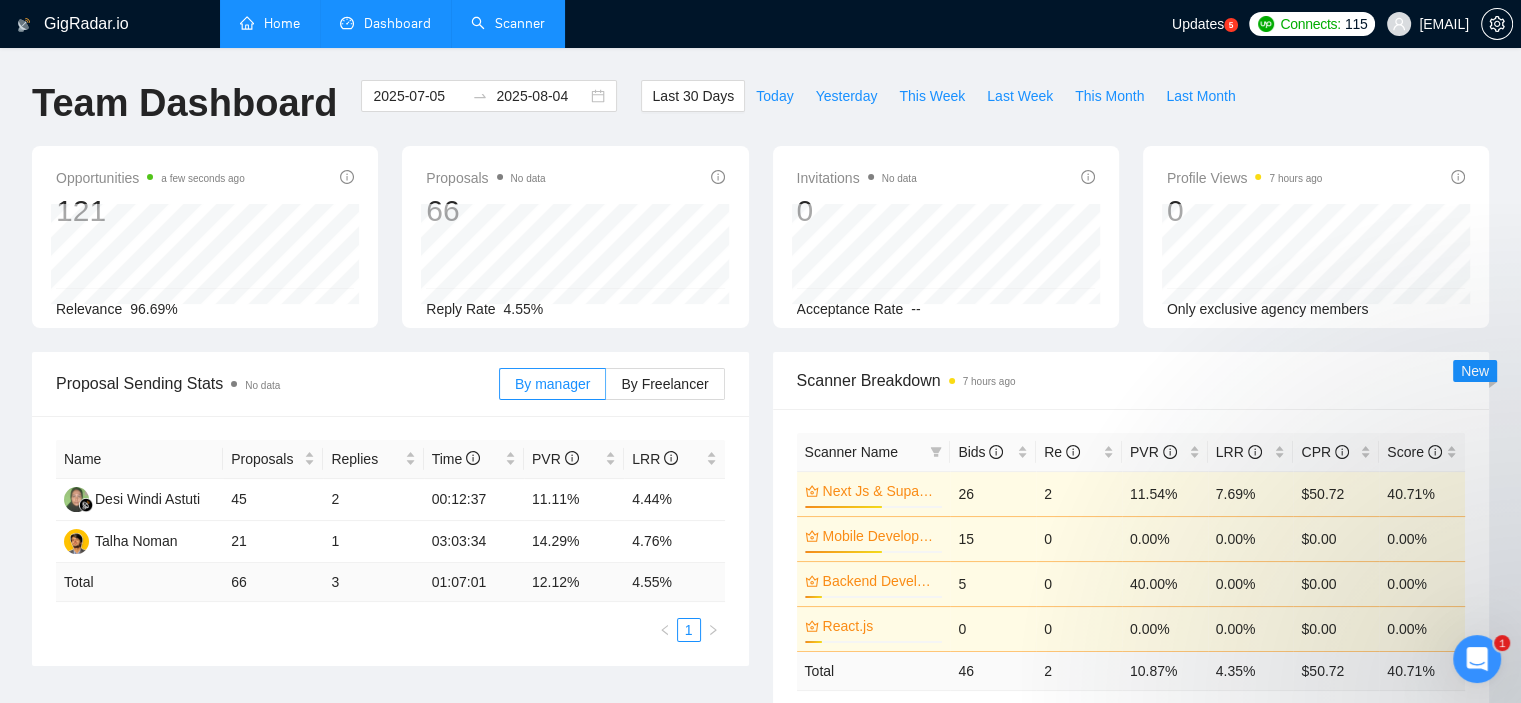 click on "Scanner" at bounding box center [508, 23] 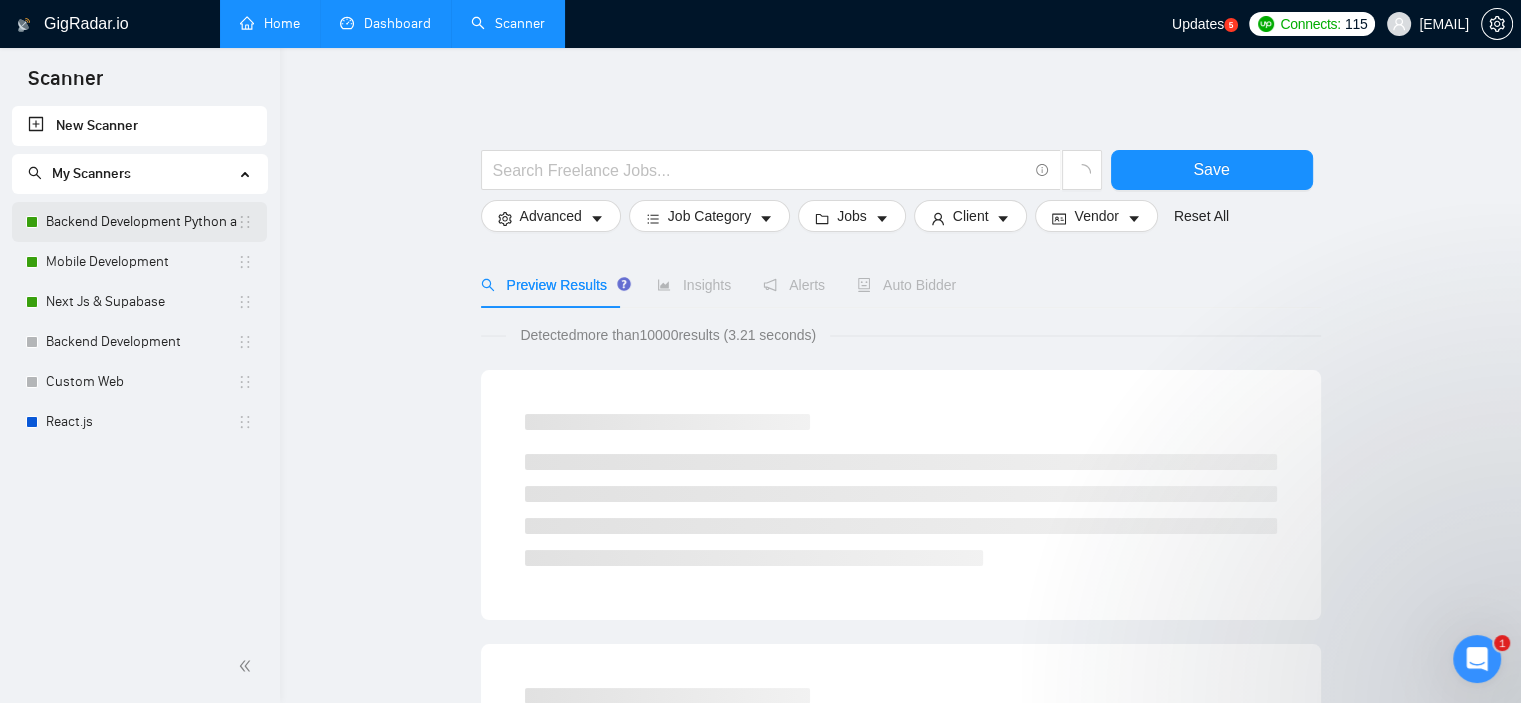 click on "Backend Development Python and Go" at bounding box center [141, 222] 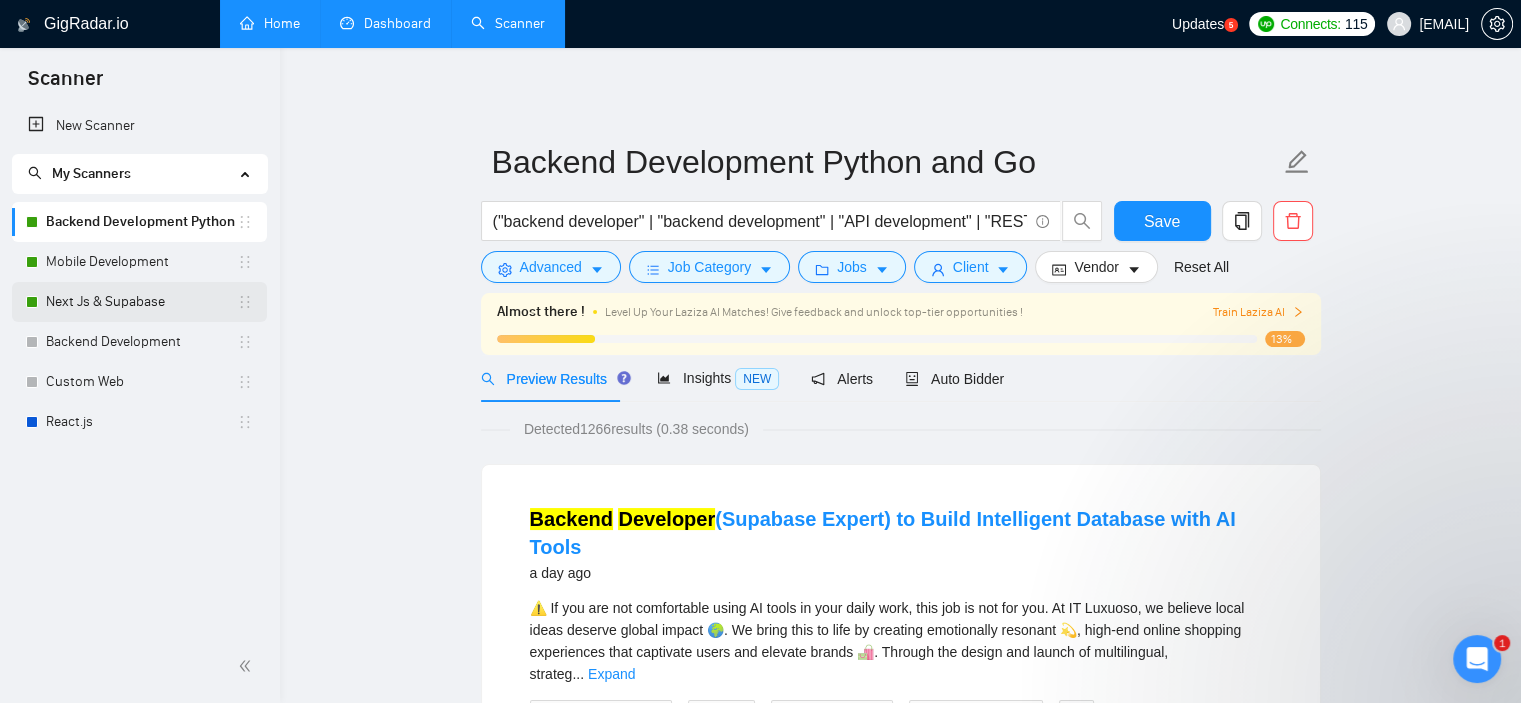 click on "Next Js & Supabase" at bounding box center [141, 302] 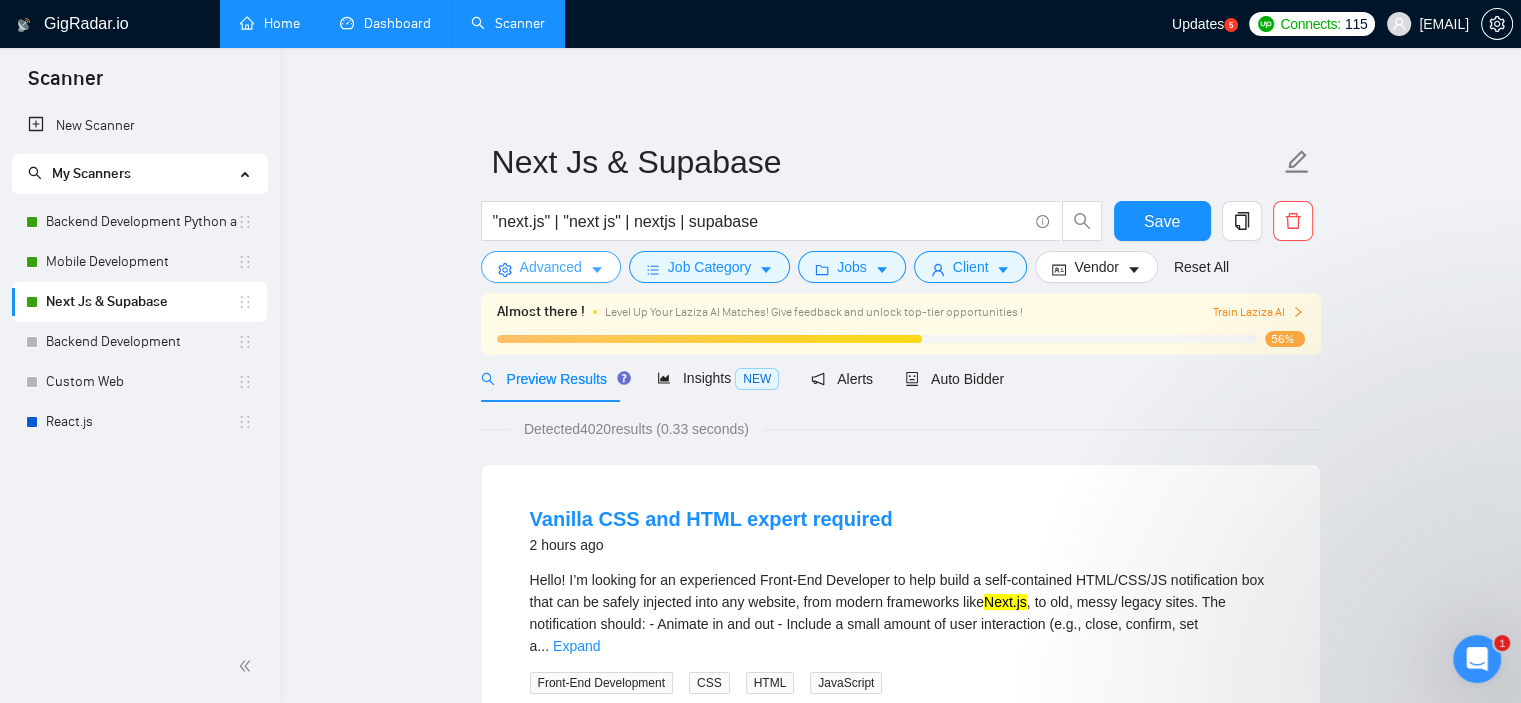 click on "Advanced" at bounding box center (551, 267) 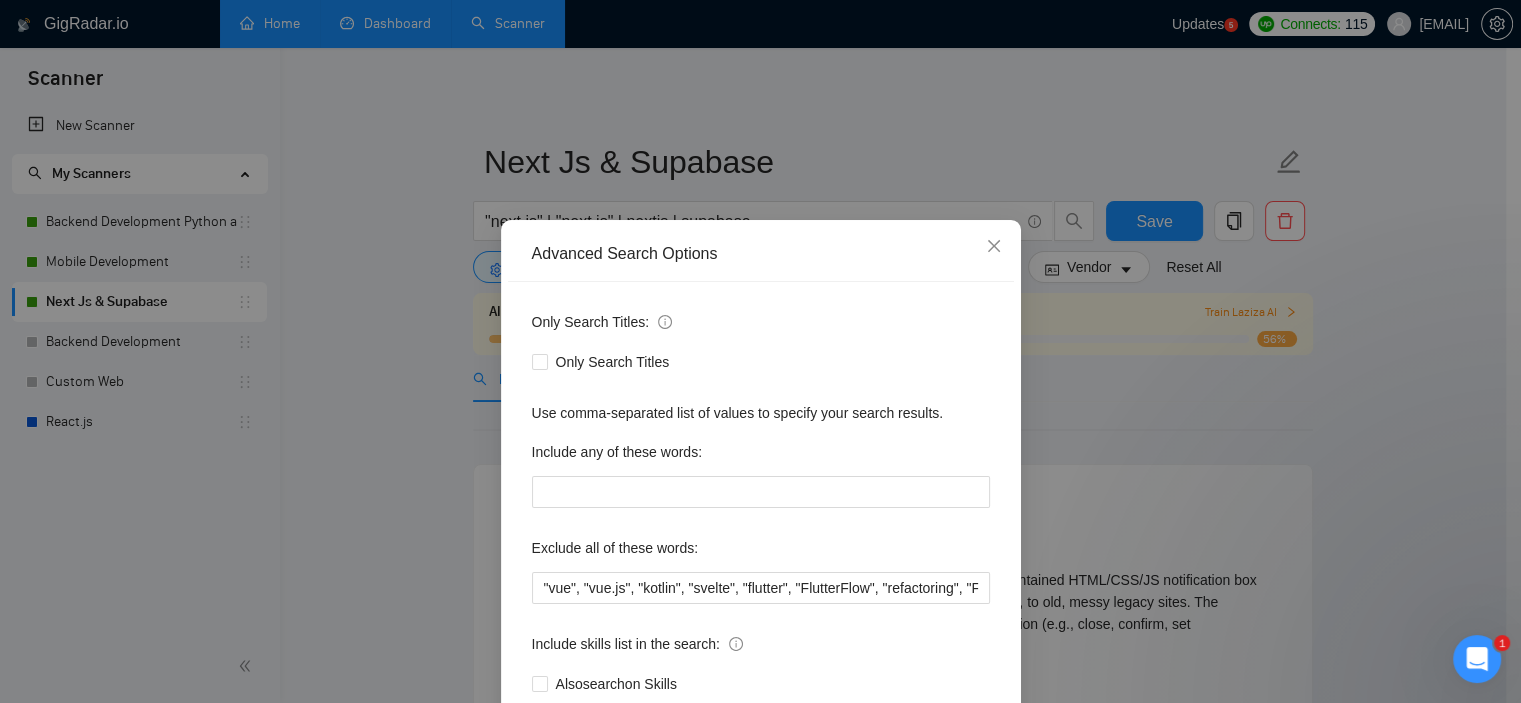 scroll, scrollTop: 128, scrollLeft: 0, axis: vertical 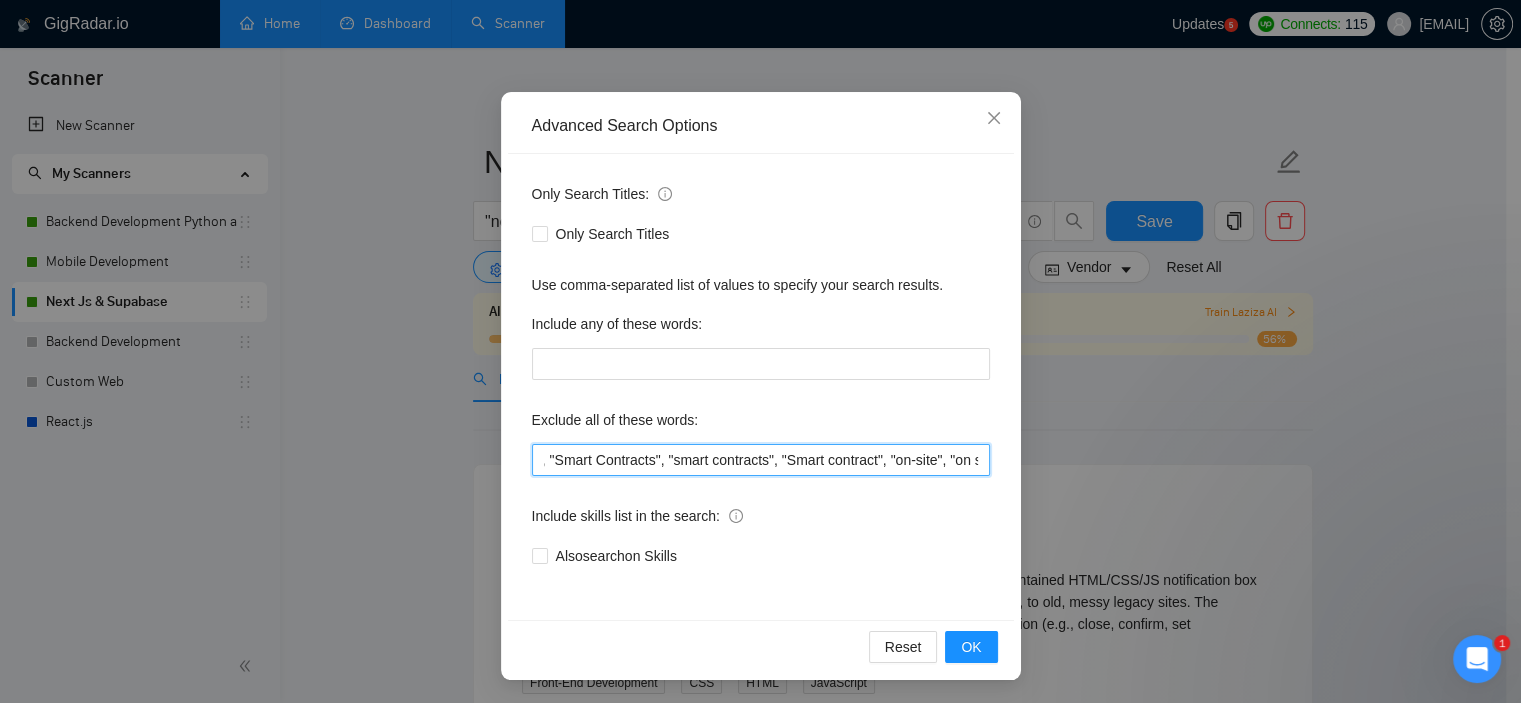 drag, startPoint x: 535, startPoint y: 456, endPoint x: 1062, endPoint y: 457, distance: 527.001 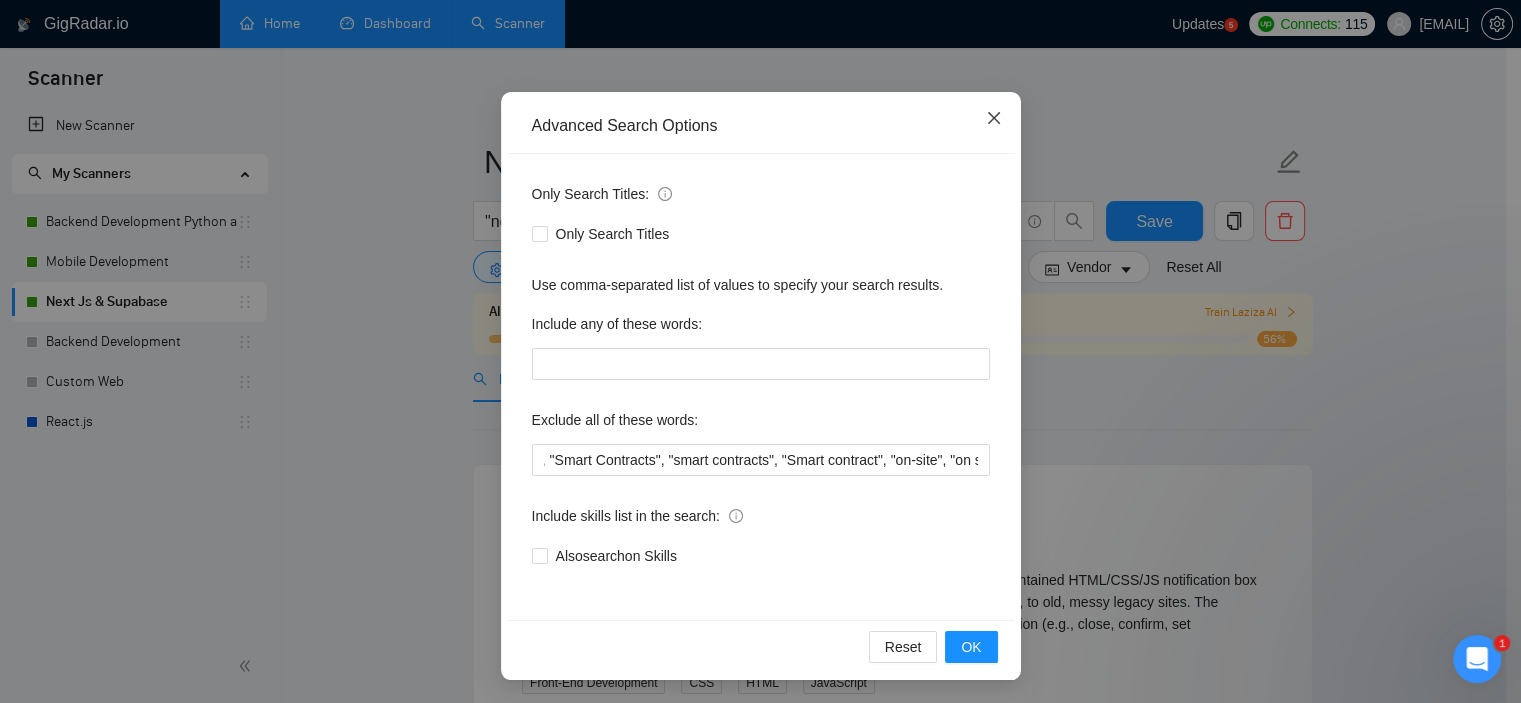click at bounding box center [994, 119] 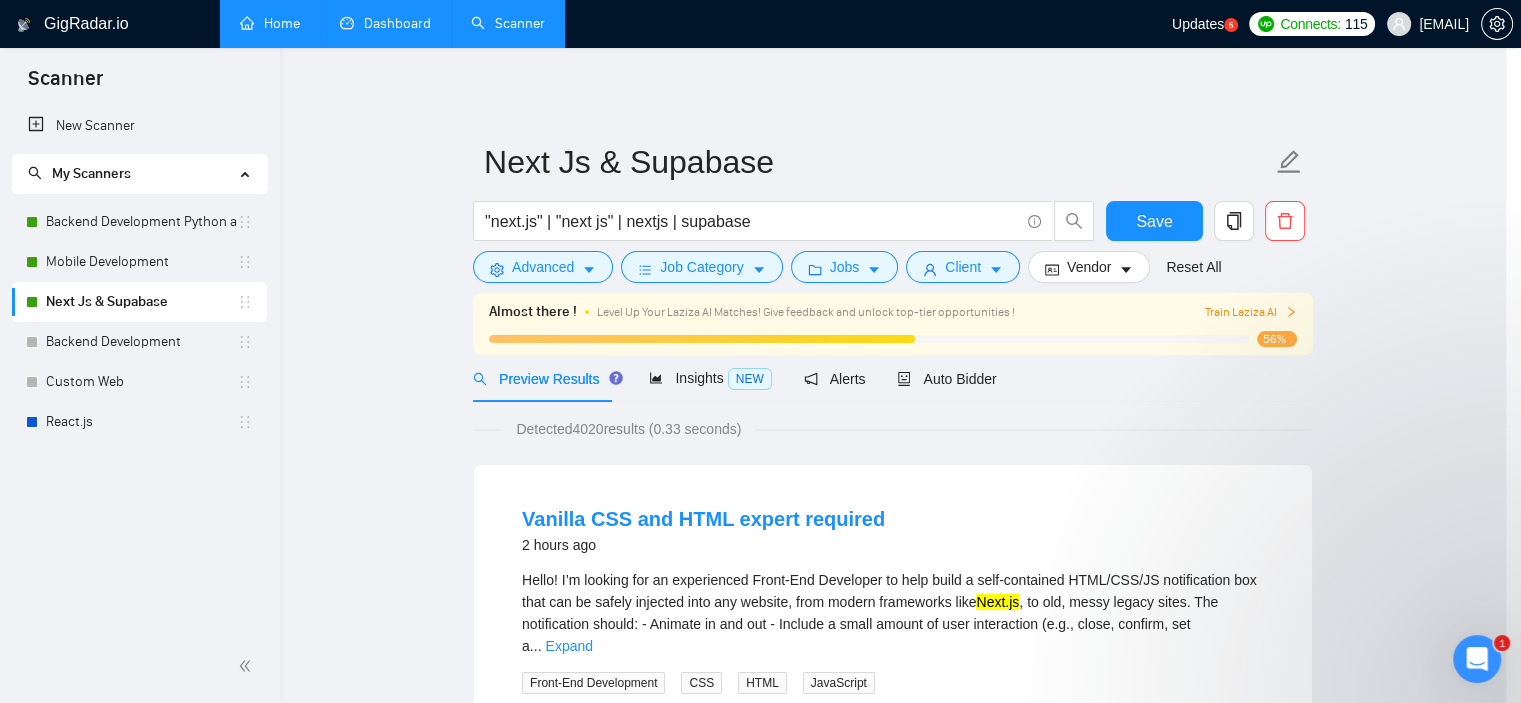 scroll, scrollTop: 28, scrollLeft: 0, axis: vertical 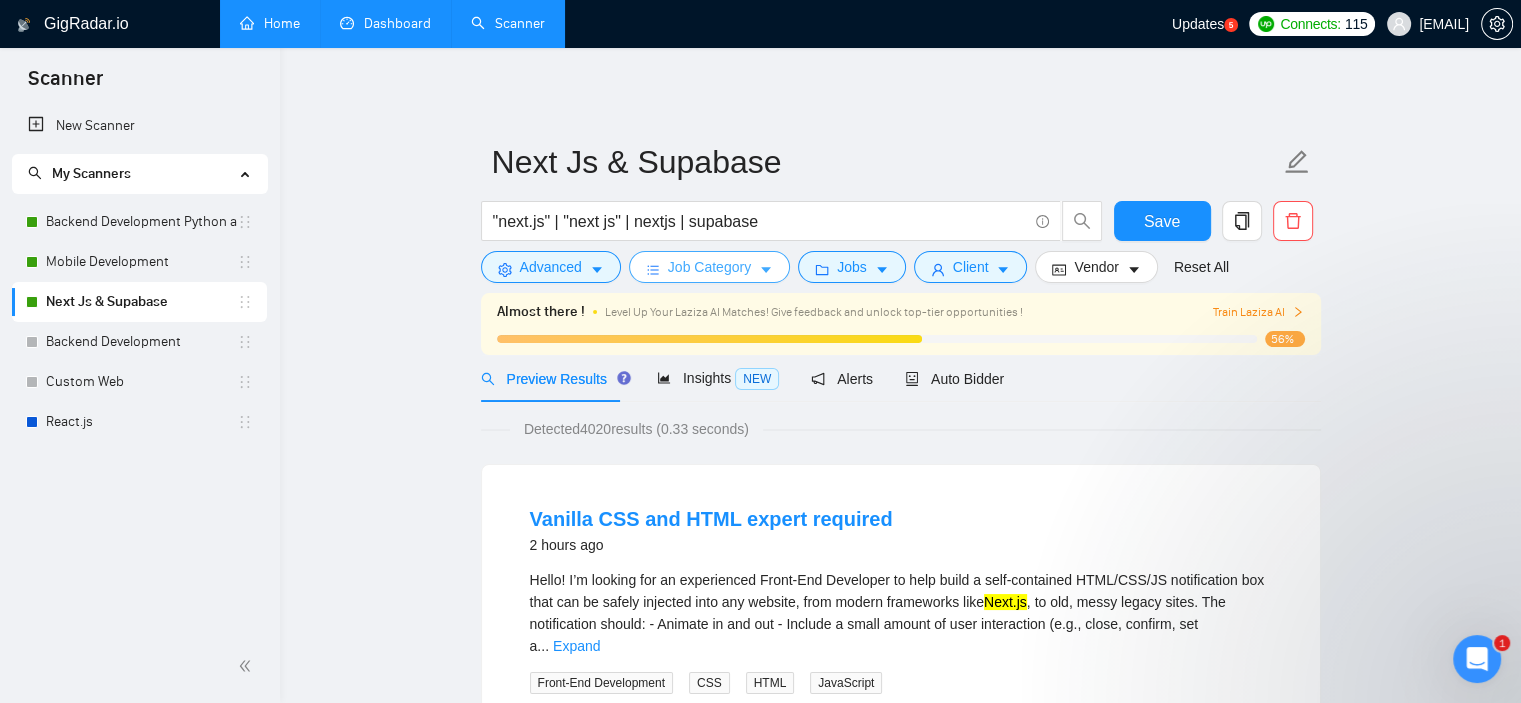 click on "Job Category" at bounding box center [709, 267] 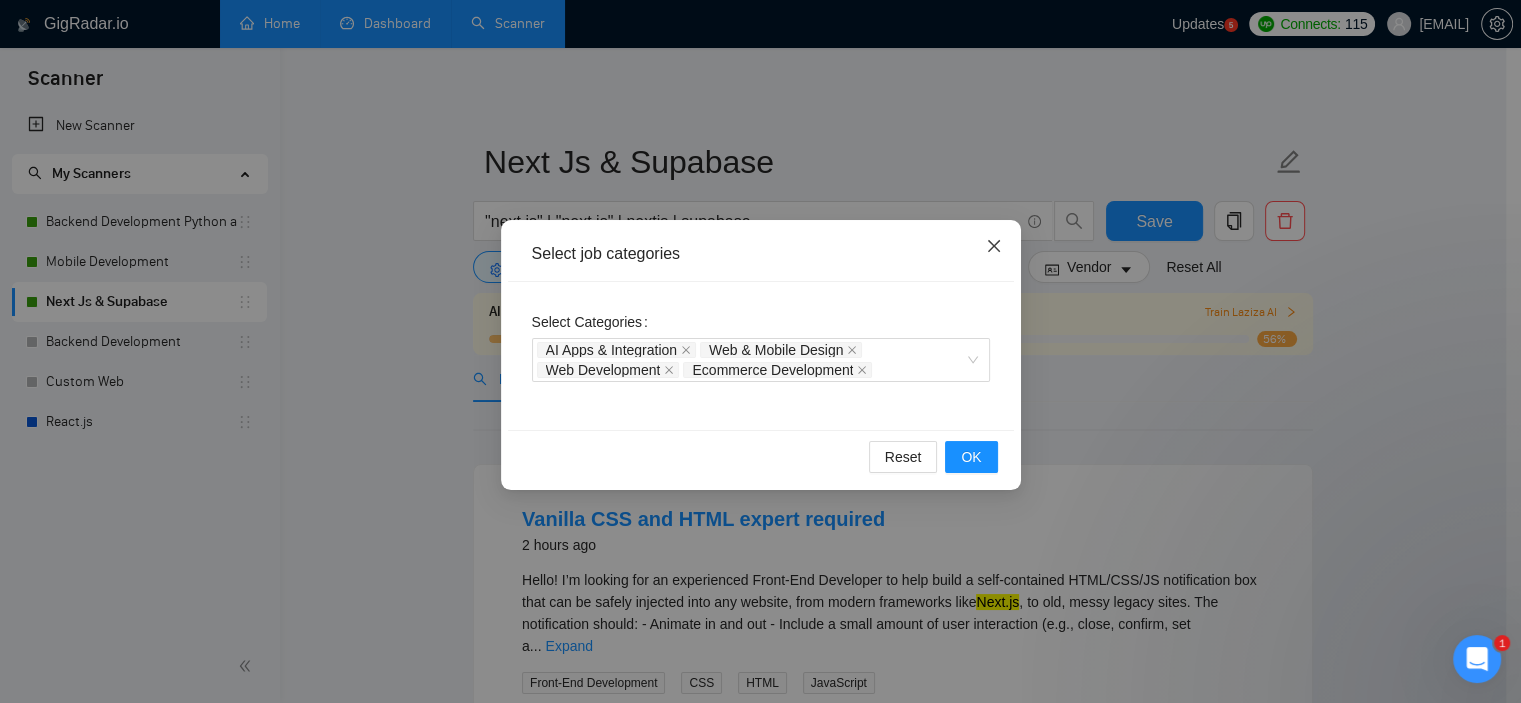 click 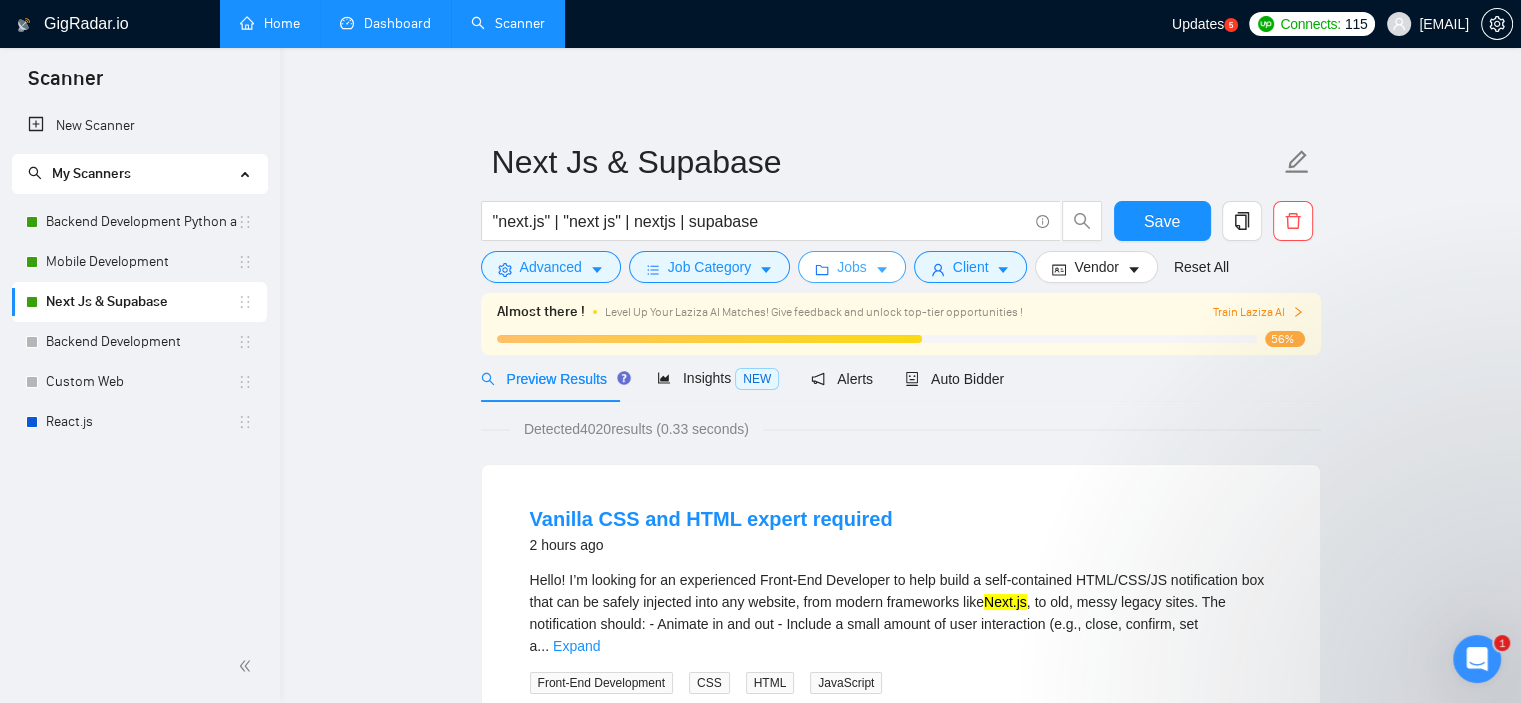 click on "Jobs" at bounding box center (852, 267) 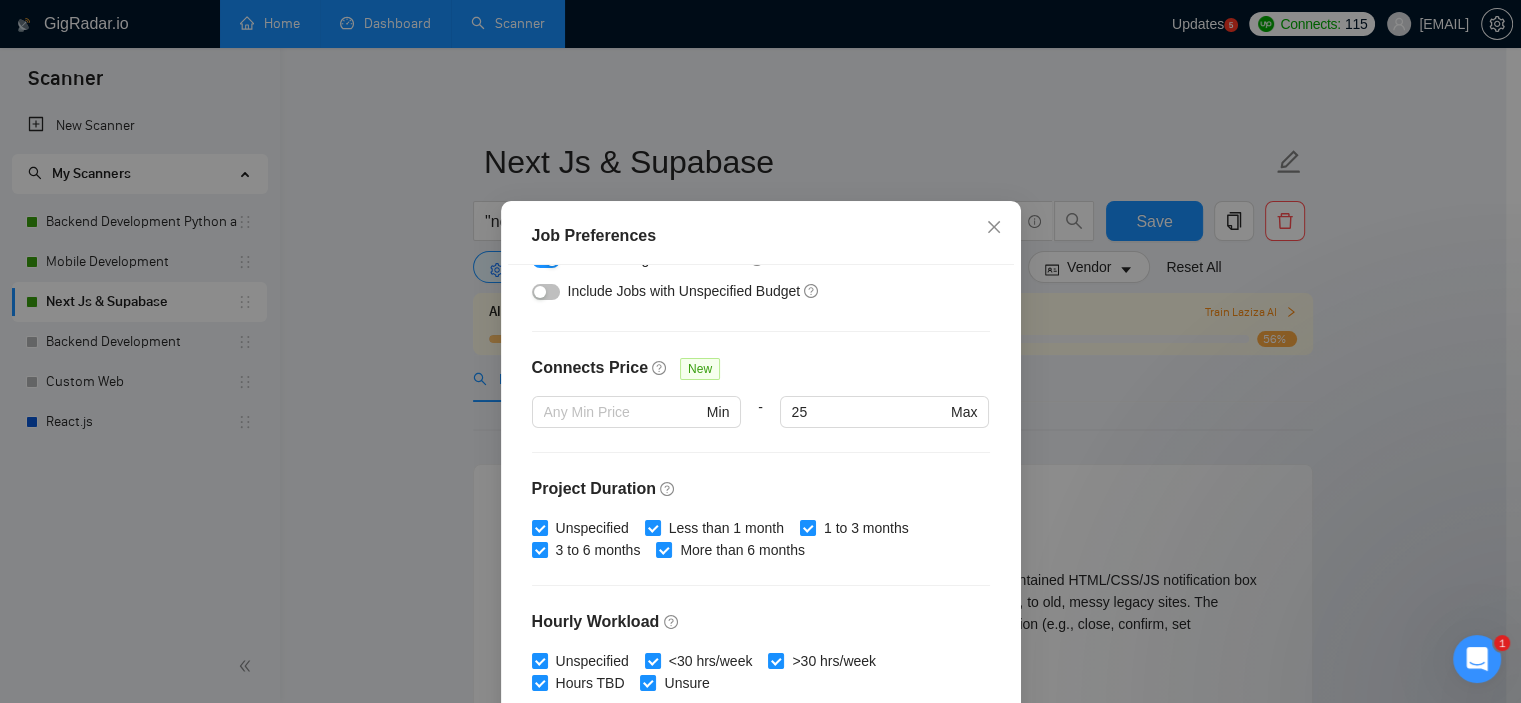 scroll, scrollTop: 635, scrollLeft: 0, axis: vertical 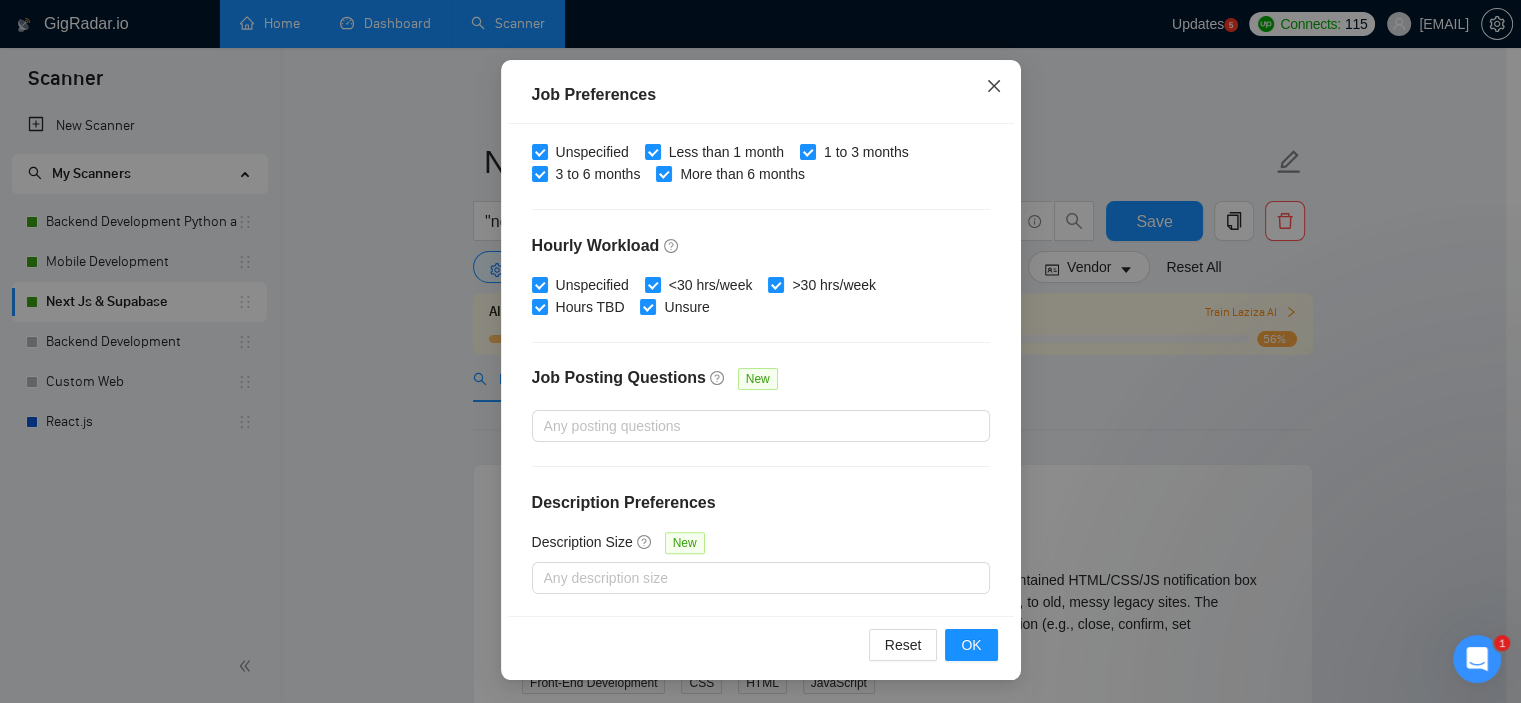click 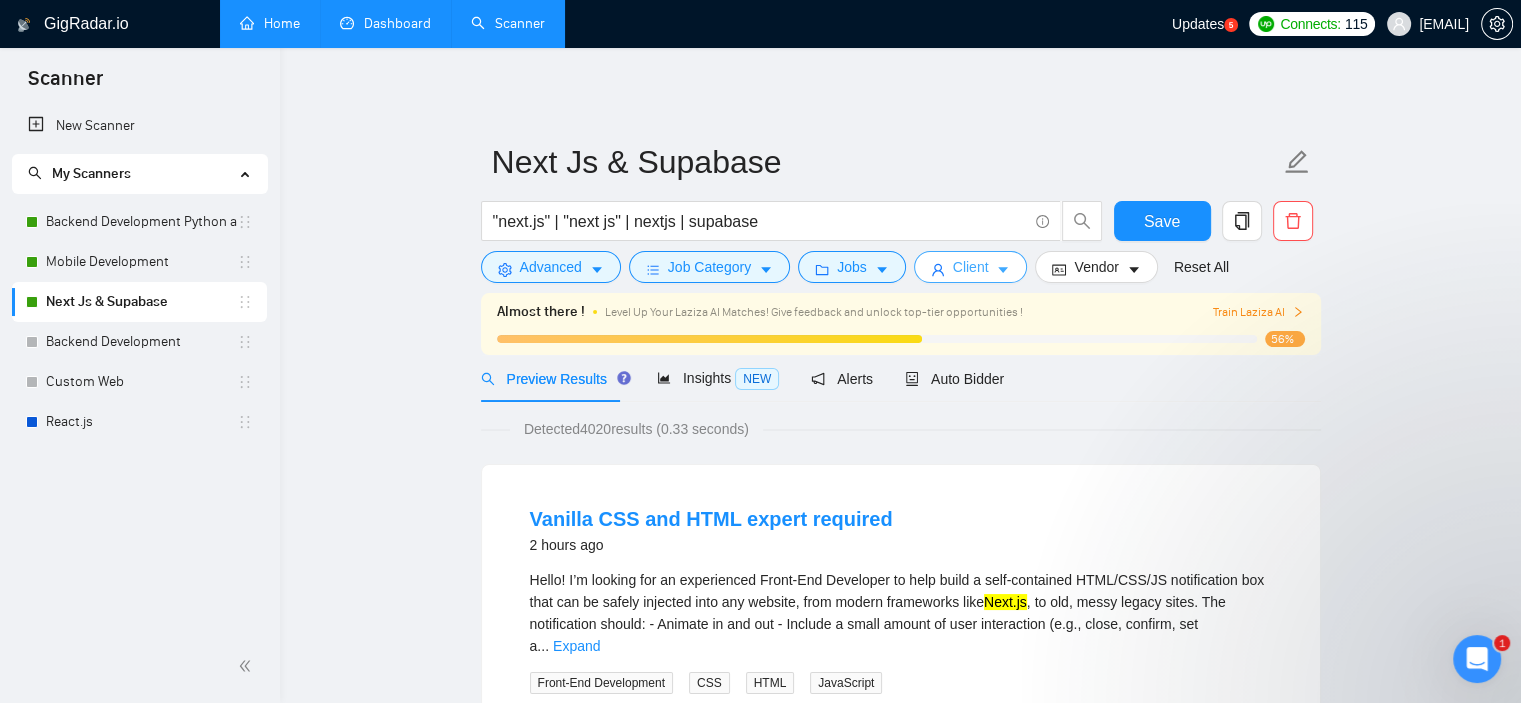 click on "Client" at bounding box center (971, 267) 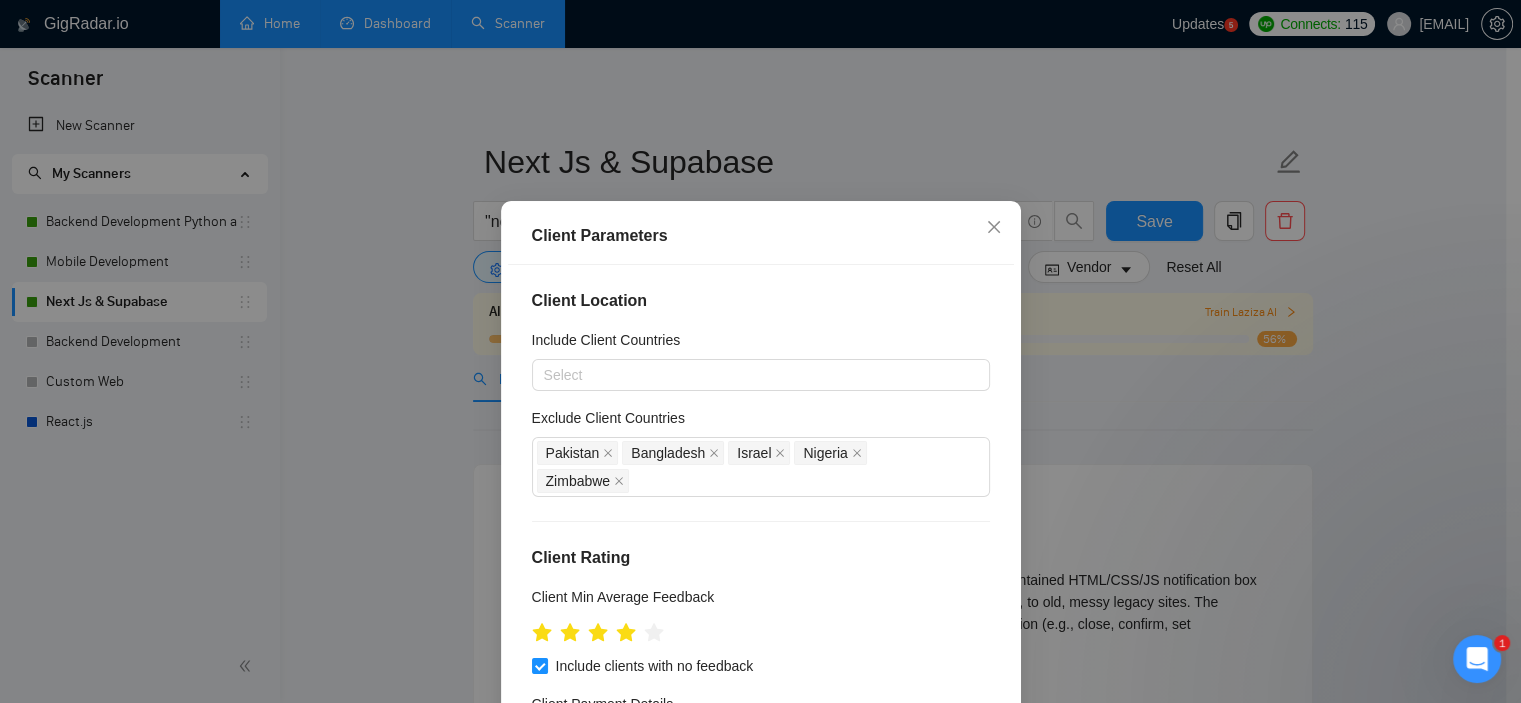 scroll, scrollTop: 141, scrollLeft: 0, axis: vertical 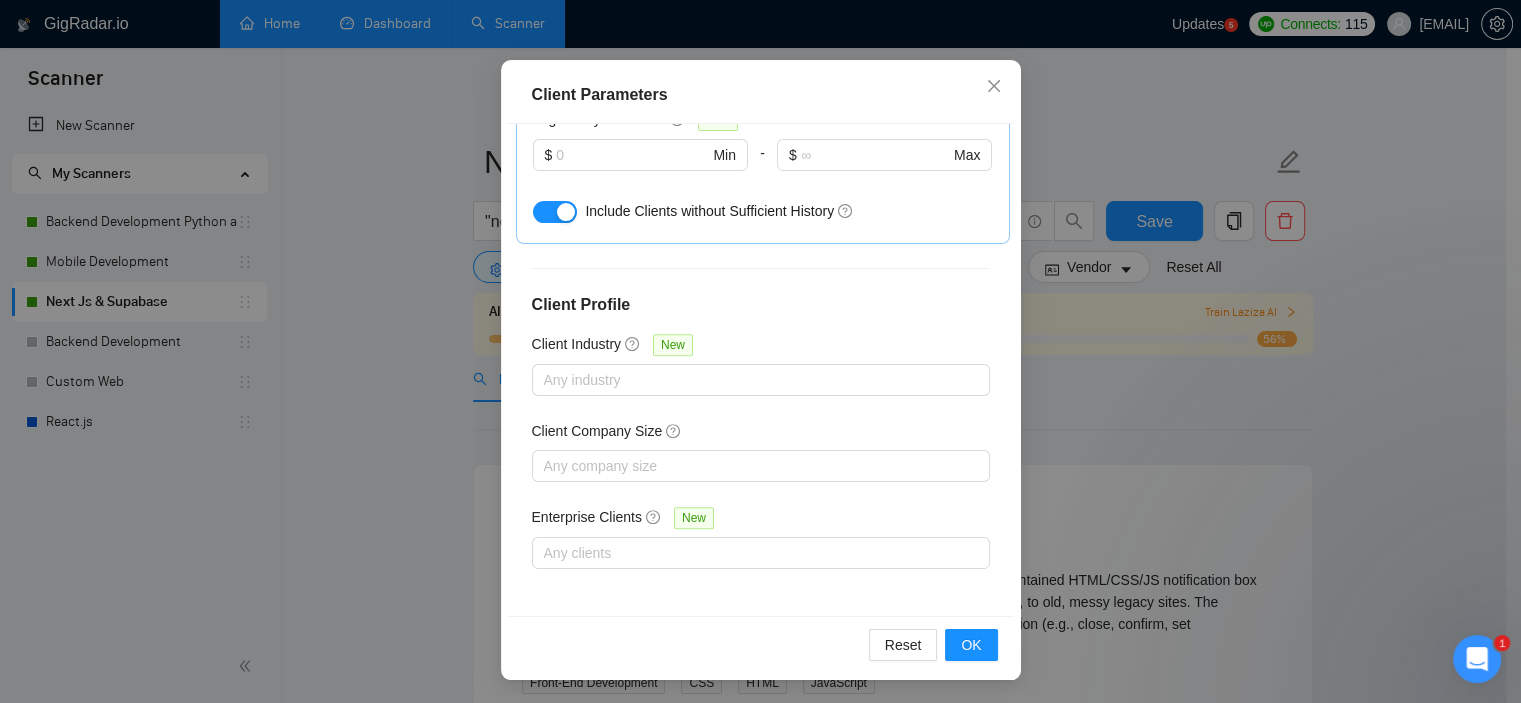 click on "Client Parameters Client Location Include Client Countries   Select Exclude Client Countries Pakistan Bangladesh Israel Nigeria Zimbabwe   Client Rating Client Min Average Feedback Include clients with no feedback Client Payment Details Payment Verified Hire Rate Stats   Client Total Spent $ 500 Min - $ Max Client Hire Rate New High Rates Max Rates Mid Rates     Avg Hourly Rate Paid New $ Min - $ Max Include Clients without Sufficient History Client Profile Client Industry New   Any industry Client Company Size   Any company size Enterprise Clients New   Any clients Reset OK" at bounding box center (760, 351) 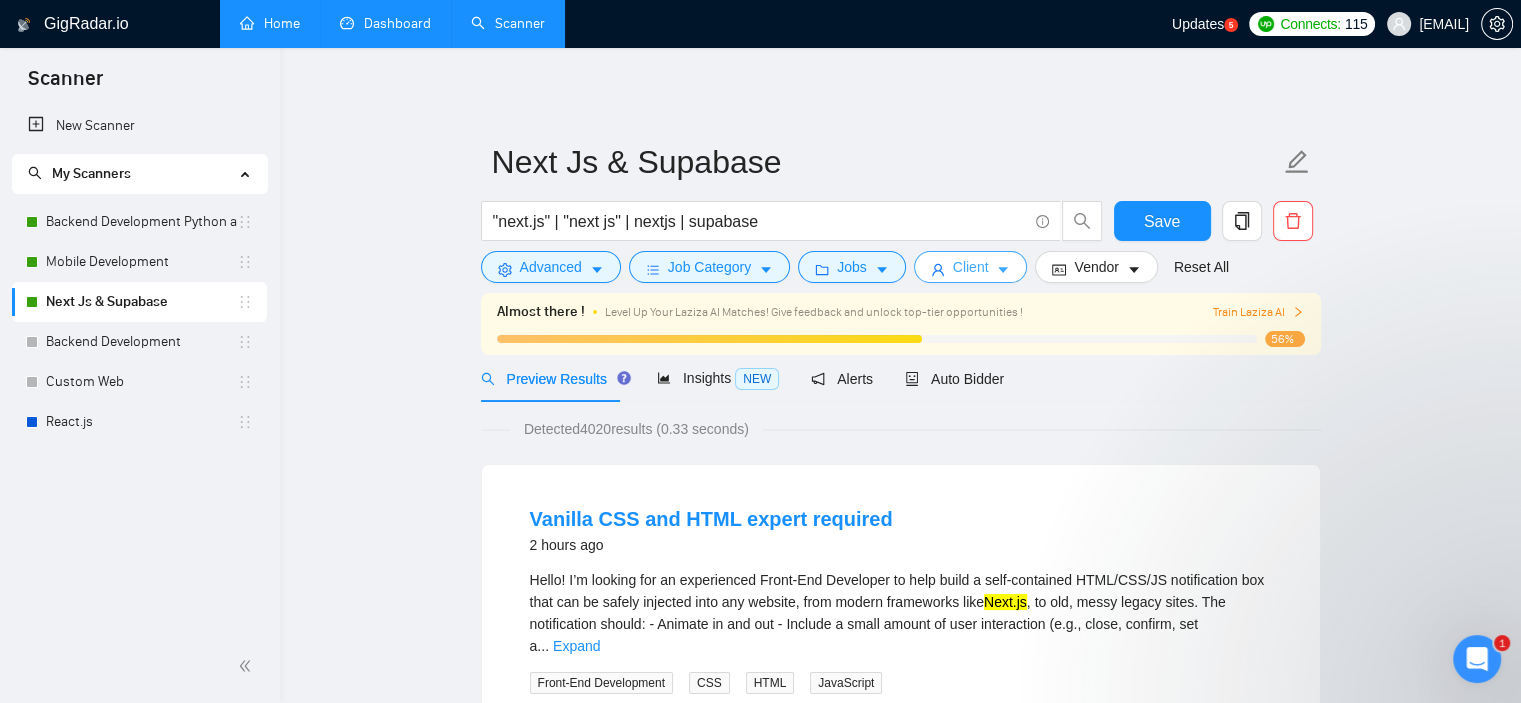 scroll, scrollTop: 0, scrollLeft: 0, axis: both 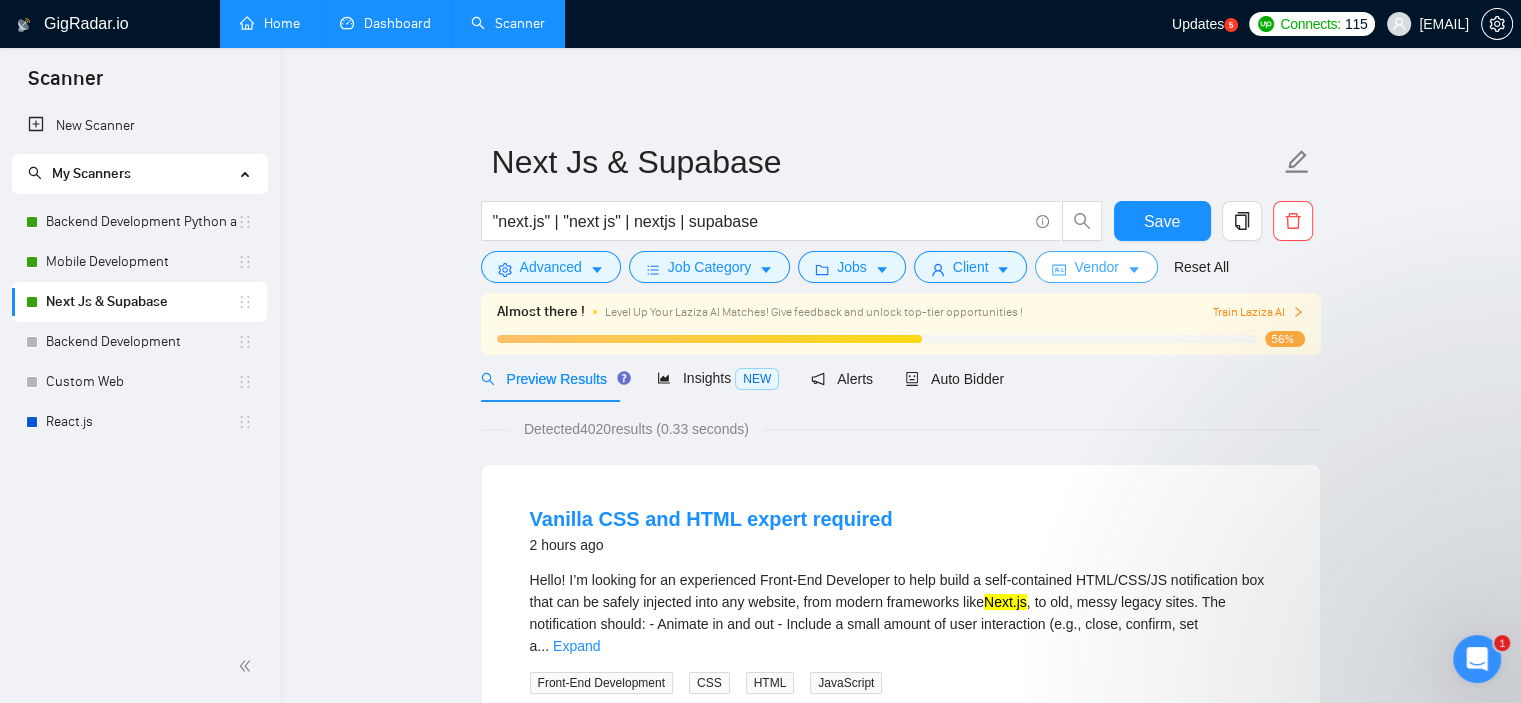 click on "Vendor" at bounding box center (1096, 267) 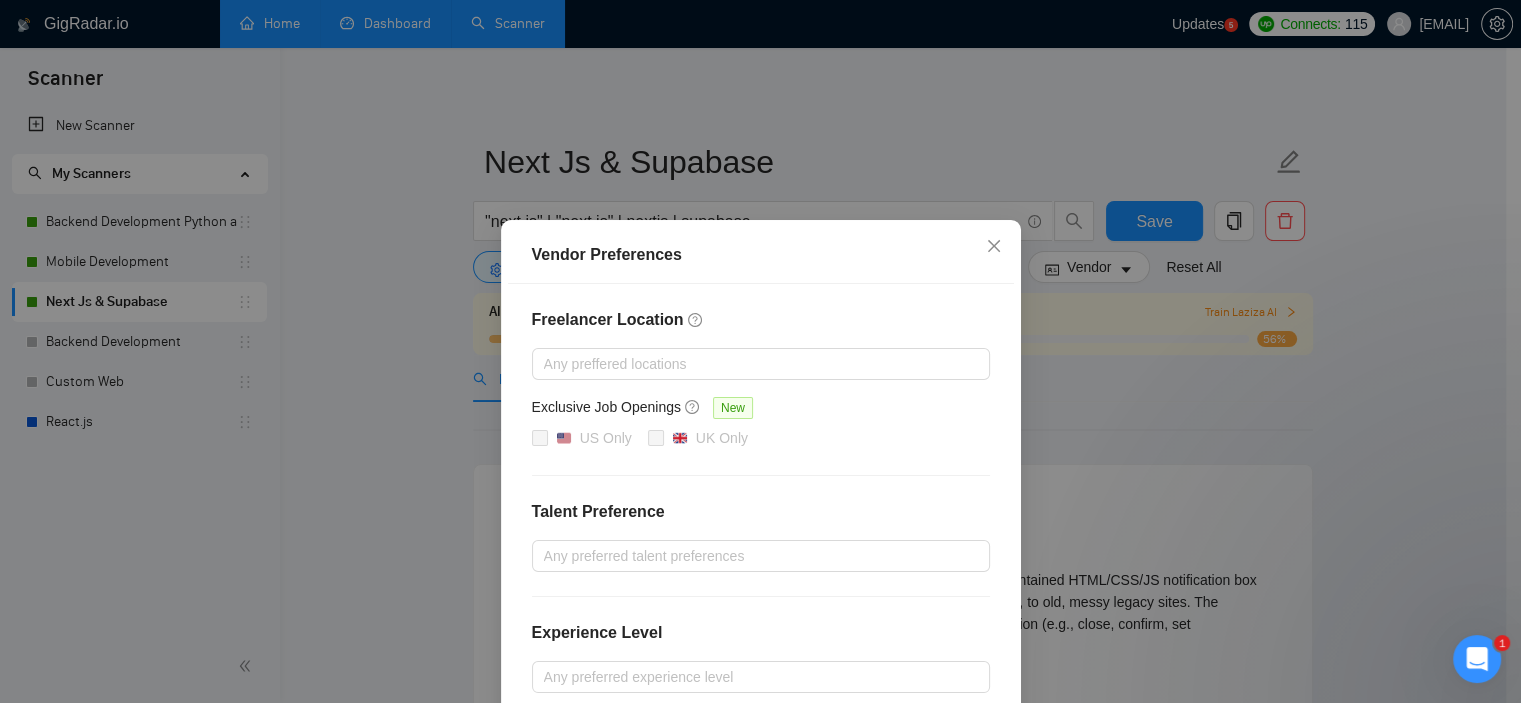 scroll, scrollTop: 220, scrollLeft: 0, axis: vertical 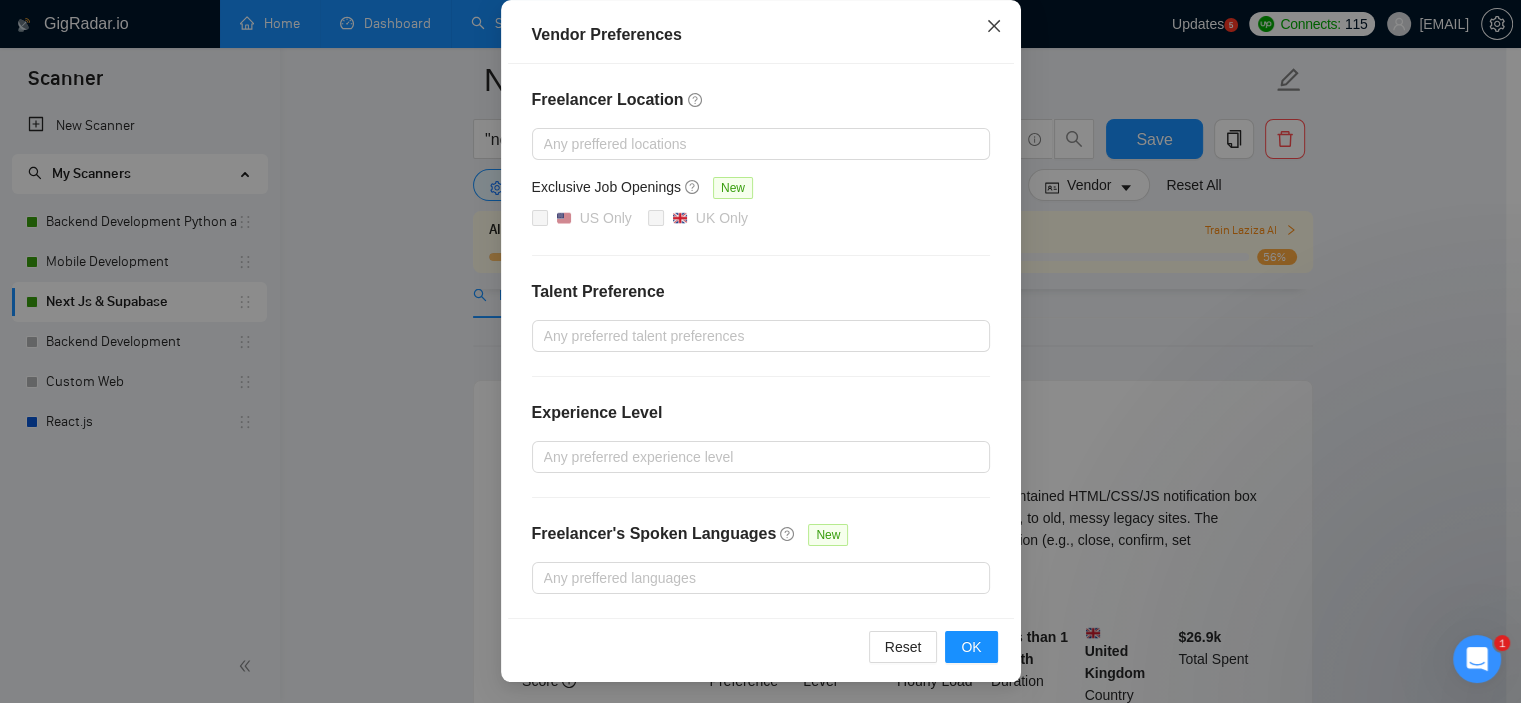 click 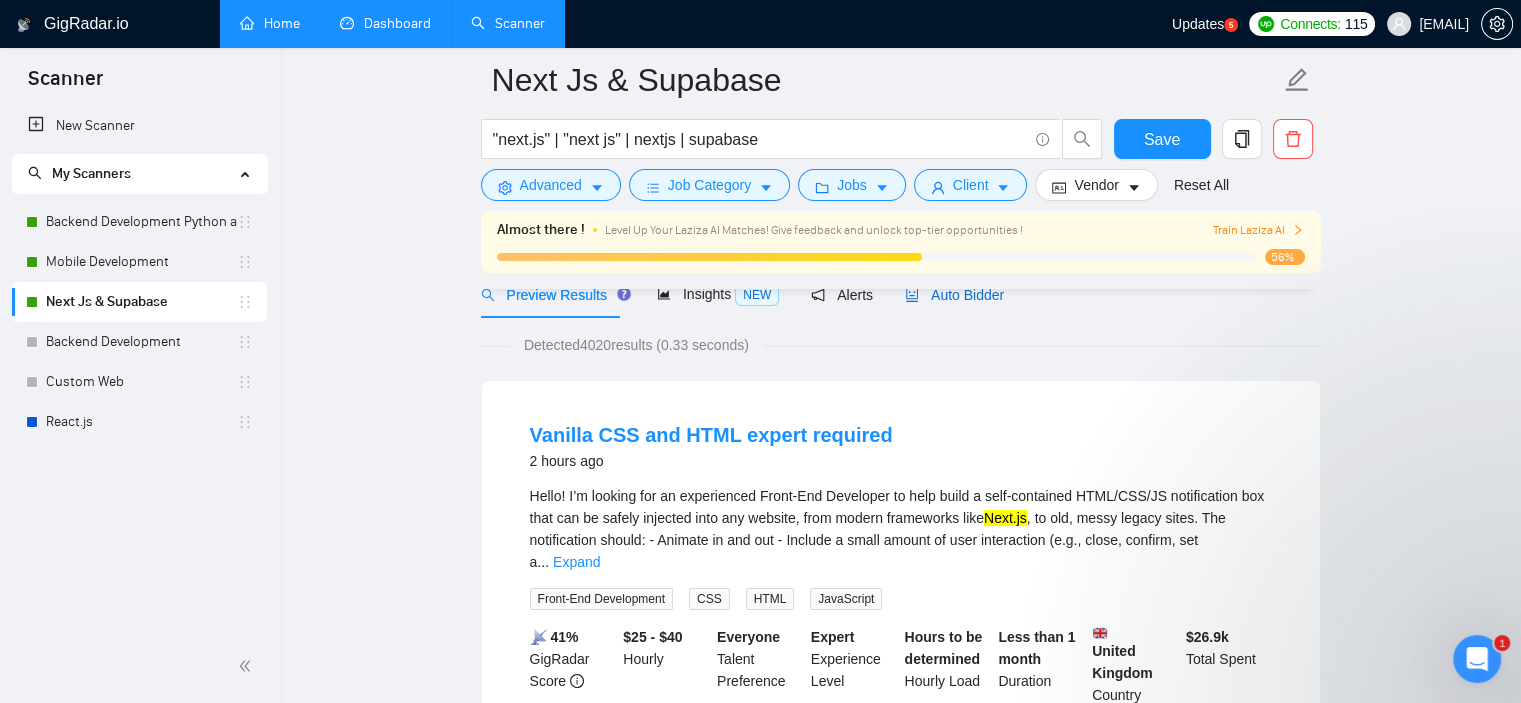 click on "Auto Bidder" at bounding box center [954, 295] 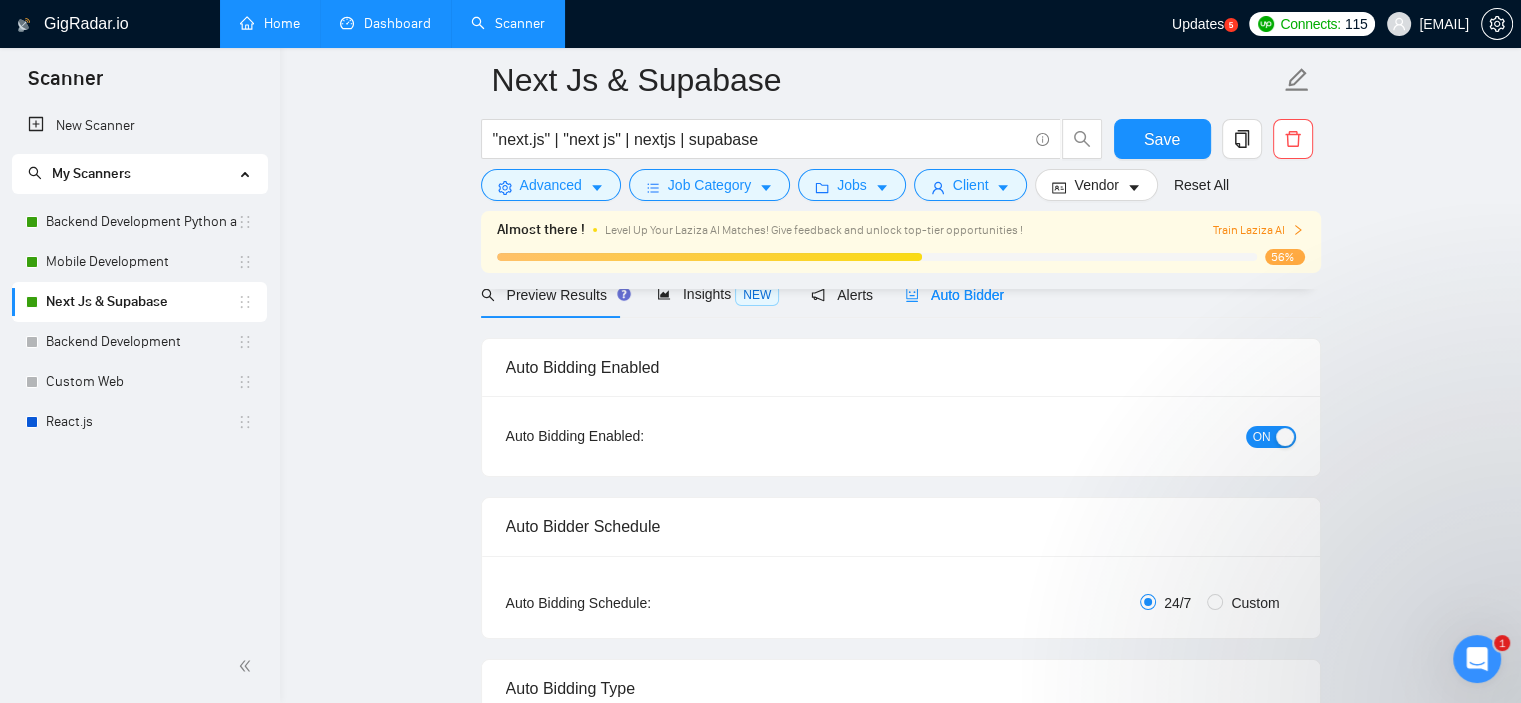 type 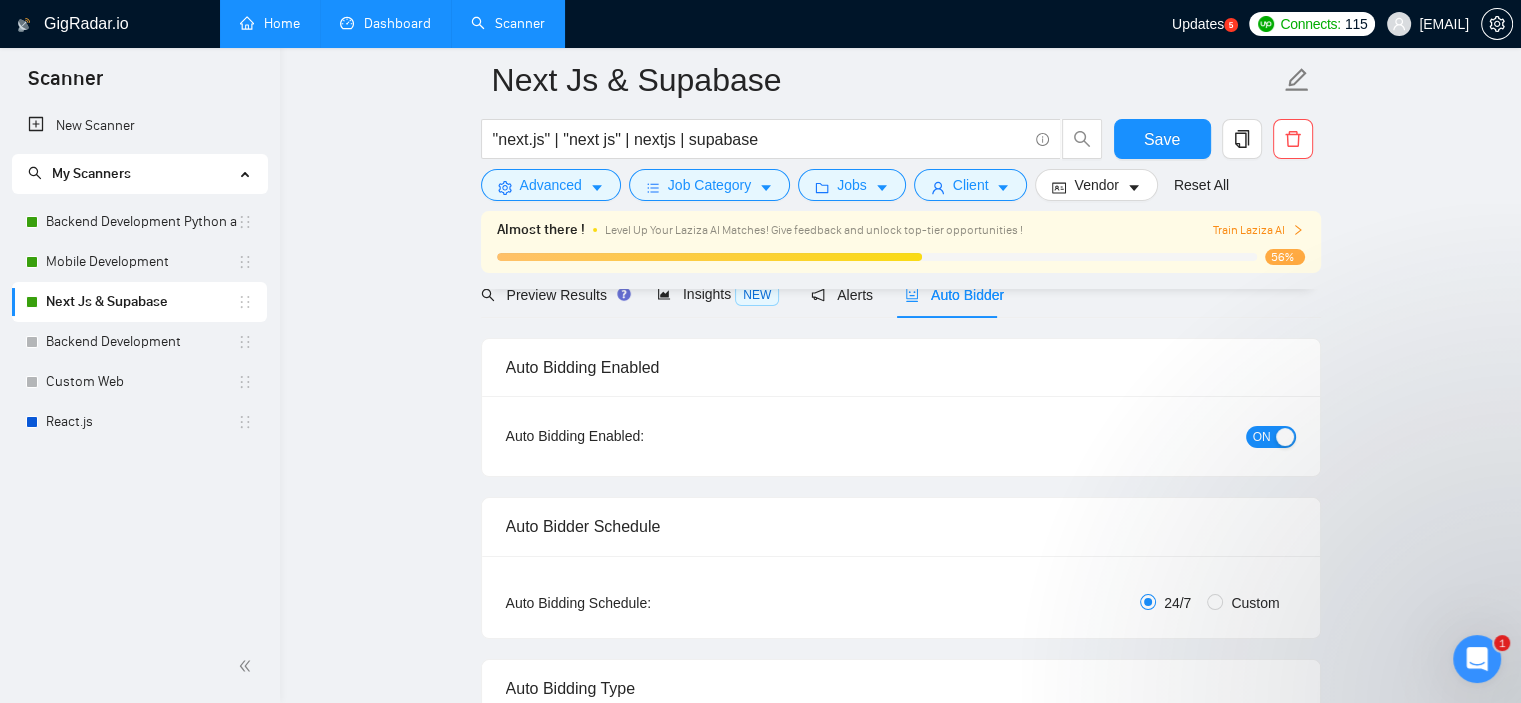 radio on "false" 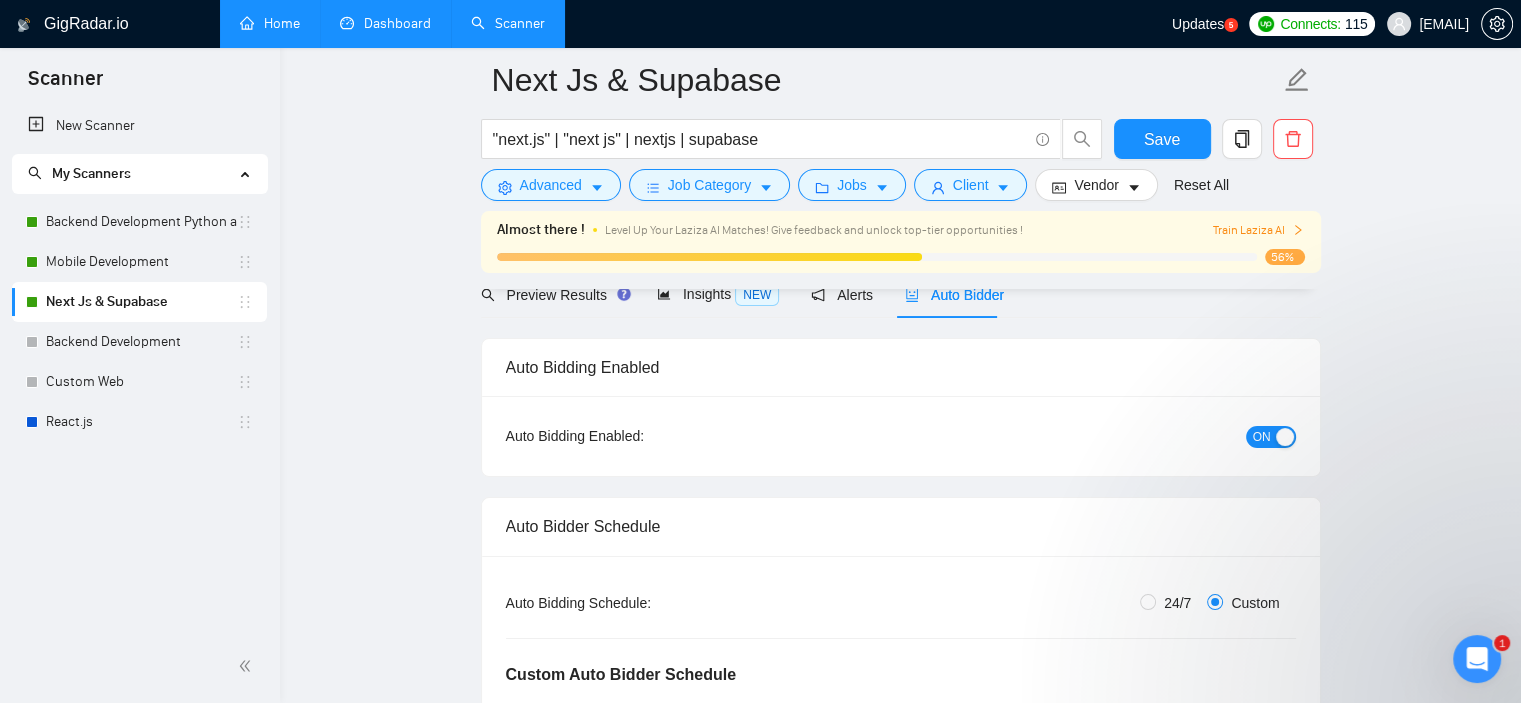 type 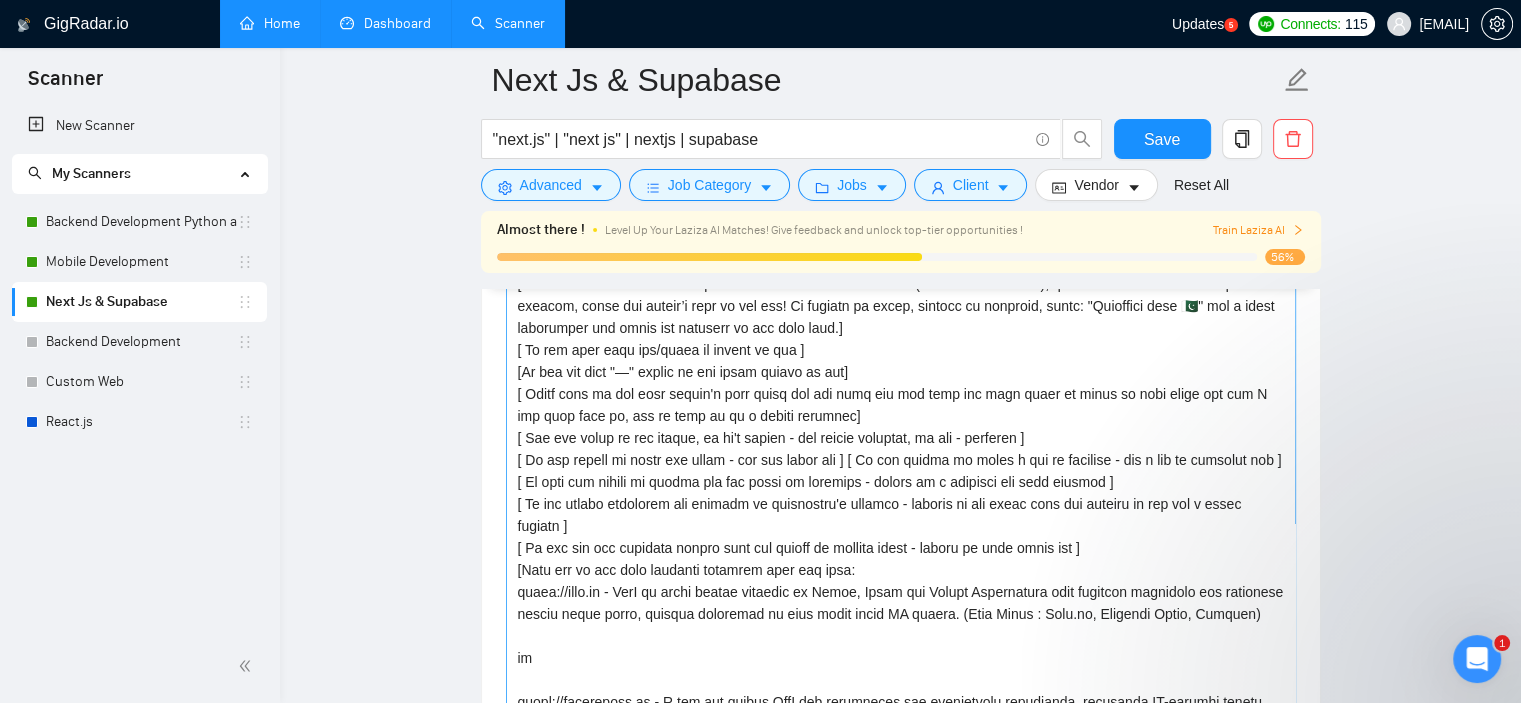 scroll, scrollTop: 2800, scrollLeft: 0, axis: vertical 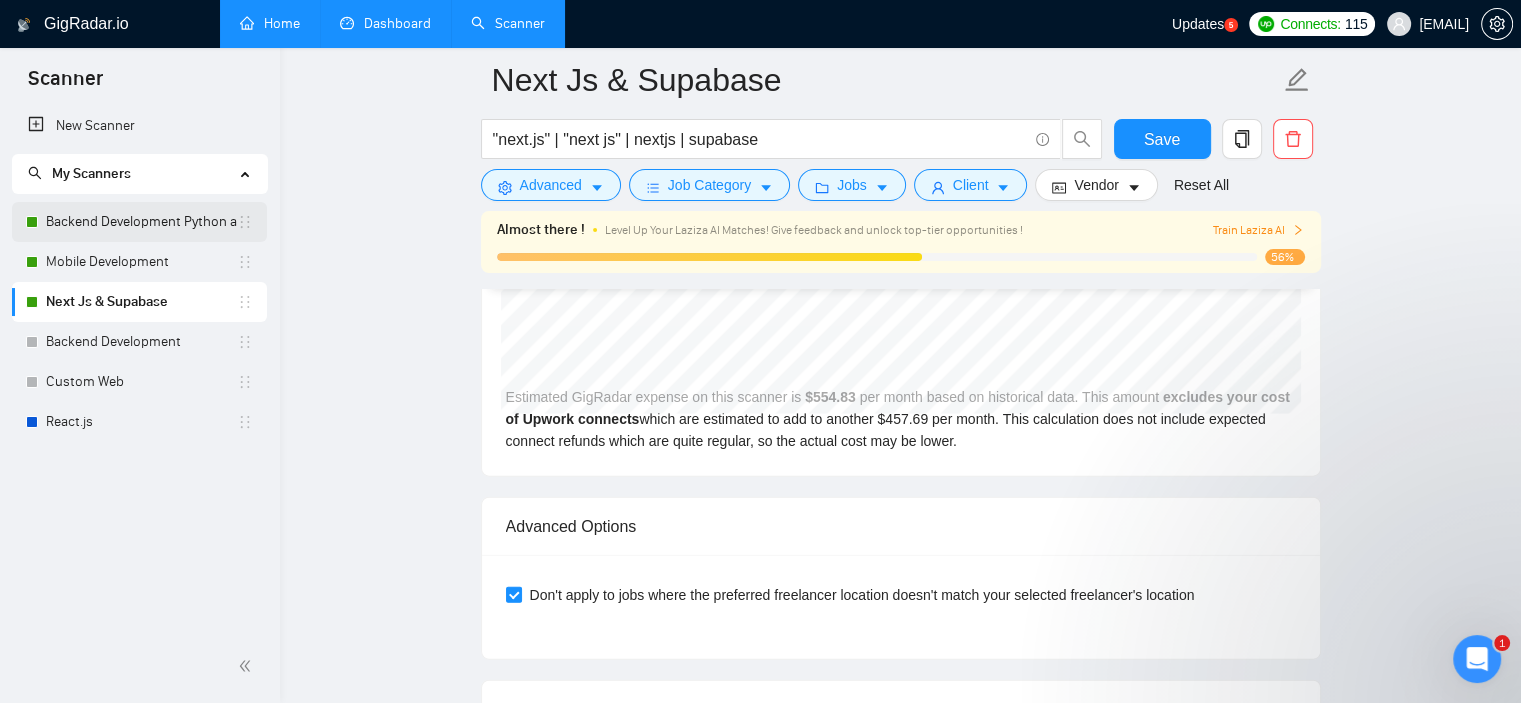 click on "Backend Development Python and Go" at bounding box center [141, 222] 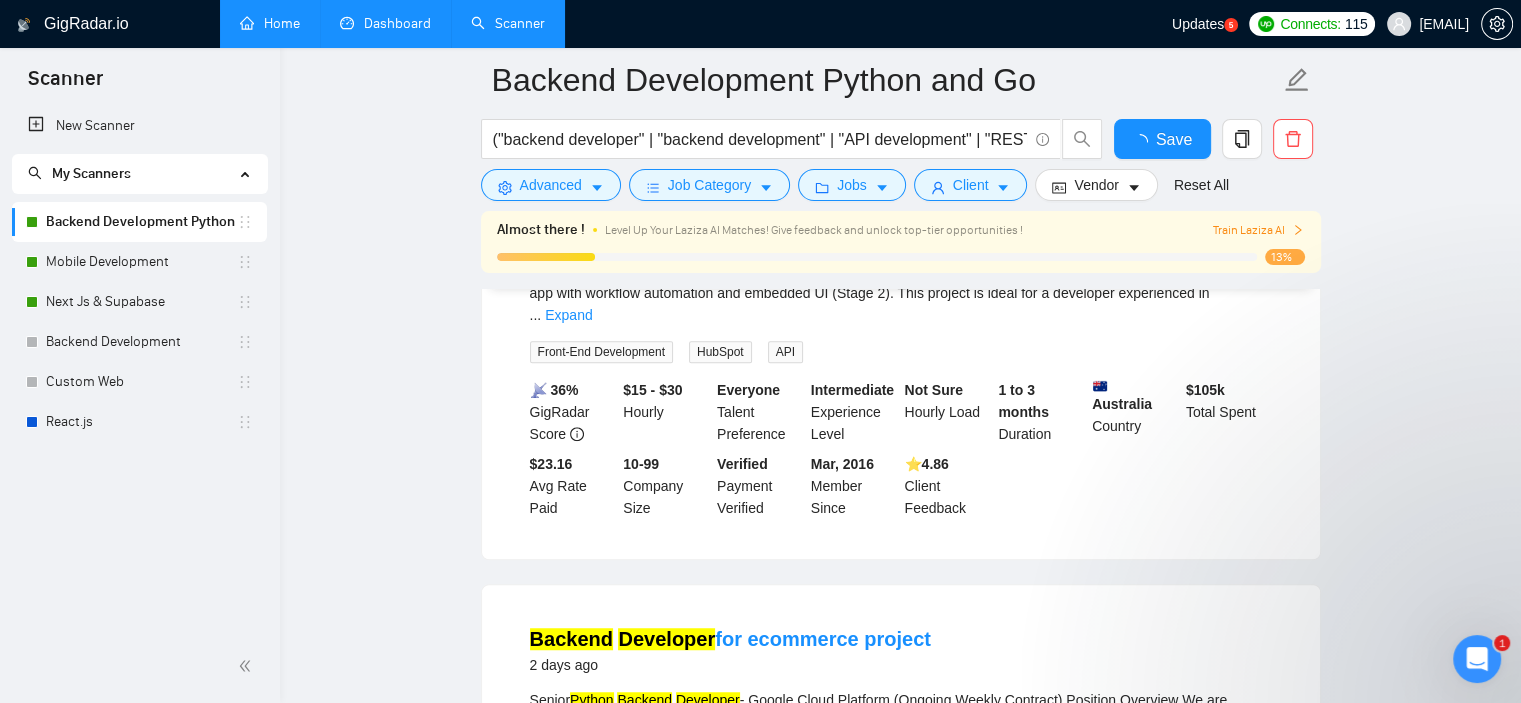 scroll, scrollTop: 4299, scrollLeft: 0, axis: vertical 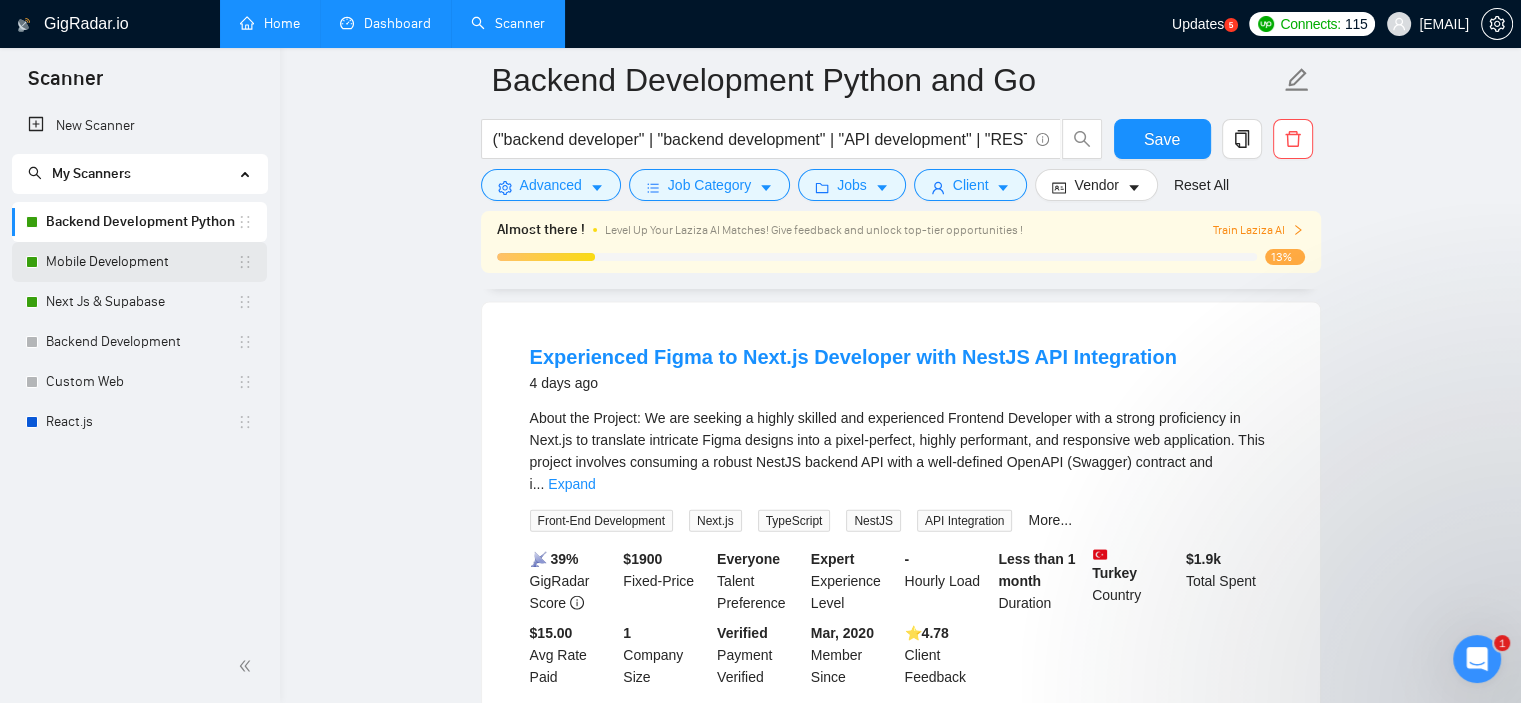 click on "Mobile Development" at bounding box center (141, 262) 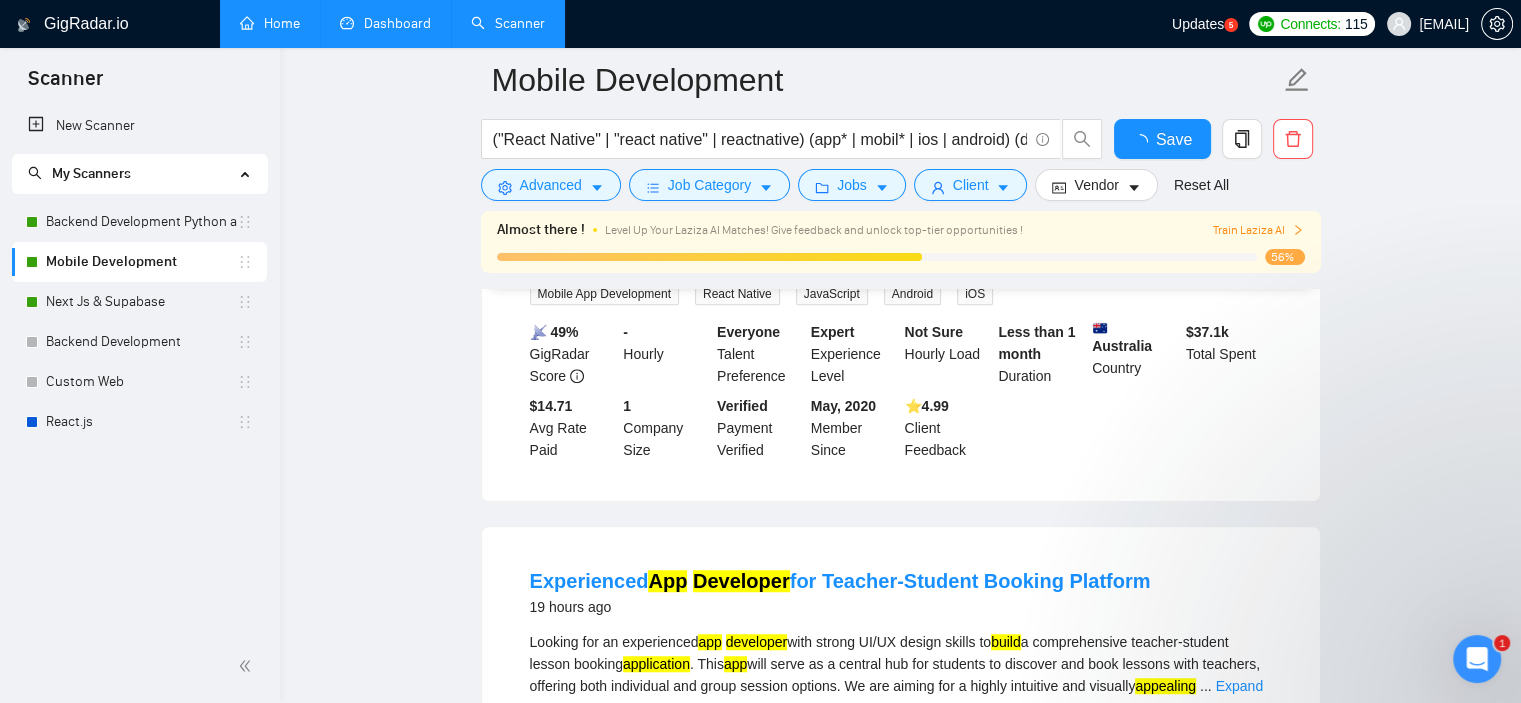 scroll, scrollTop: 4299, scrollLeft: 0, axis: vertical 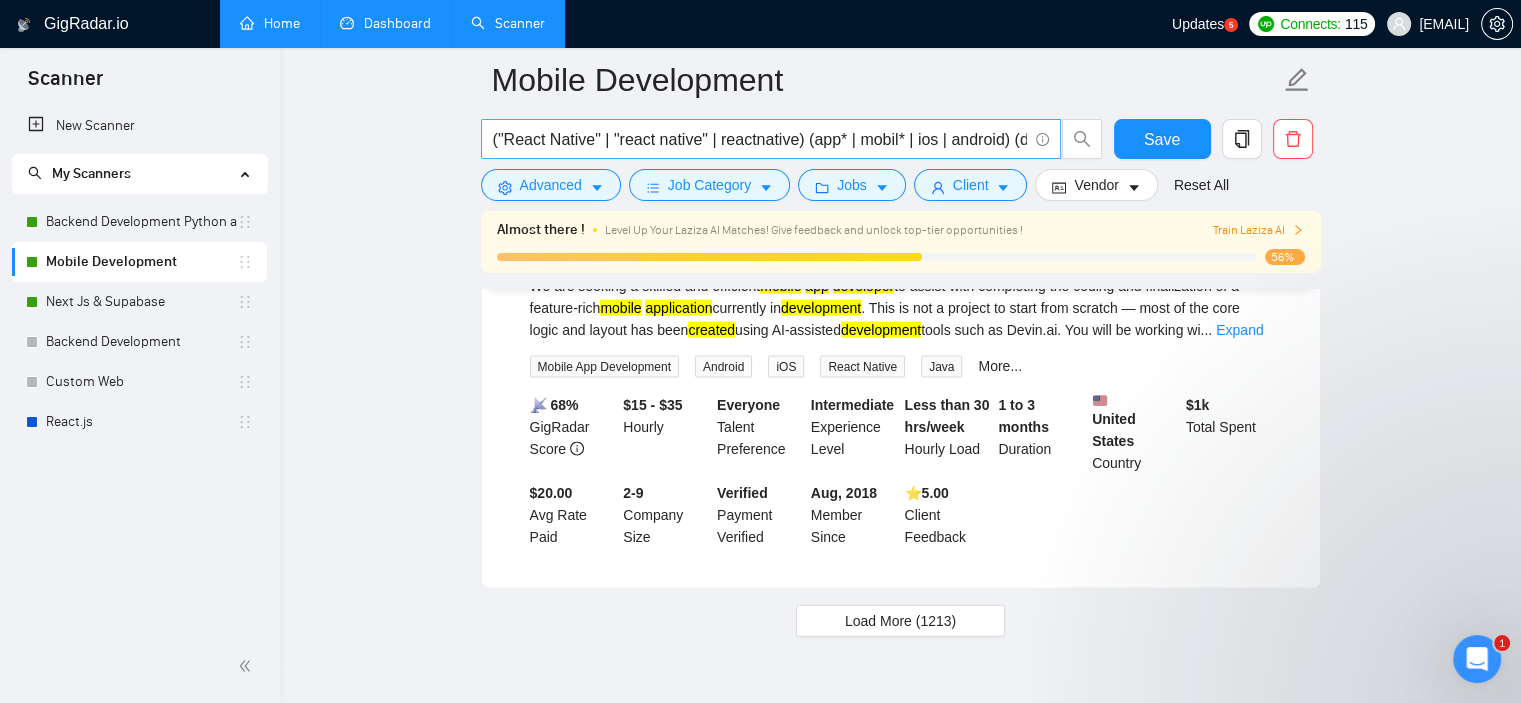 click on "("React Native" | "react native" | reactnative) (app* | mobil* | ios | android) (develop* | build* | creat*)" at bounding box center [760, 139] 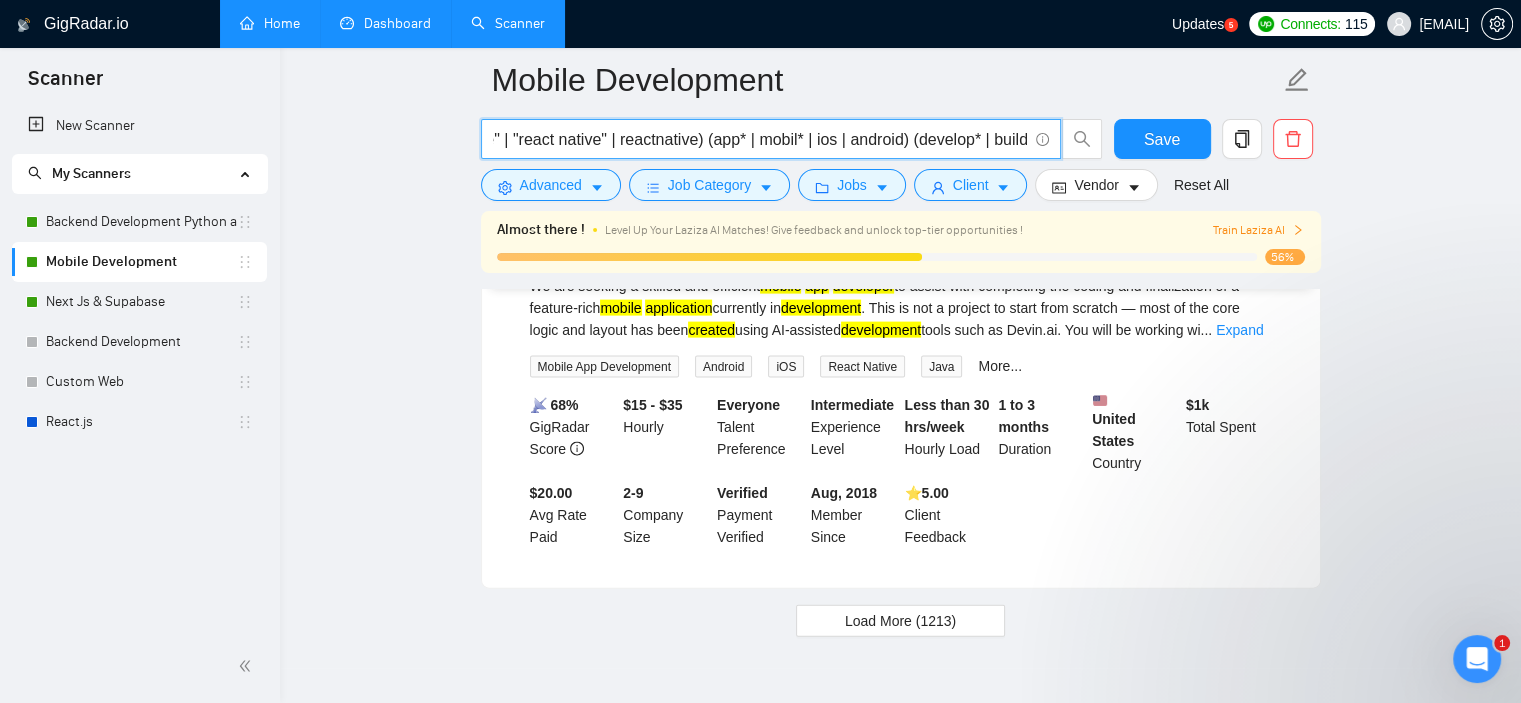 scroll, scrollTop: 0, scrollLeft: 166, axis: horizontal 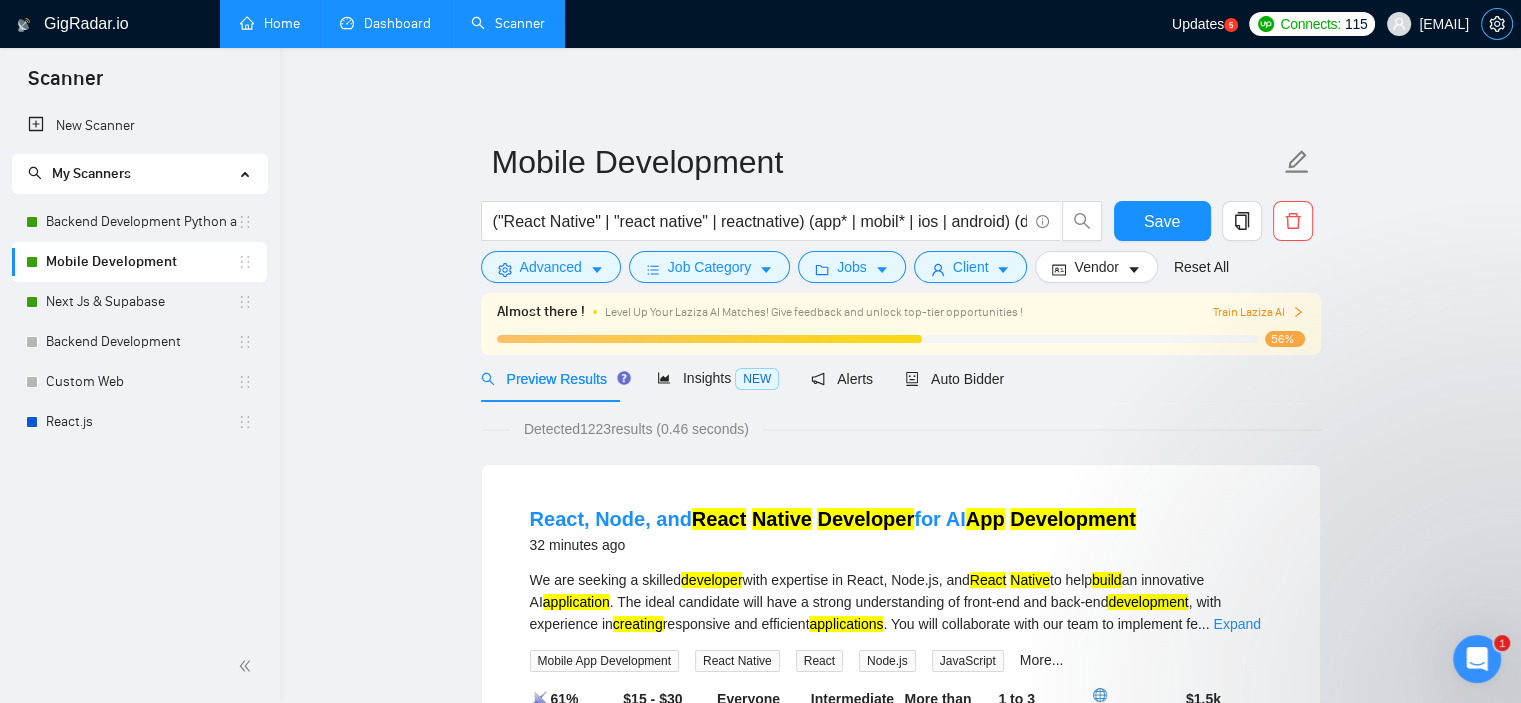 click at bounding box center (1497, 24) 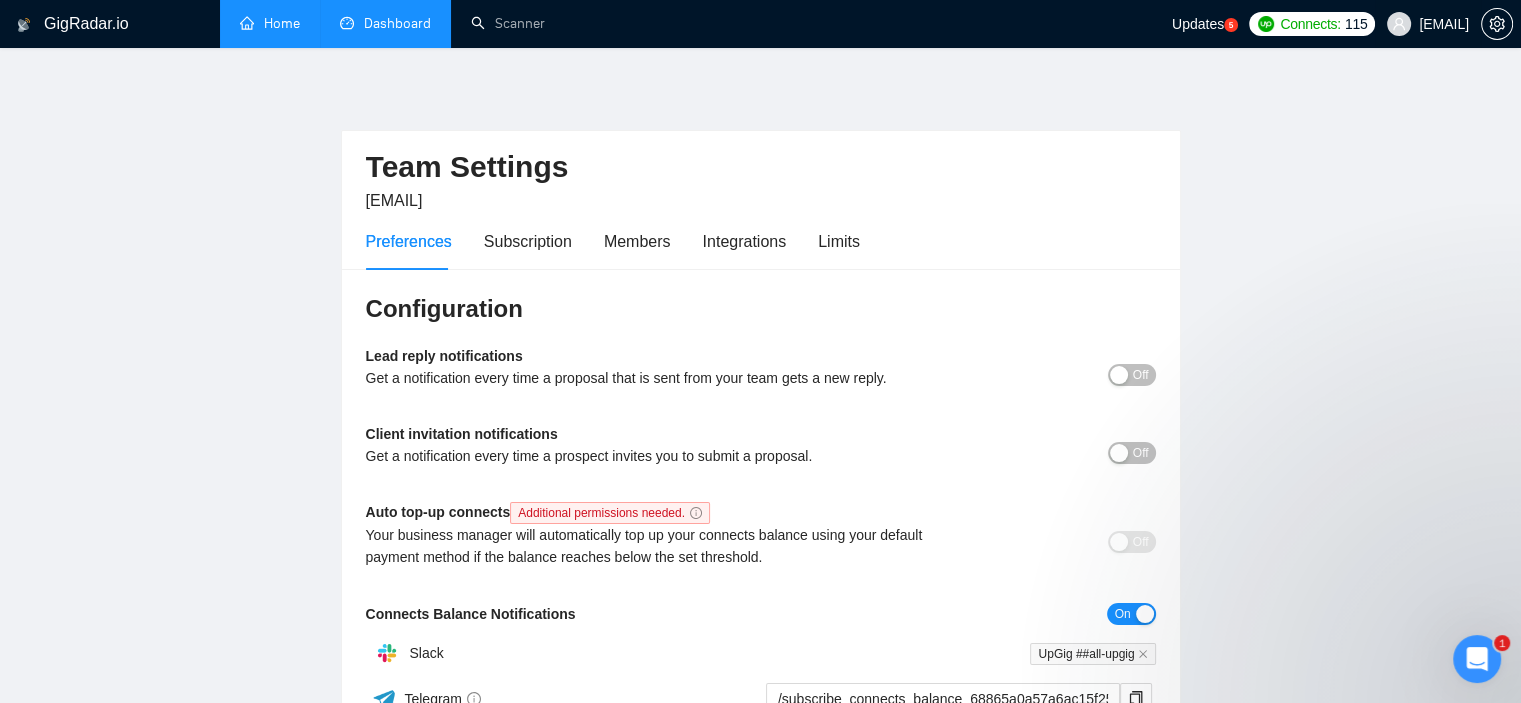 click on "[EMAIL]" at bounding box center (1444, 24) 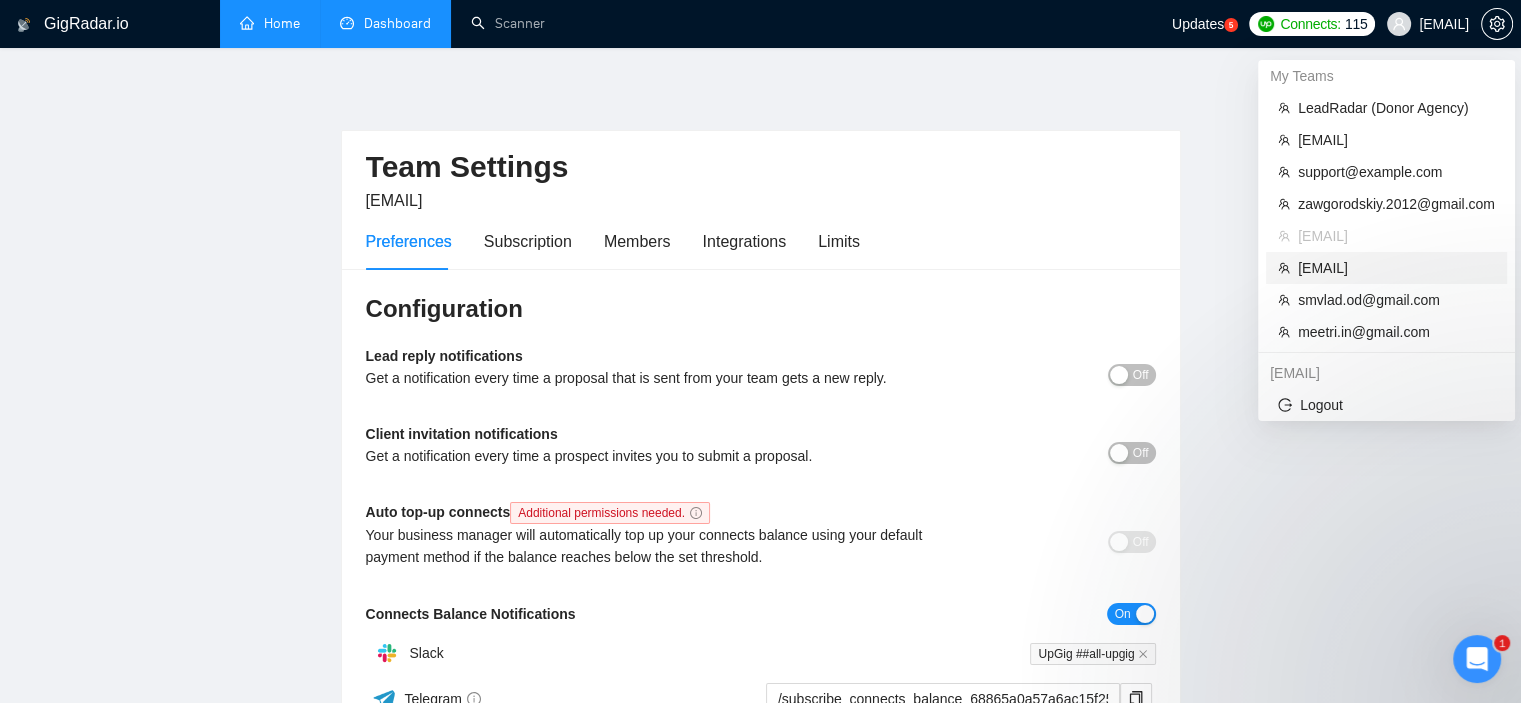 click on "[EMAIL]" at bounding box center (1396, 268) 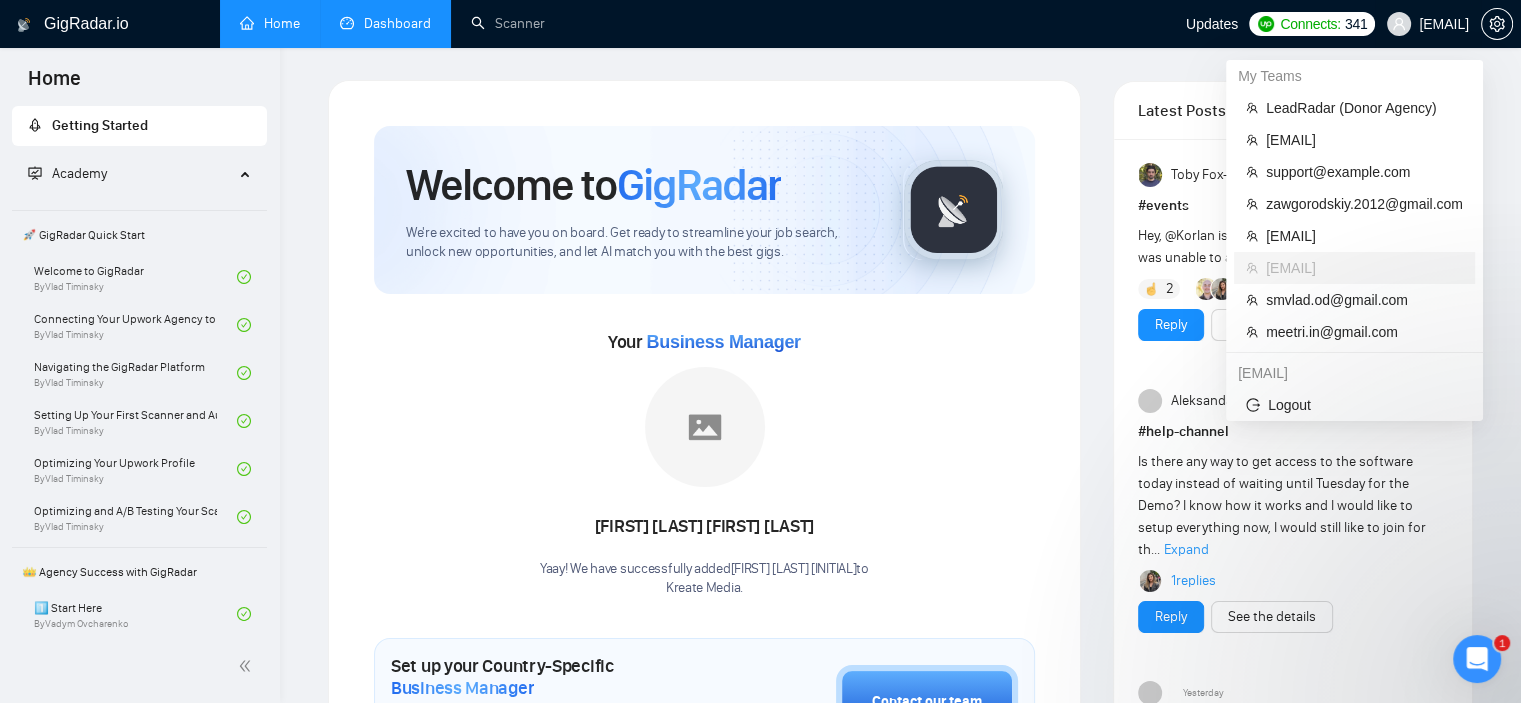 click on "[EMAIL]" at bounding box center [1444, 24] 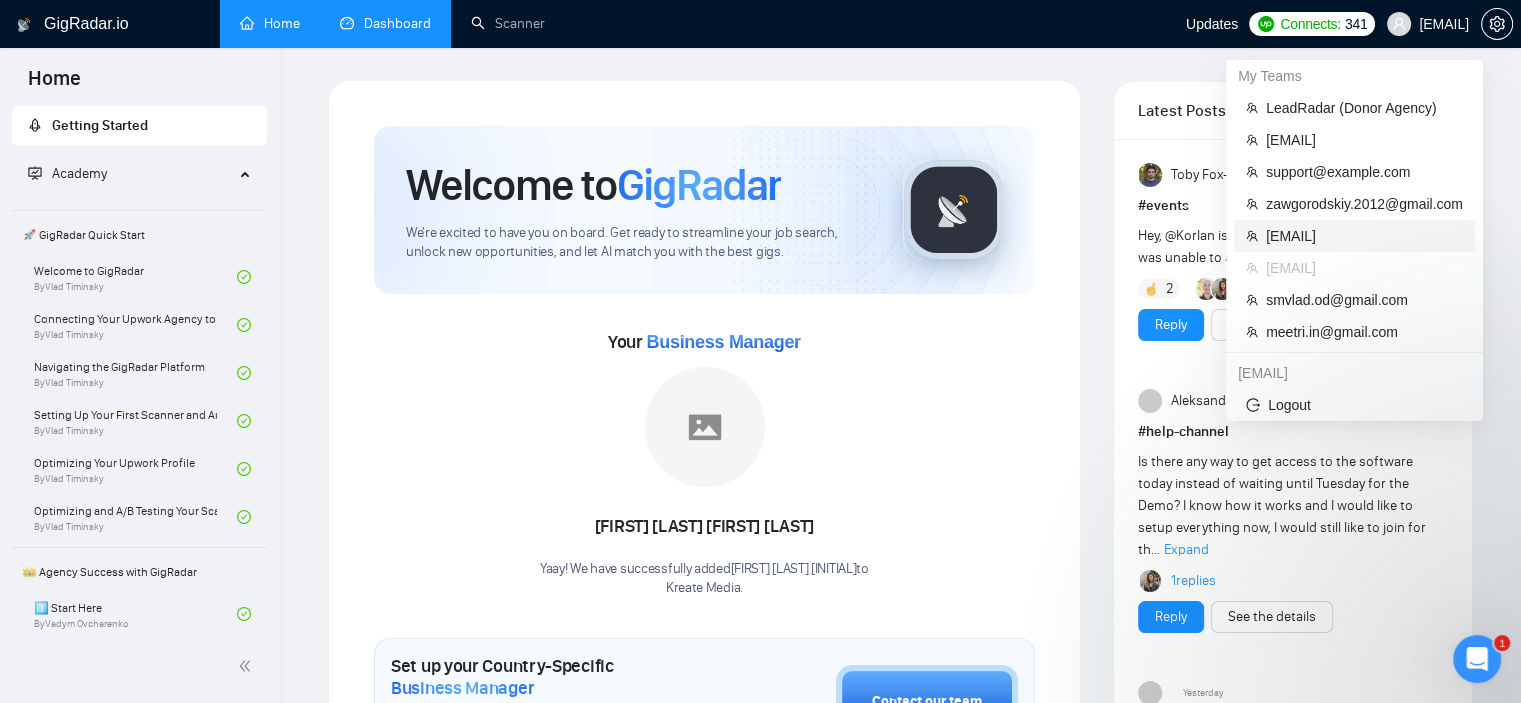 click on "[EMAIL]" at bounding box center (1364, 236) 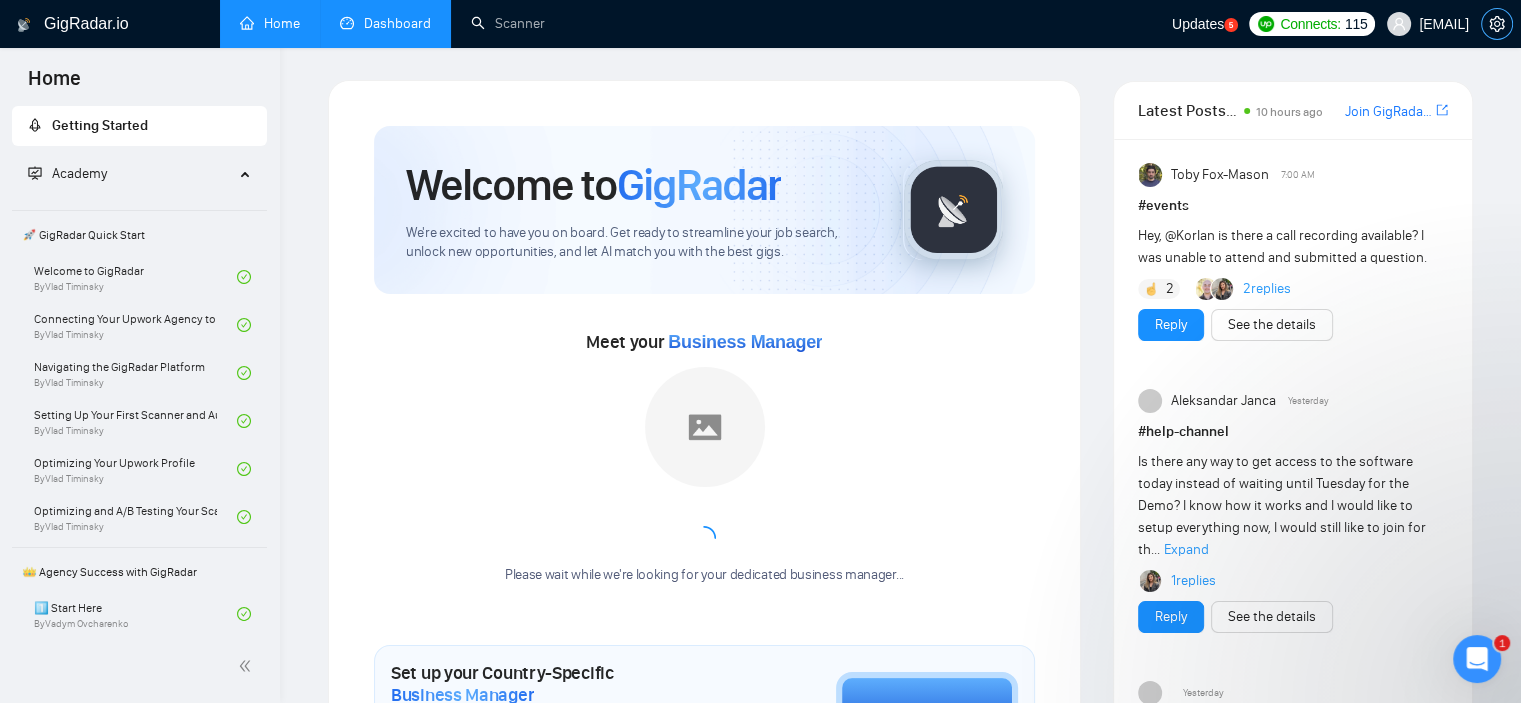 click at bounding box center [1497, 24] 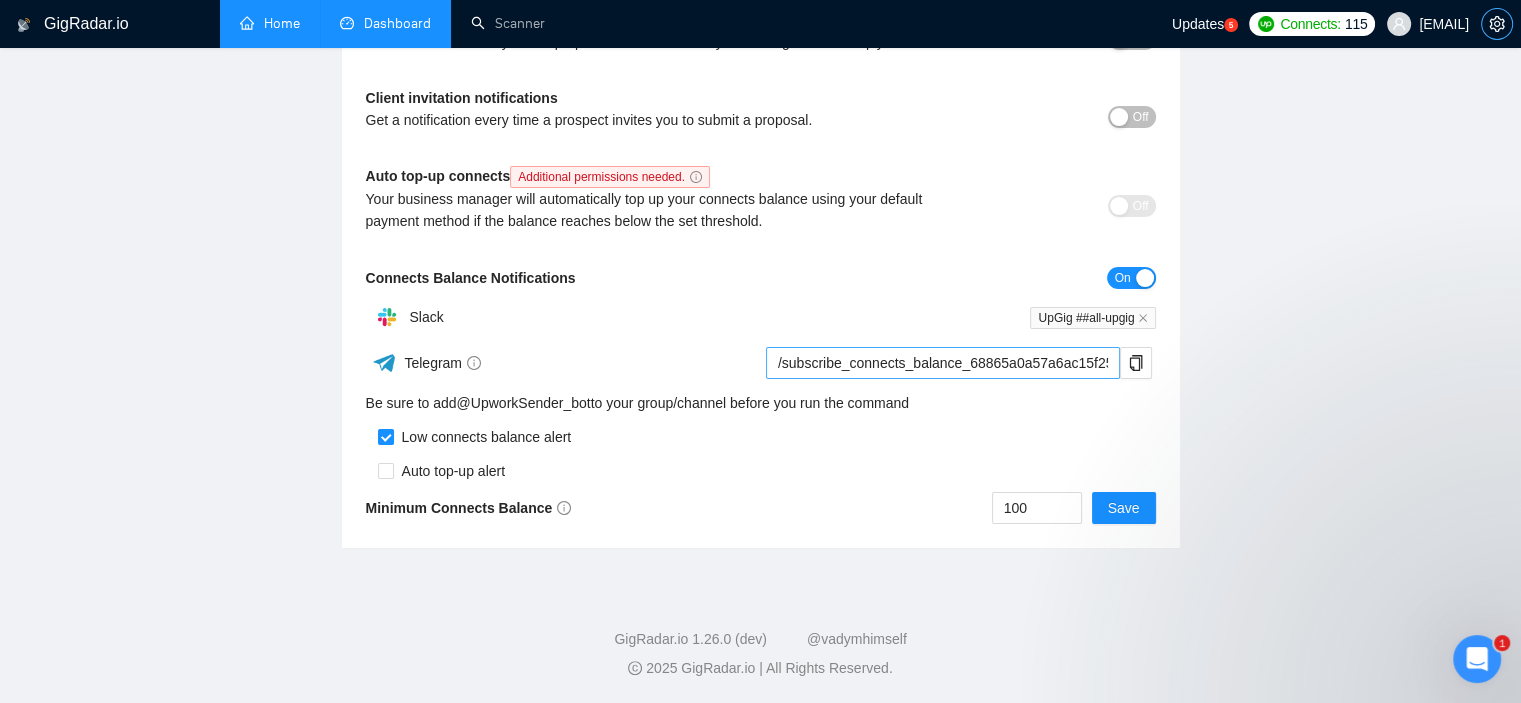 scroll, scrollTop: 0, scrollLeft: 0, axis: both 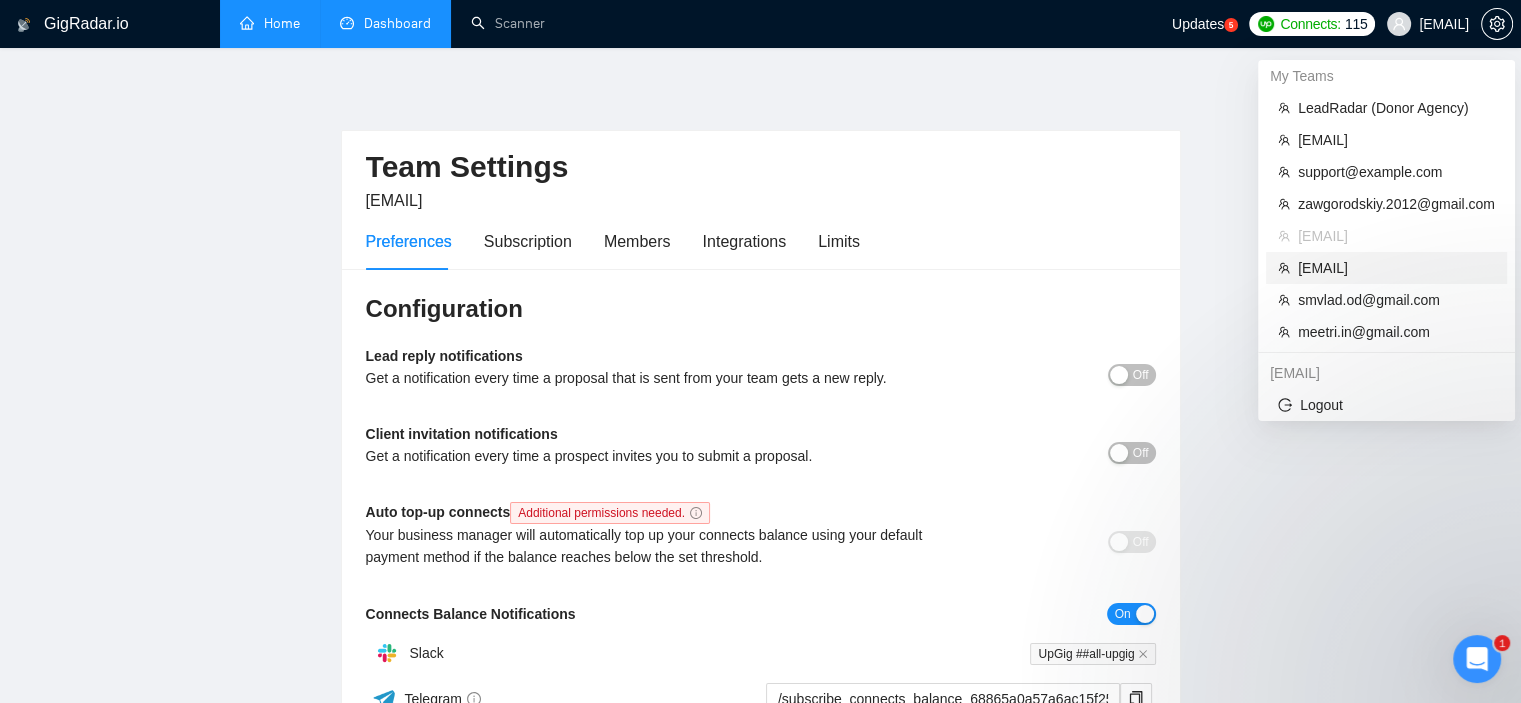 click on "[EMAIL]" at bounding box center (1396, 268) 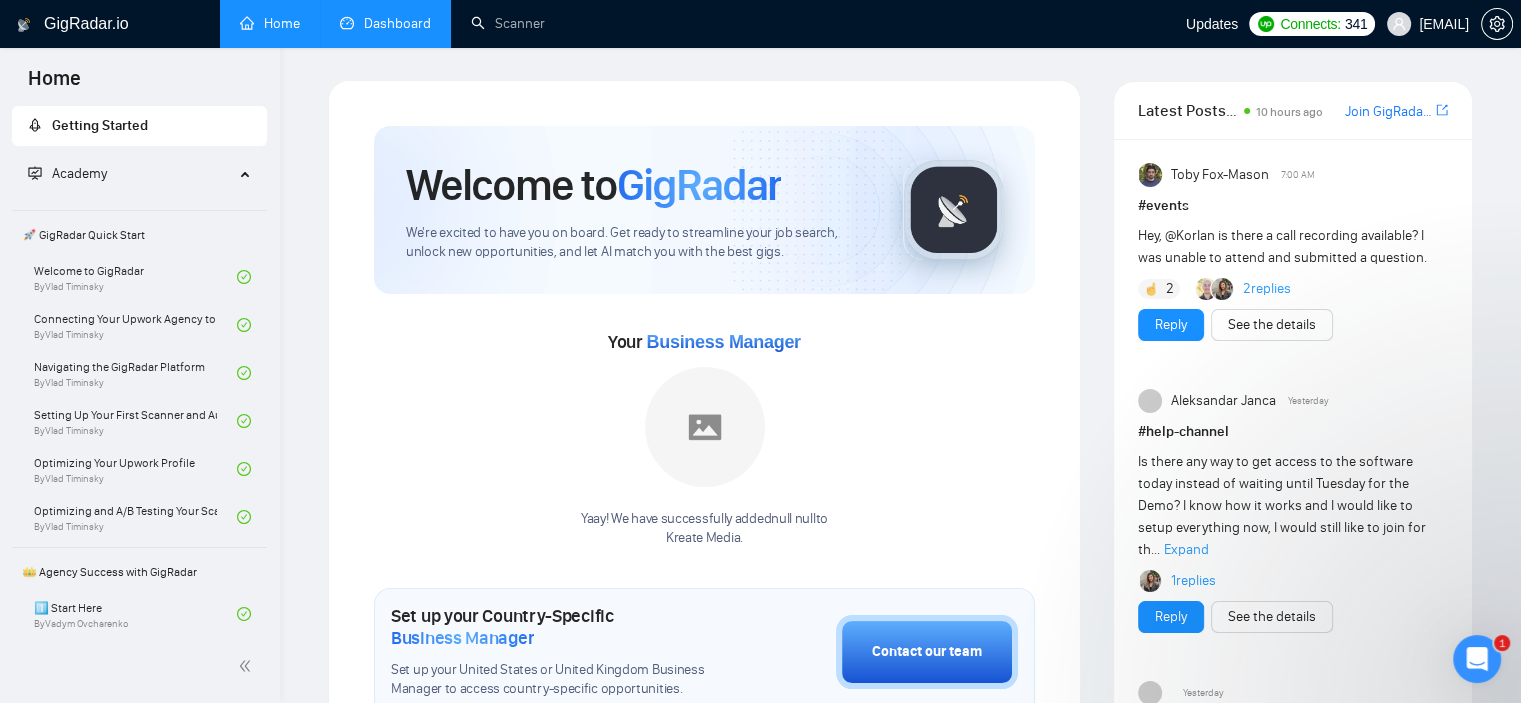click on "Dashboard" at bounding box center (385, 23) 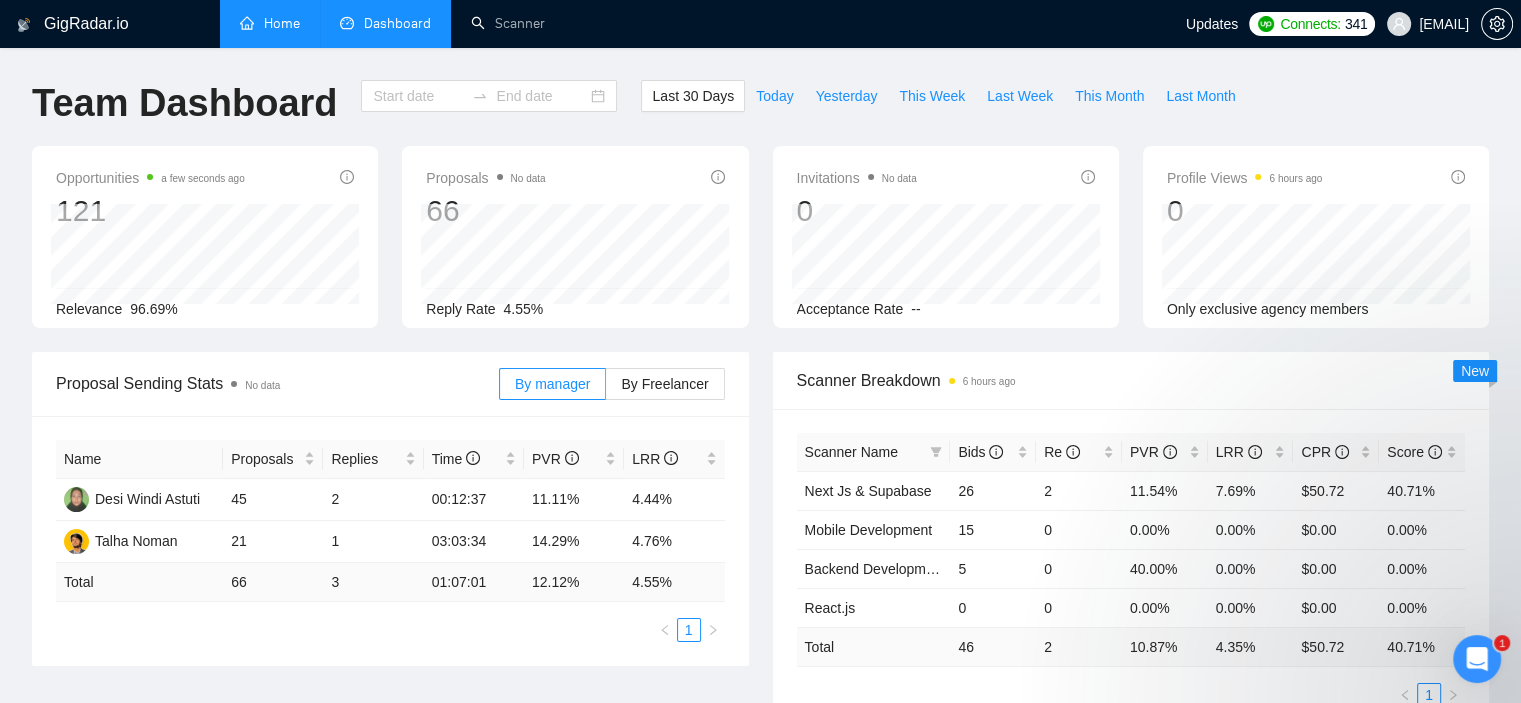 type on "2025-07-05" 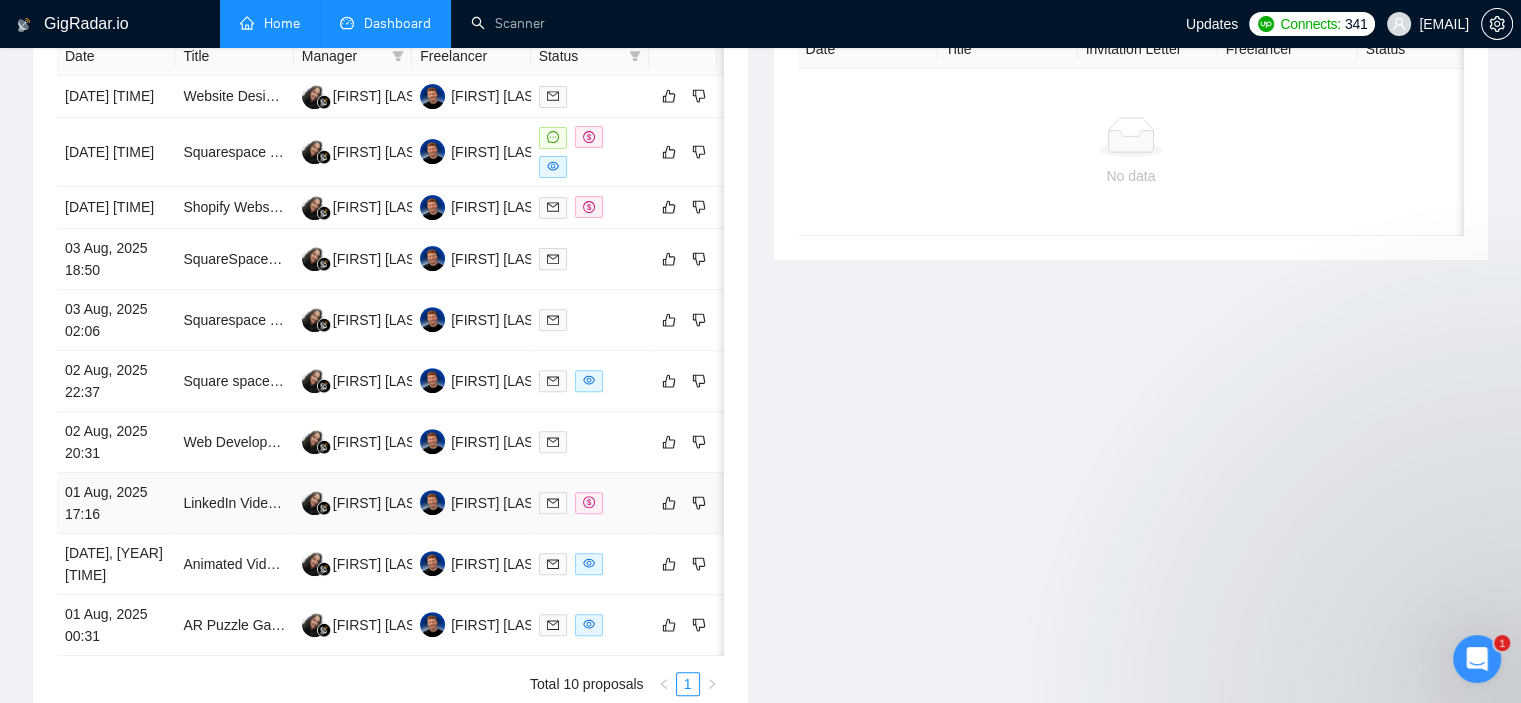 scroll, scrollTop: 900, scrollLeft: 0, axis: vertical 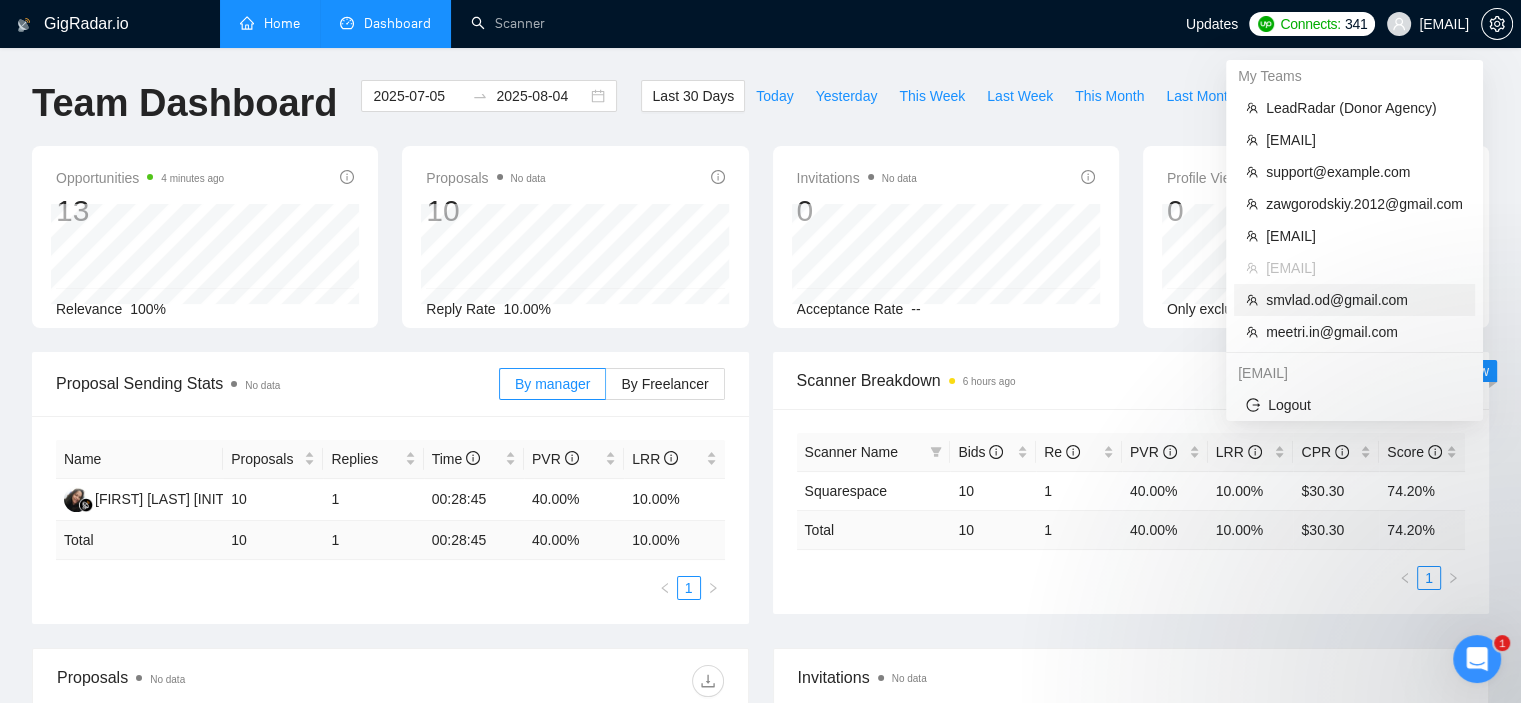 click on "smvlad.od@gmail.com" at bounding box center [1354, 300] 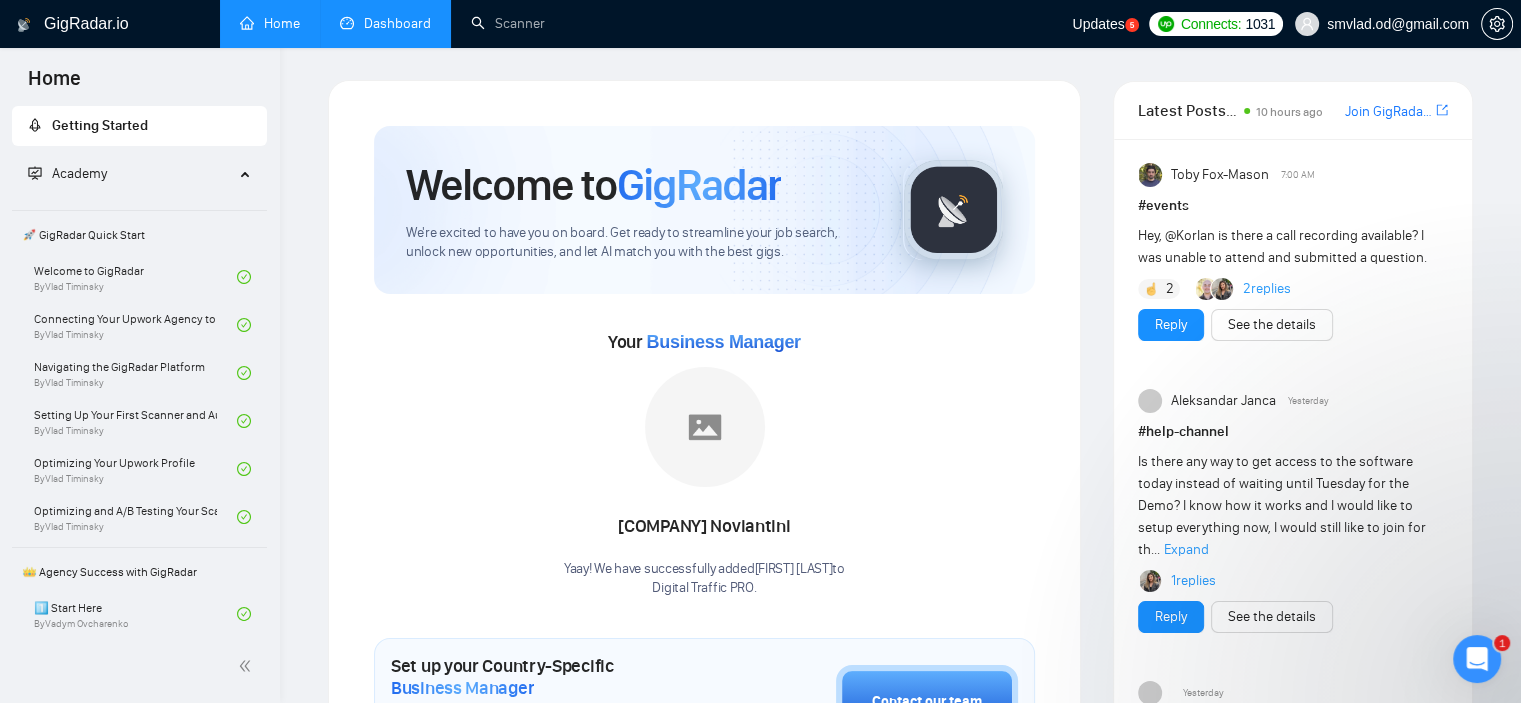 click on "Dashboard" at bounding box center (385, 23) 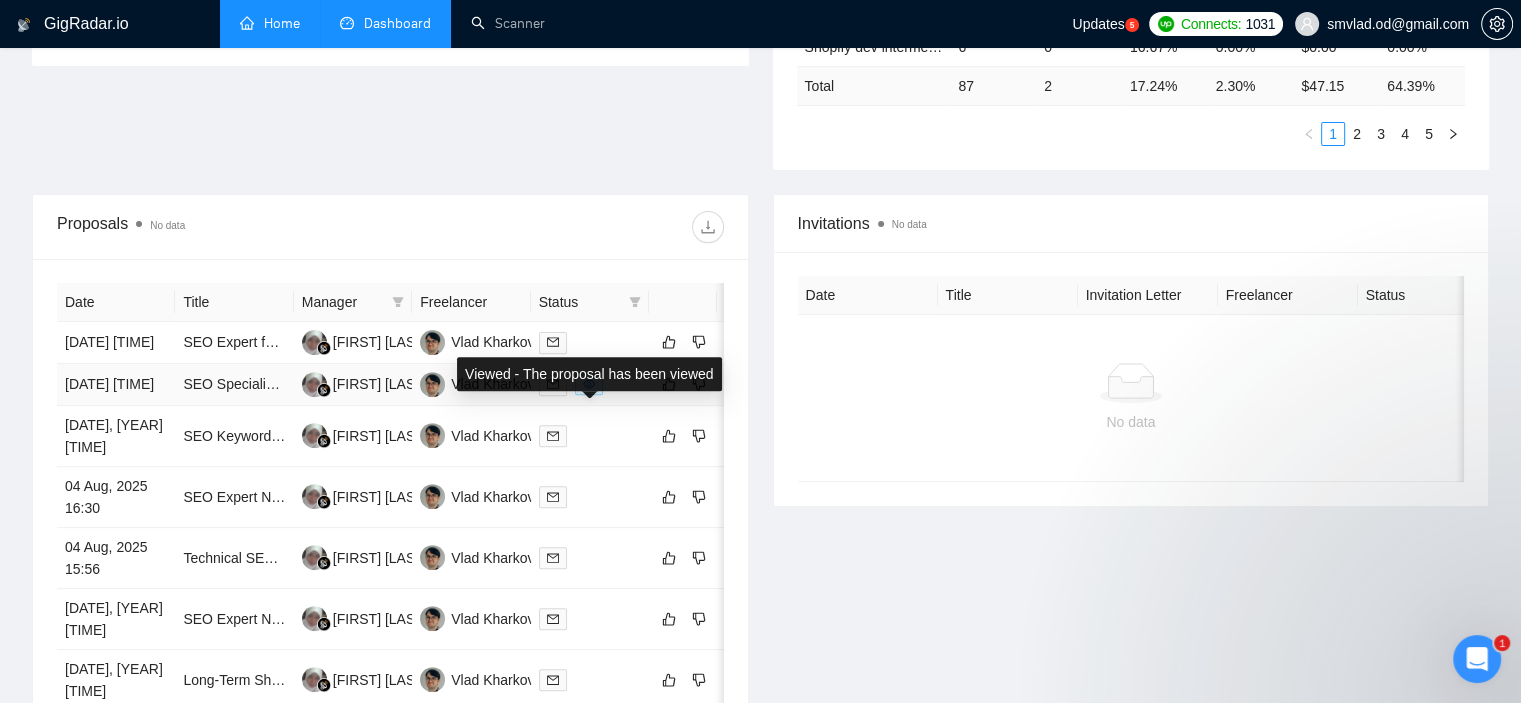 scroll, scrollTop: 1000, scrollLeft: 0, axis: vertical 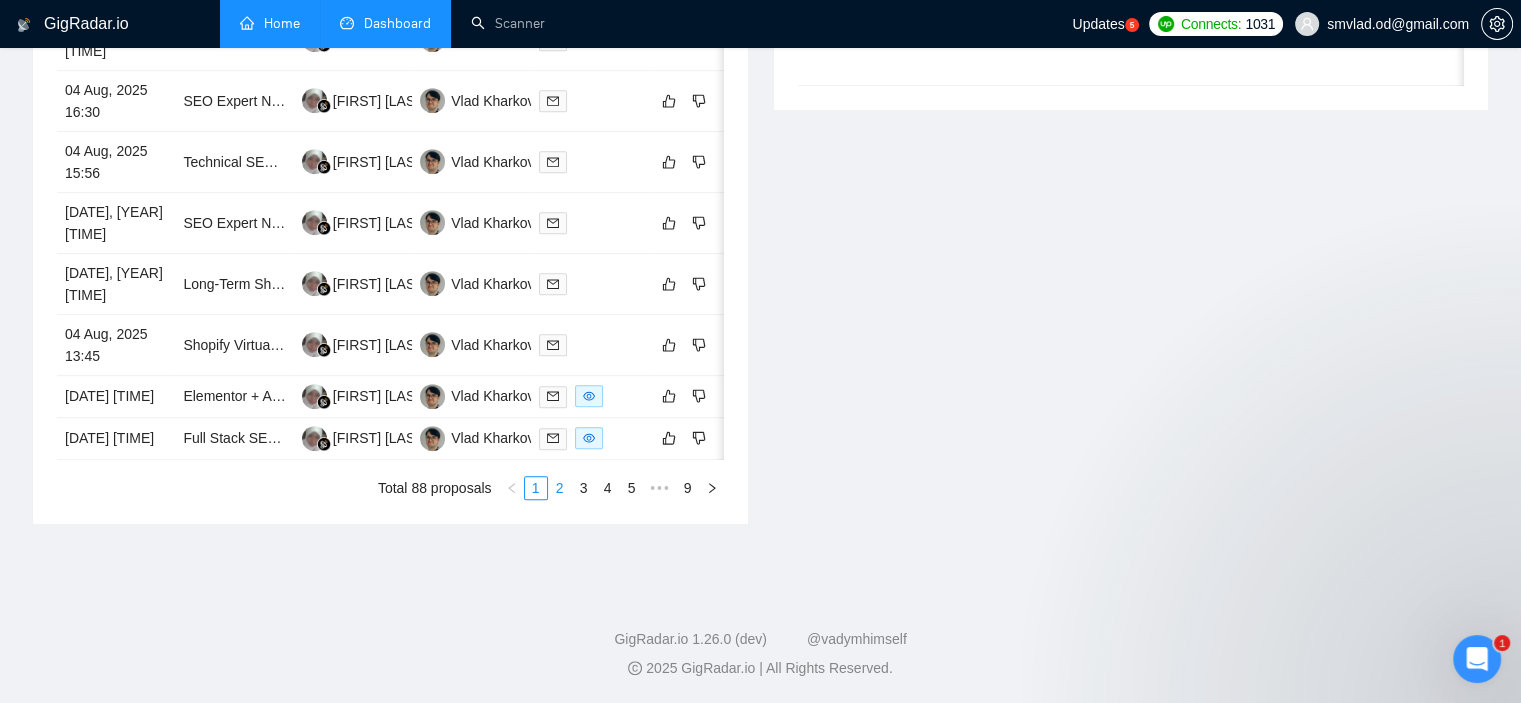 click on "2" at bounding box center (560, 488) 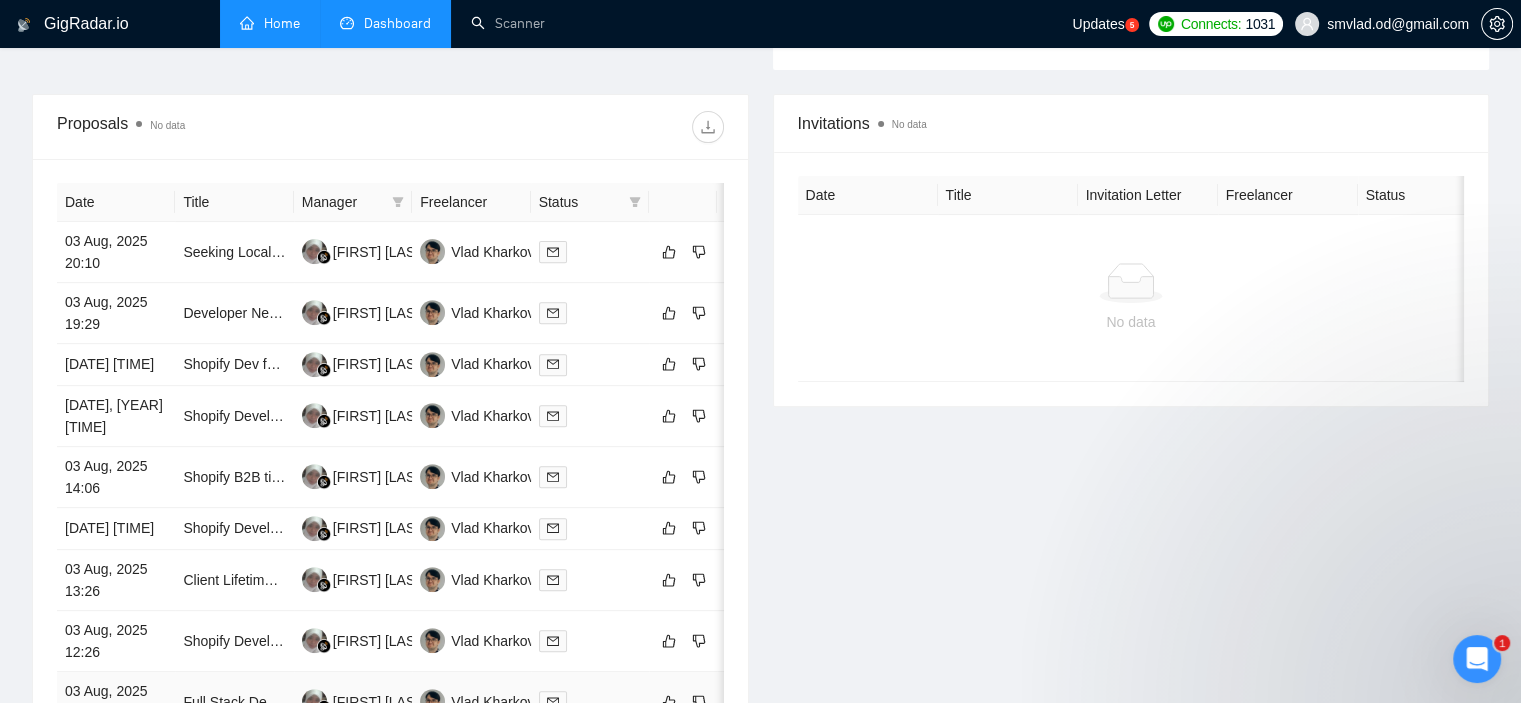 scroll, scrollTop: 1082, scrollLeft: 0, axis: vertical 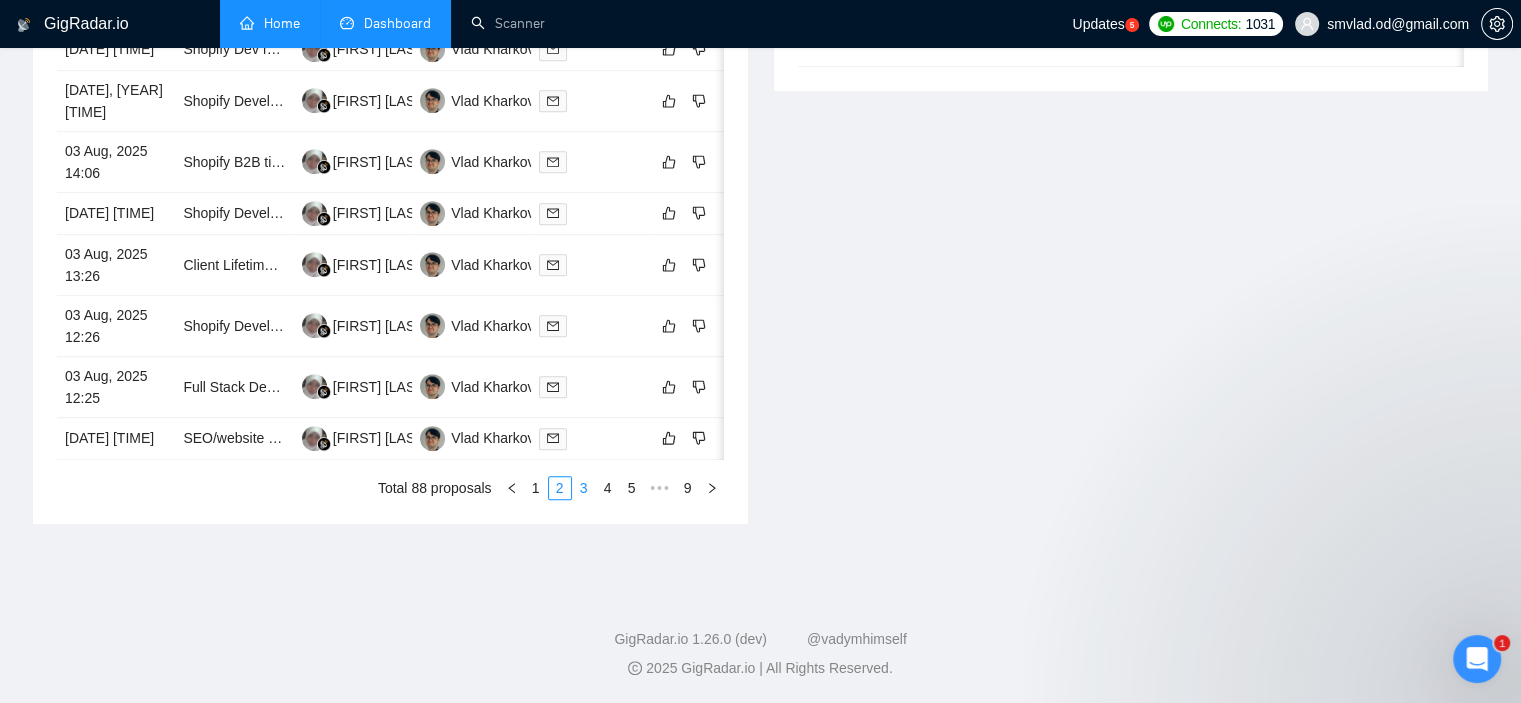 click on "3" at bounding box center [584, 488] 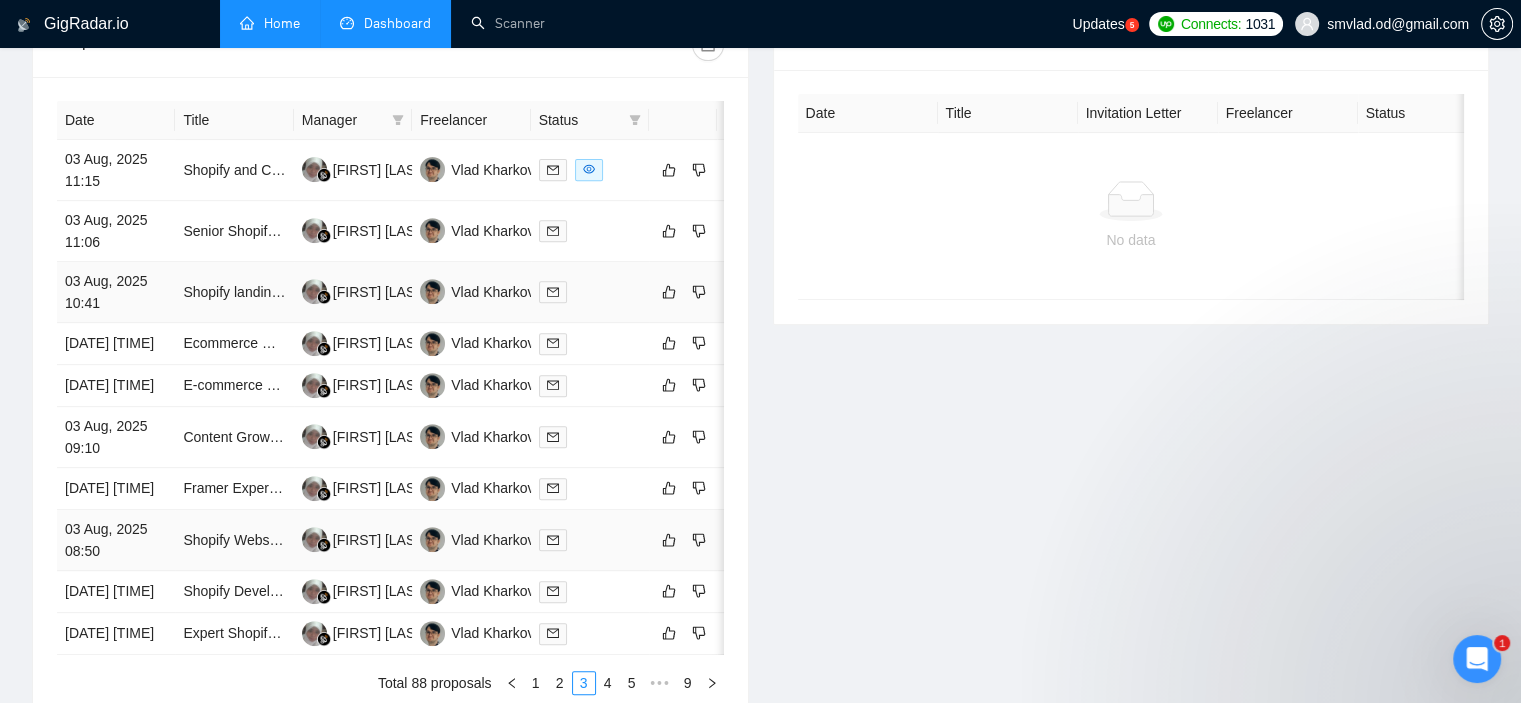 scroll, scrollTop: 1082, scrollLeft: 0, axis: vertical 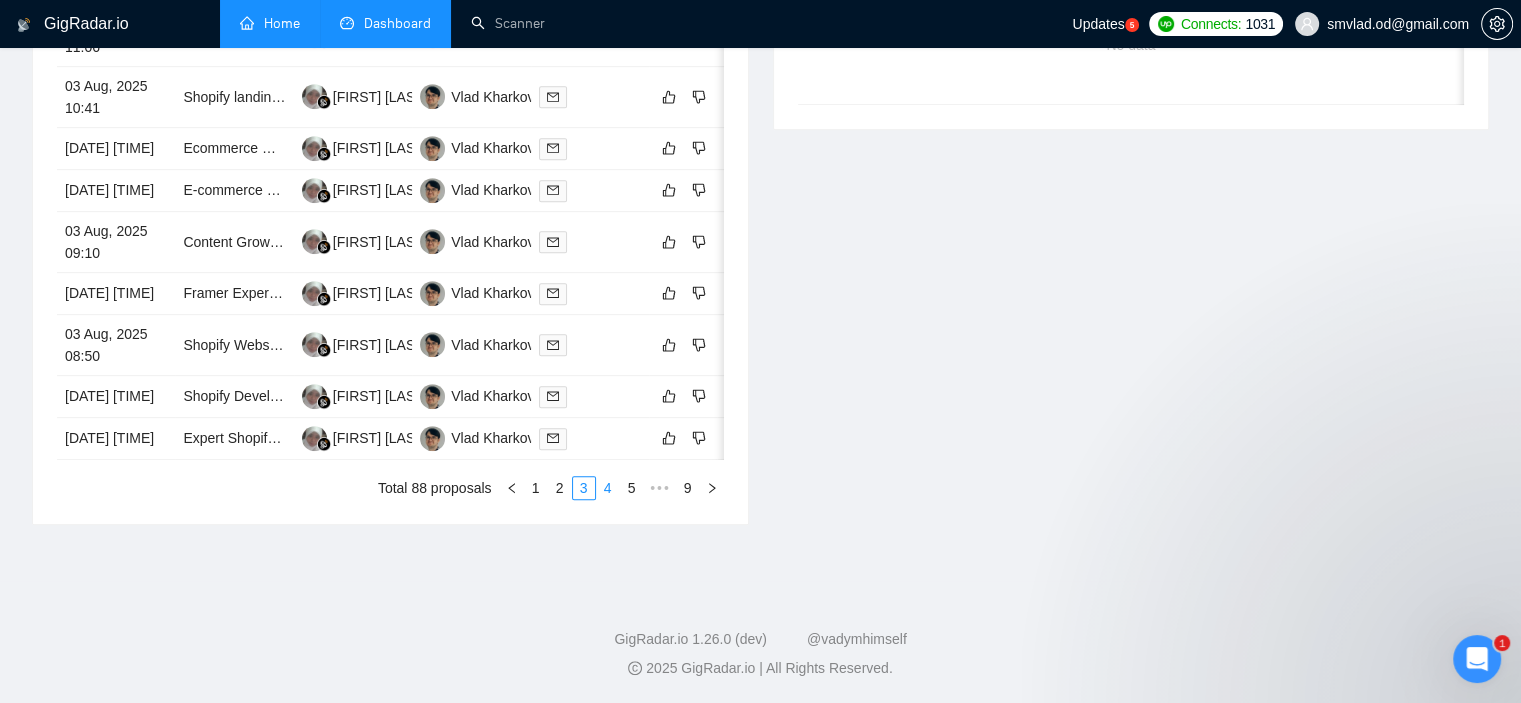 click on "4" at bounding box center (608, 488) 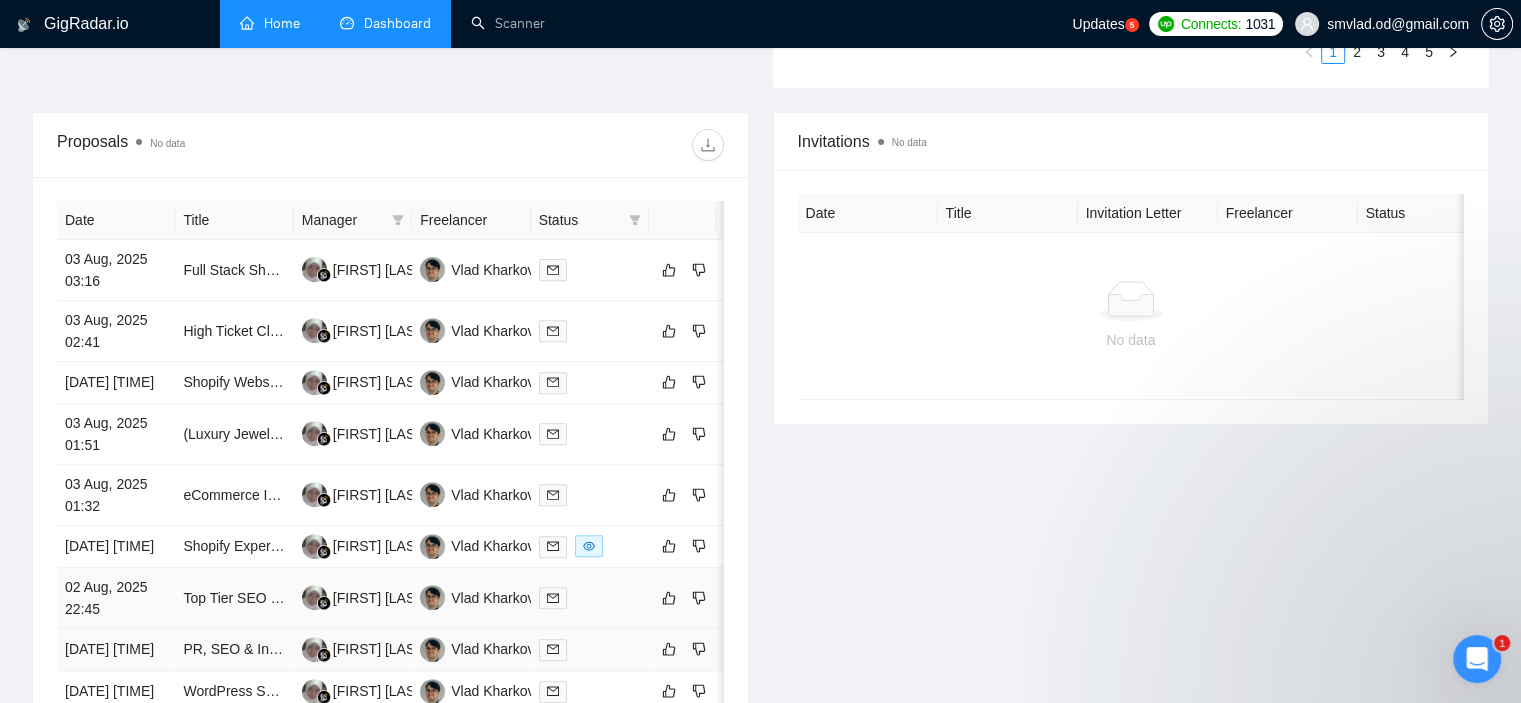 scroll, scrollTop: 1082, scrollLeft: 0, axis: vertical 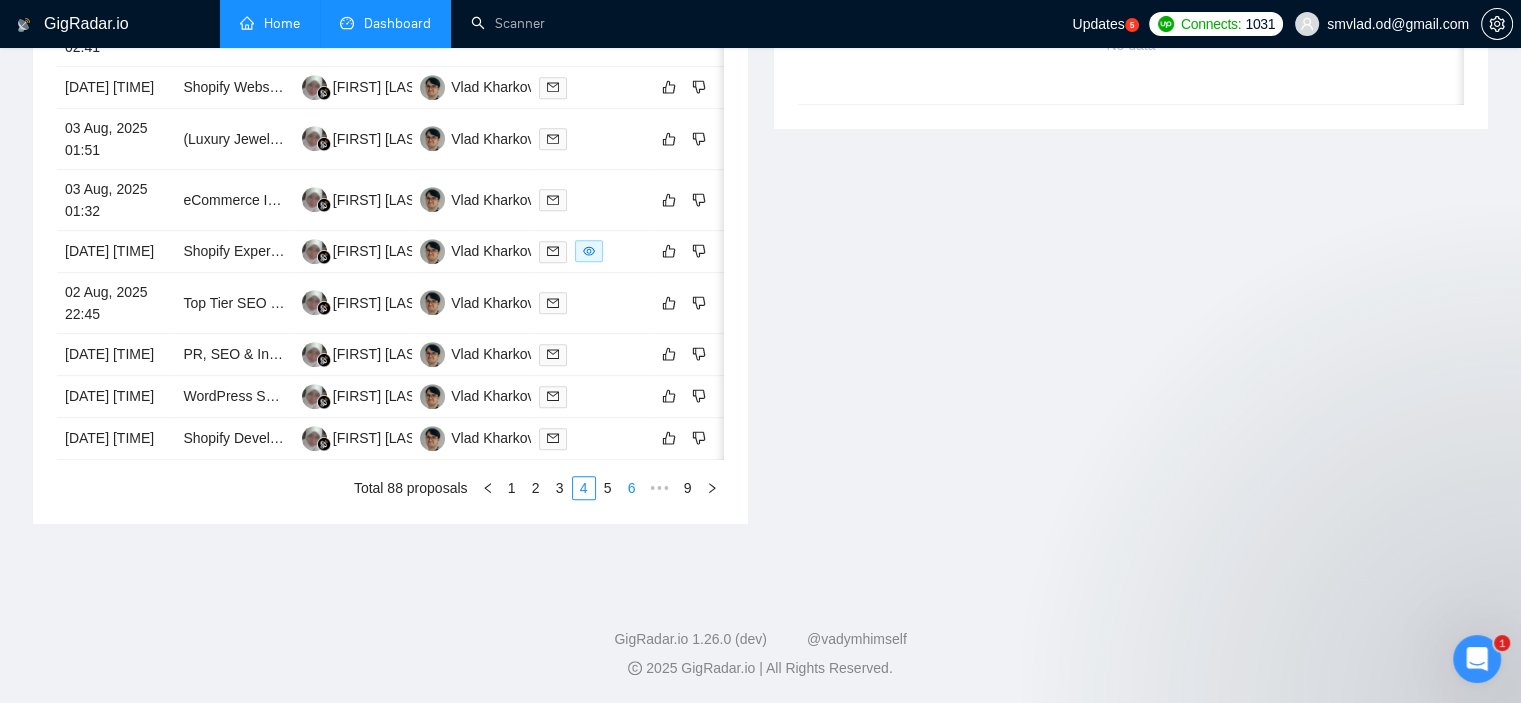 click on "6" at bounding box center (632, 488) 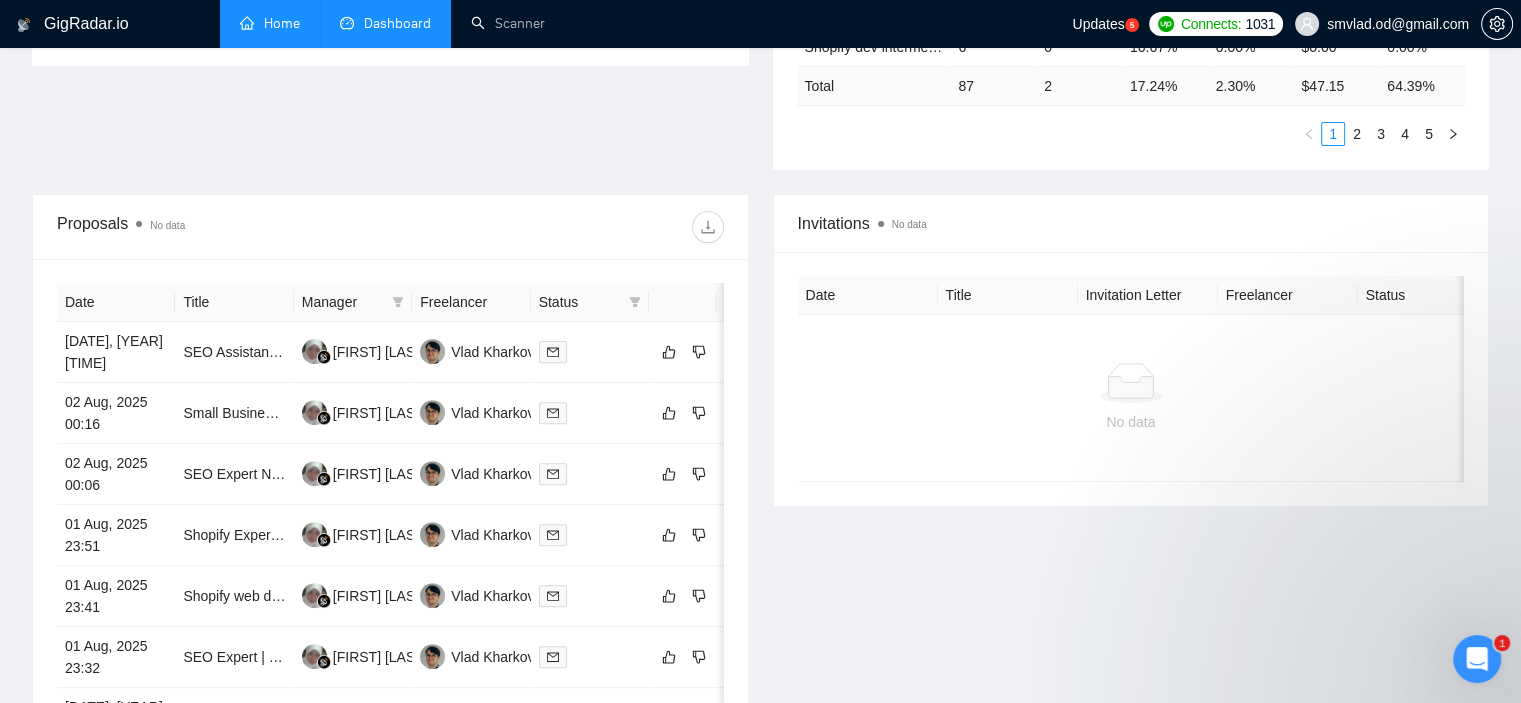 scroll, scrollTop: 1082, scrollLeft: 0, axis: vertical 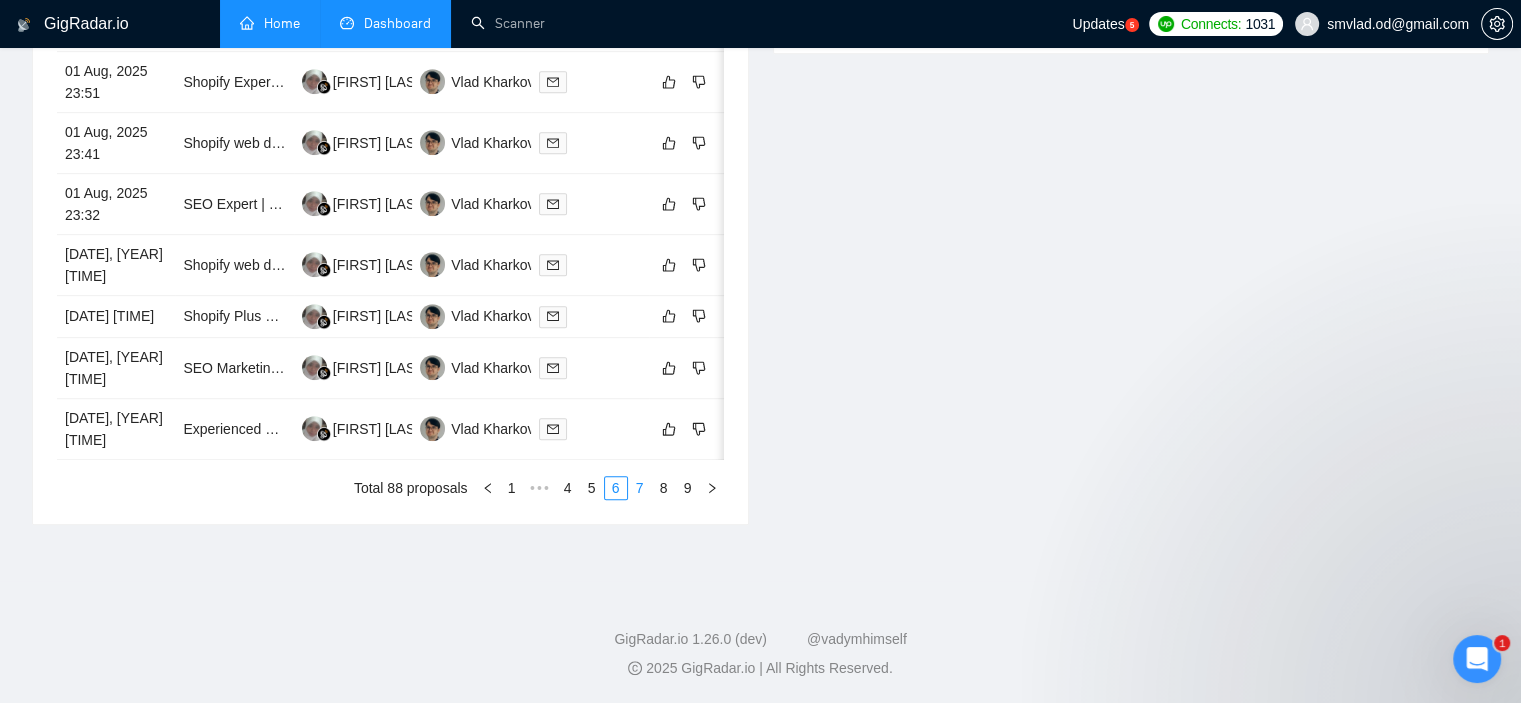 click on "7" at bounding box center [640, 488] 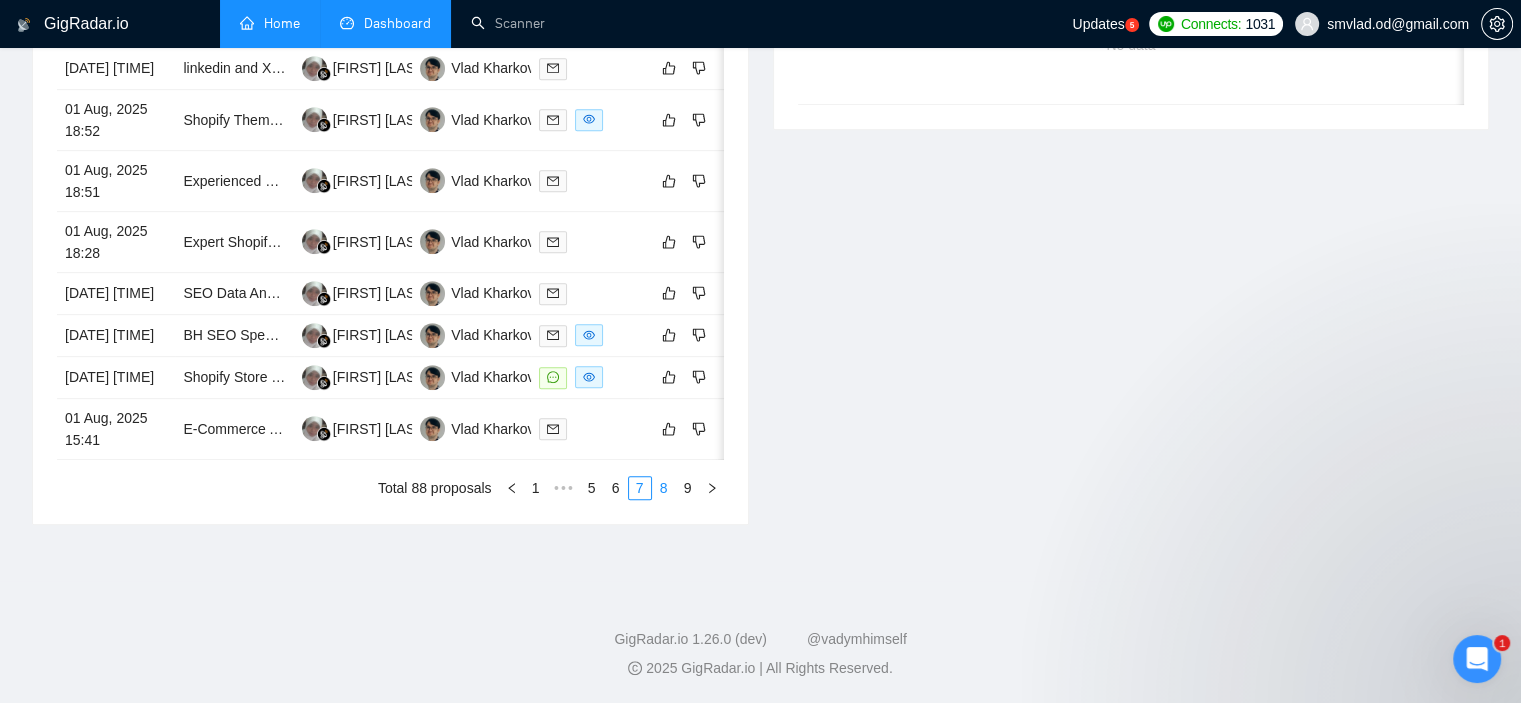 click on "8" at bounding box center (664, 488) 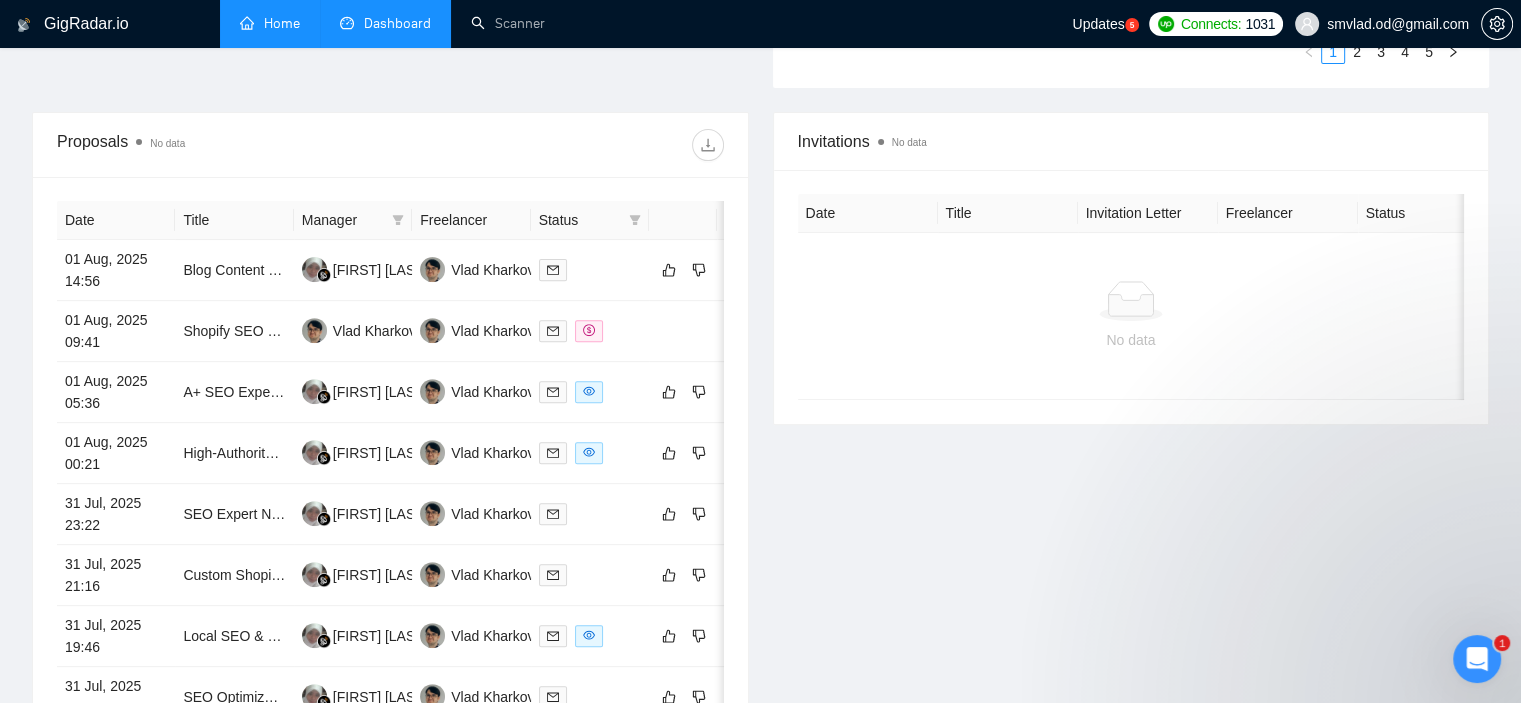 scroll, scrollTop: 1082, scrollLeft: 0, axis: vertical 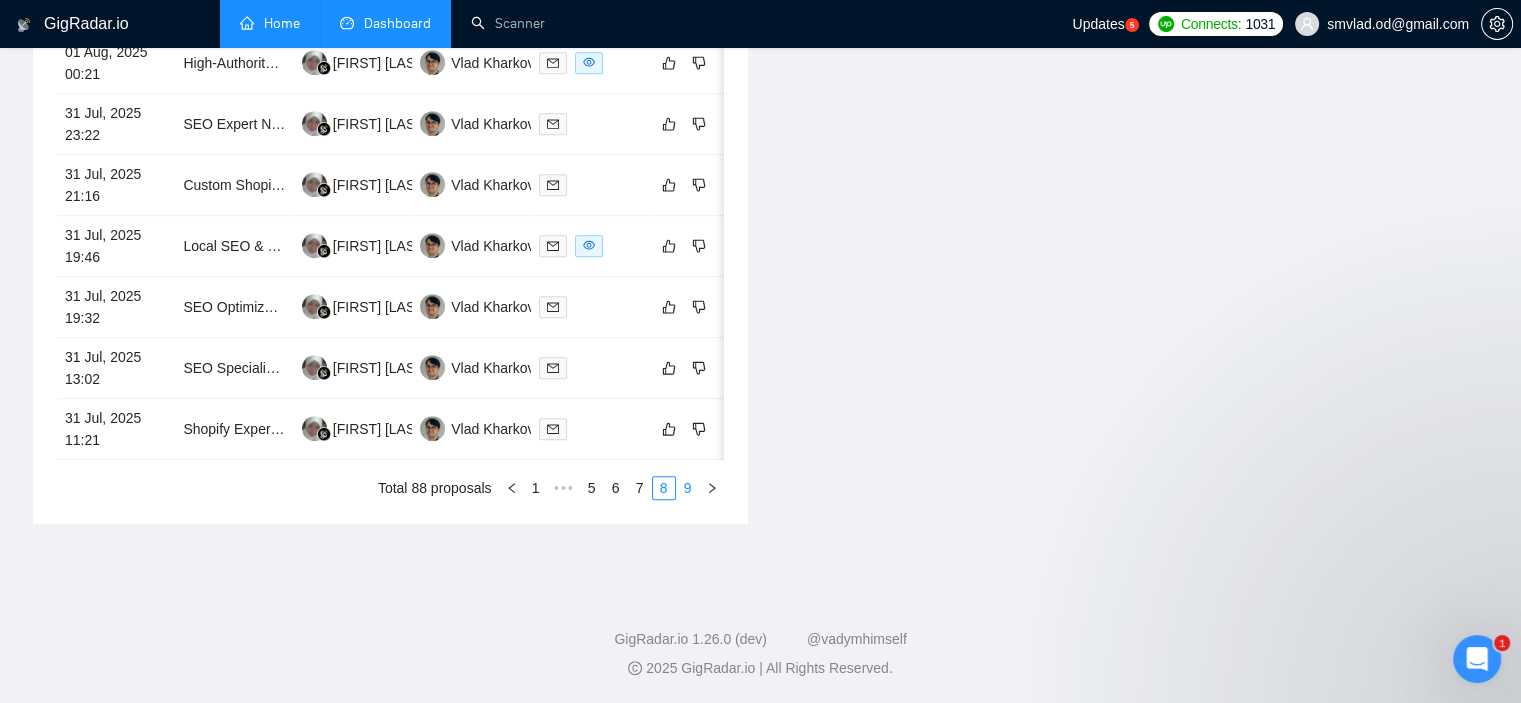 click on "9" at bounding box center (688, 488) 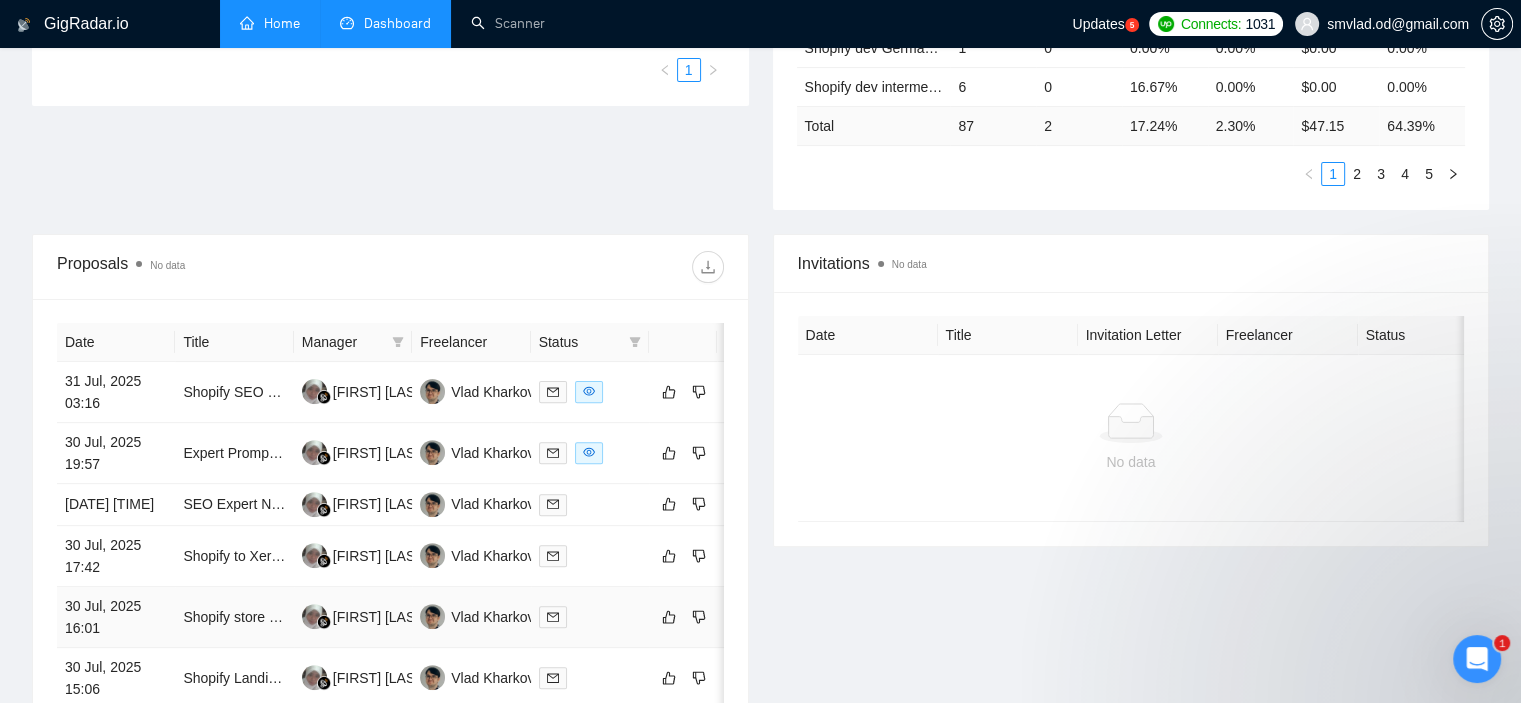 scroll, scrollTop: 960, scrollLeft: 0, axis: vertical 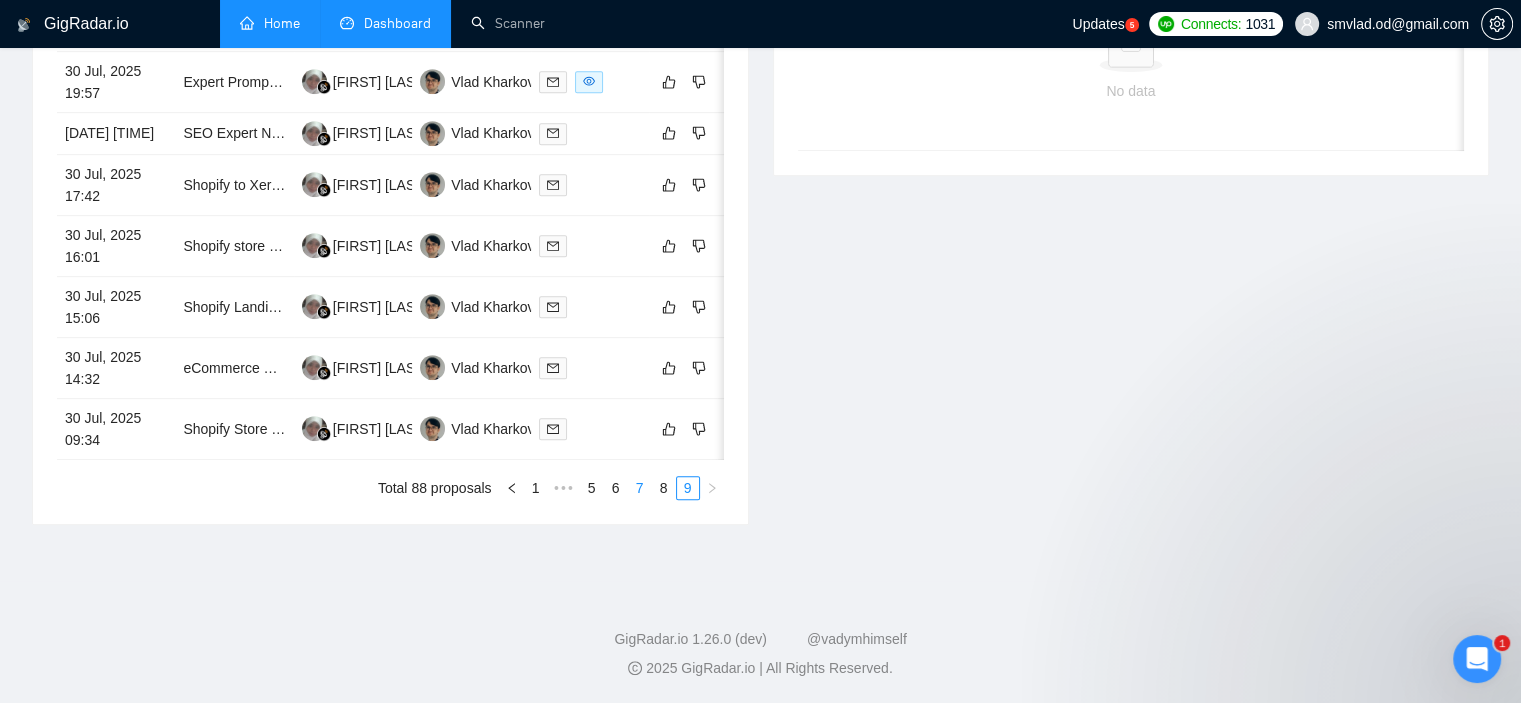 click on "7" at bounding box center [640, 488] 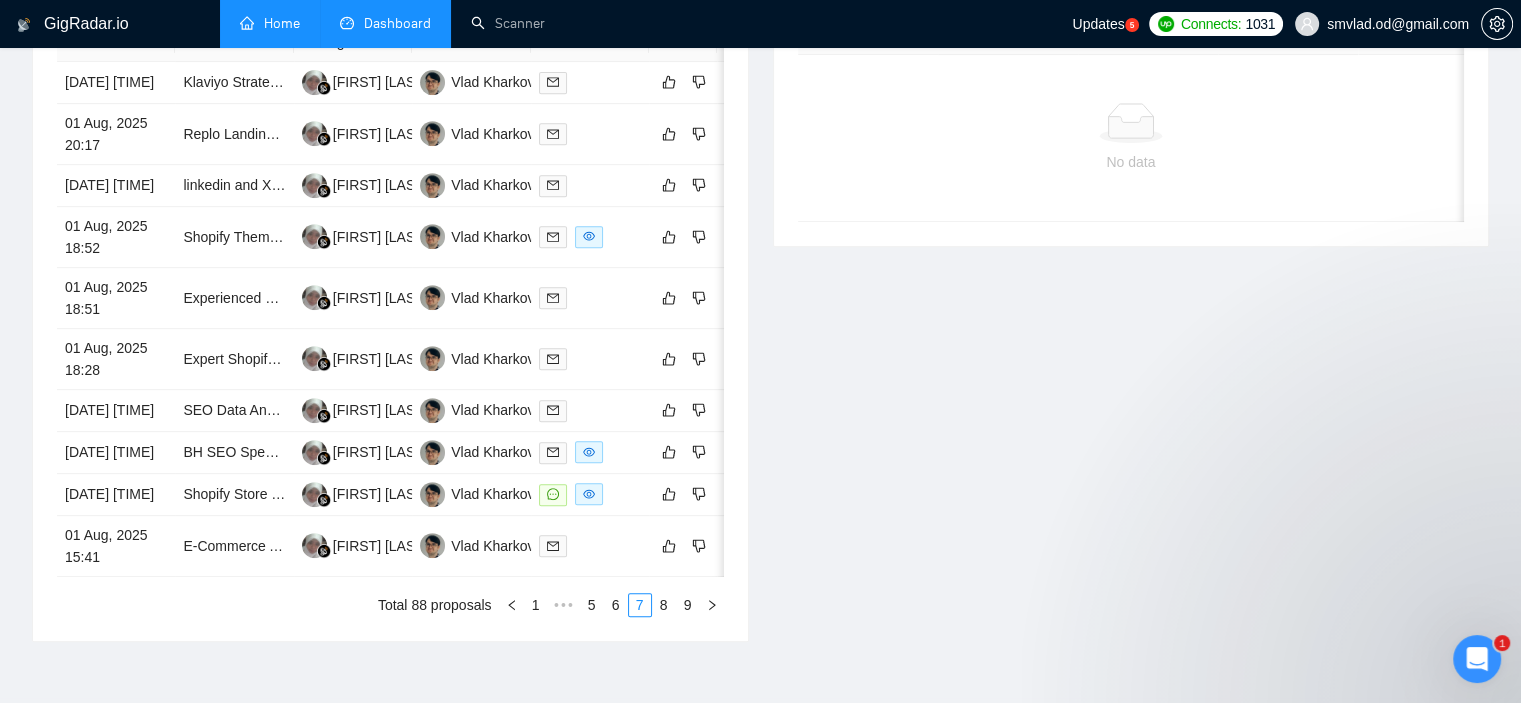 scroll, scrollTop: 760, scrollLeft: 0, axis: vertical 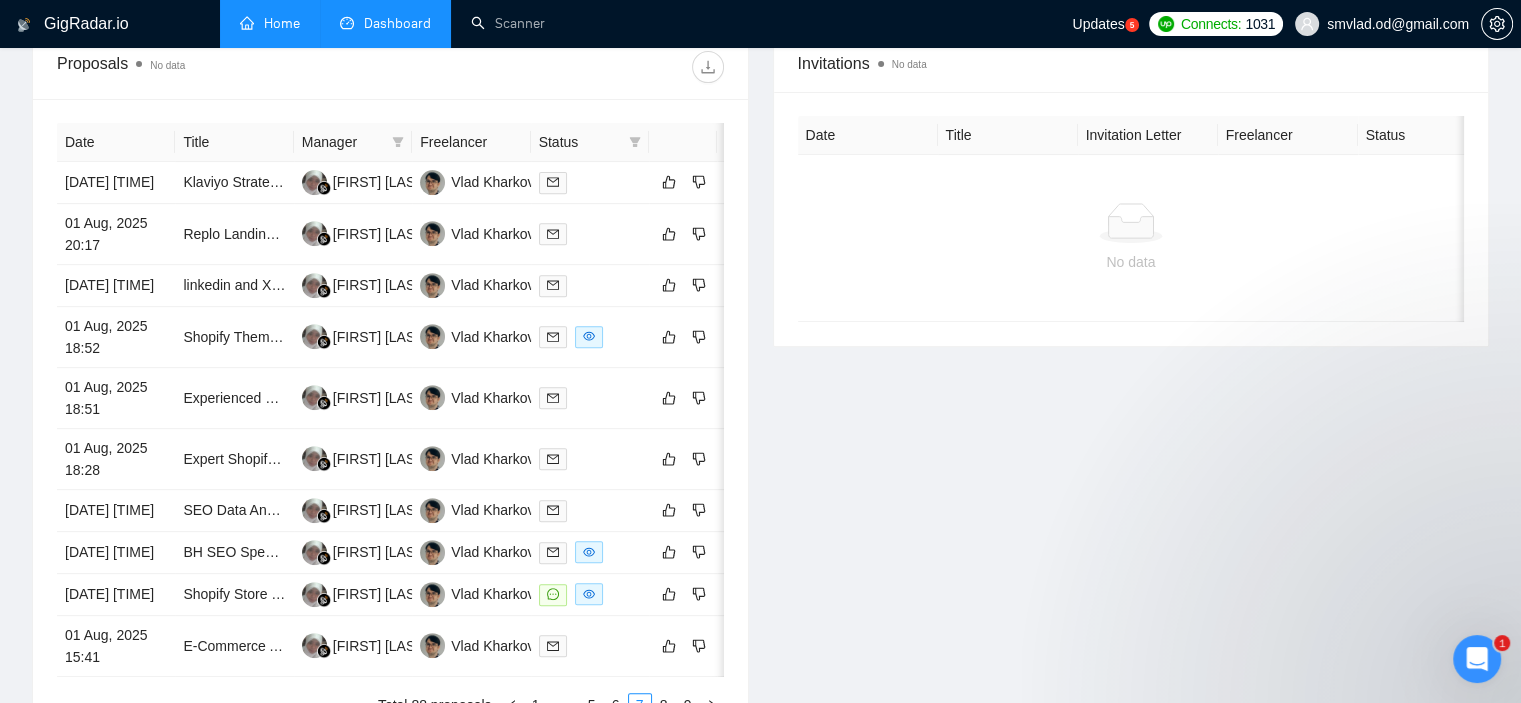 type 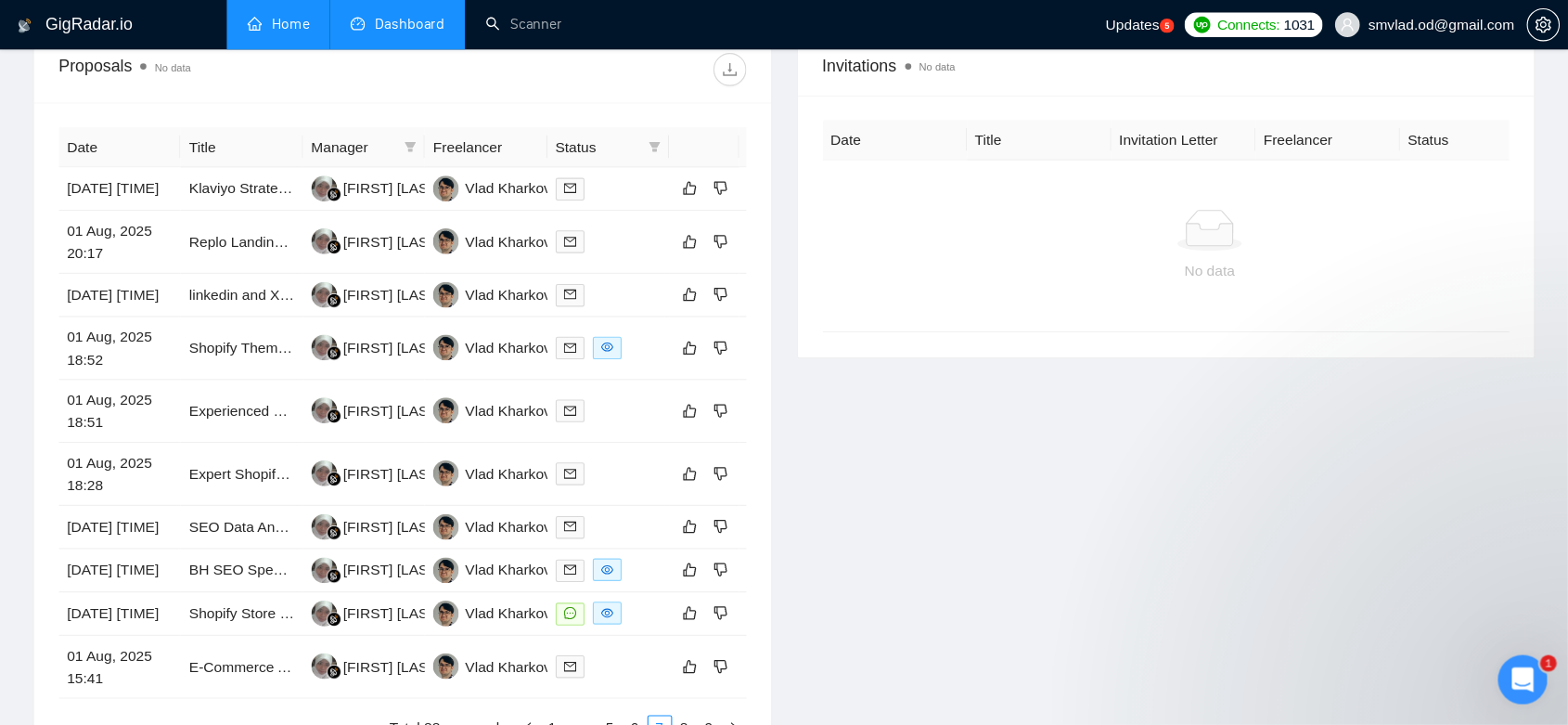 scroll, scrollTop: 706, scrollLeft: 0, axis: vertical 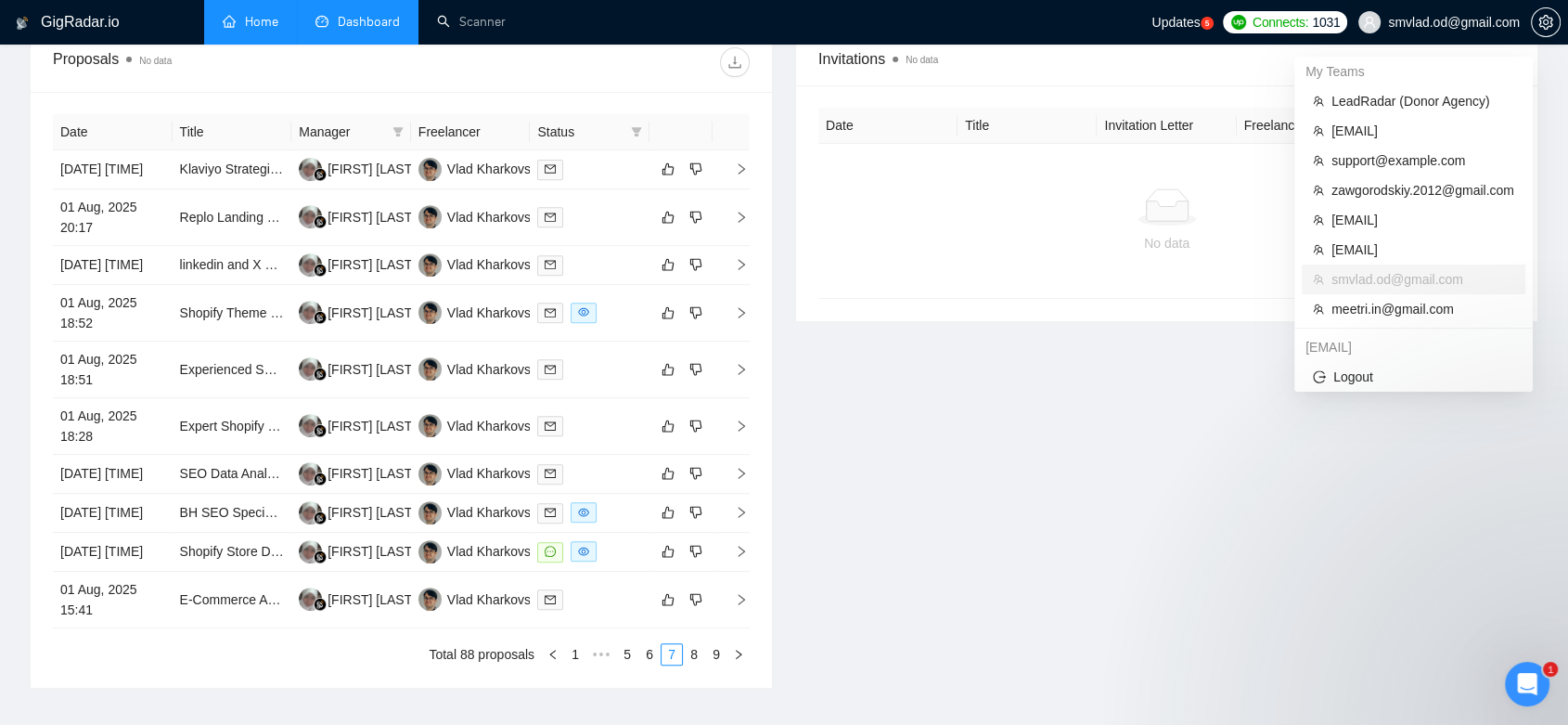click on "smvlad.od@gmail.com" at bounding box center [1454, 22] 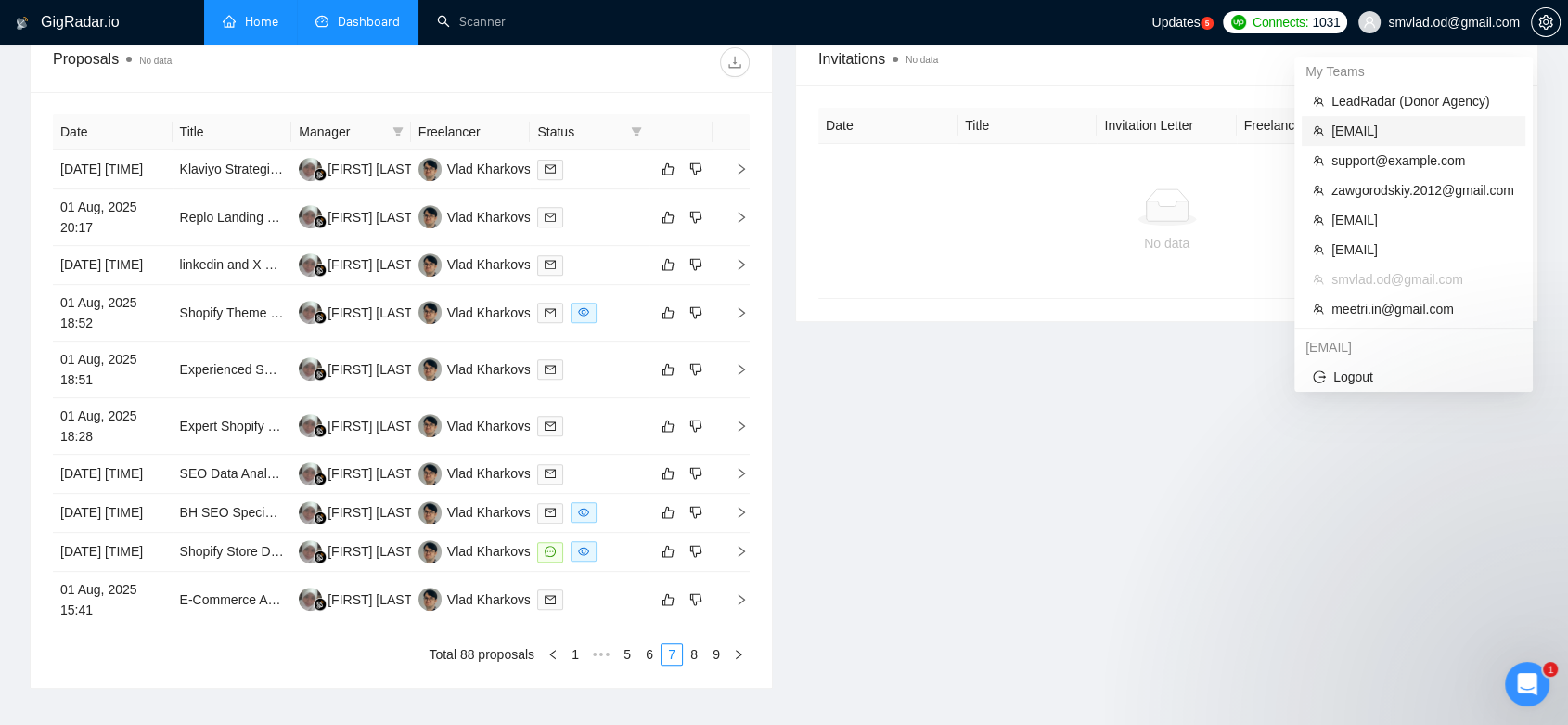 click on "[EMAIL]" at bounding box center (1422, 131) 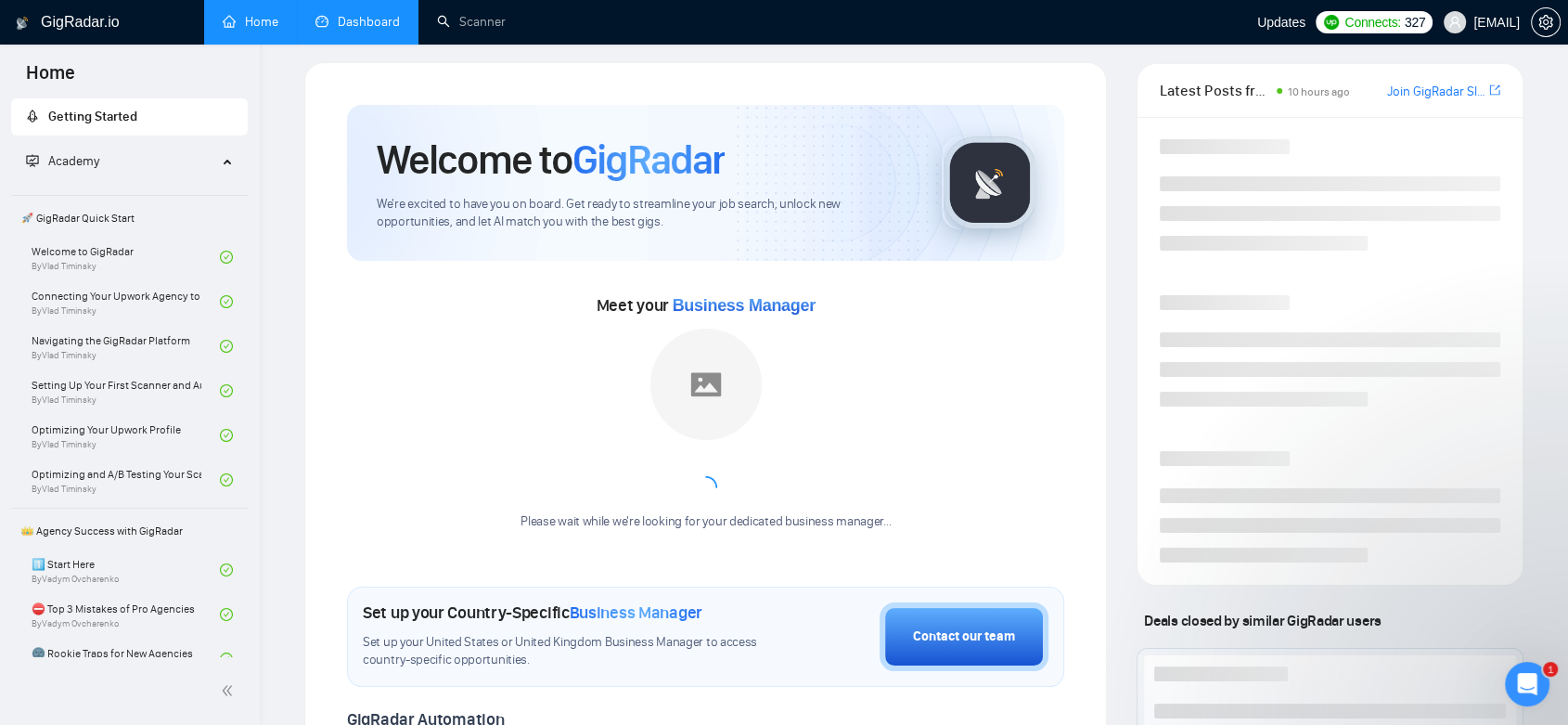 scroll, scrollTop: 0, scrollLeft: 0, axis: both 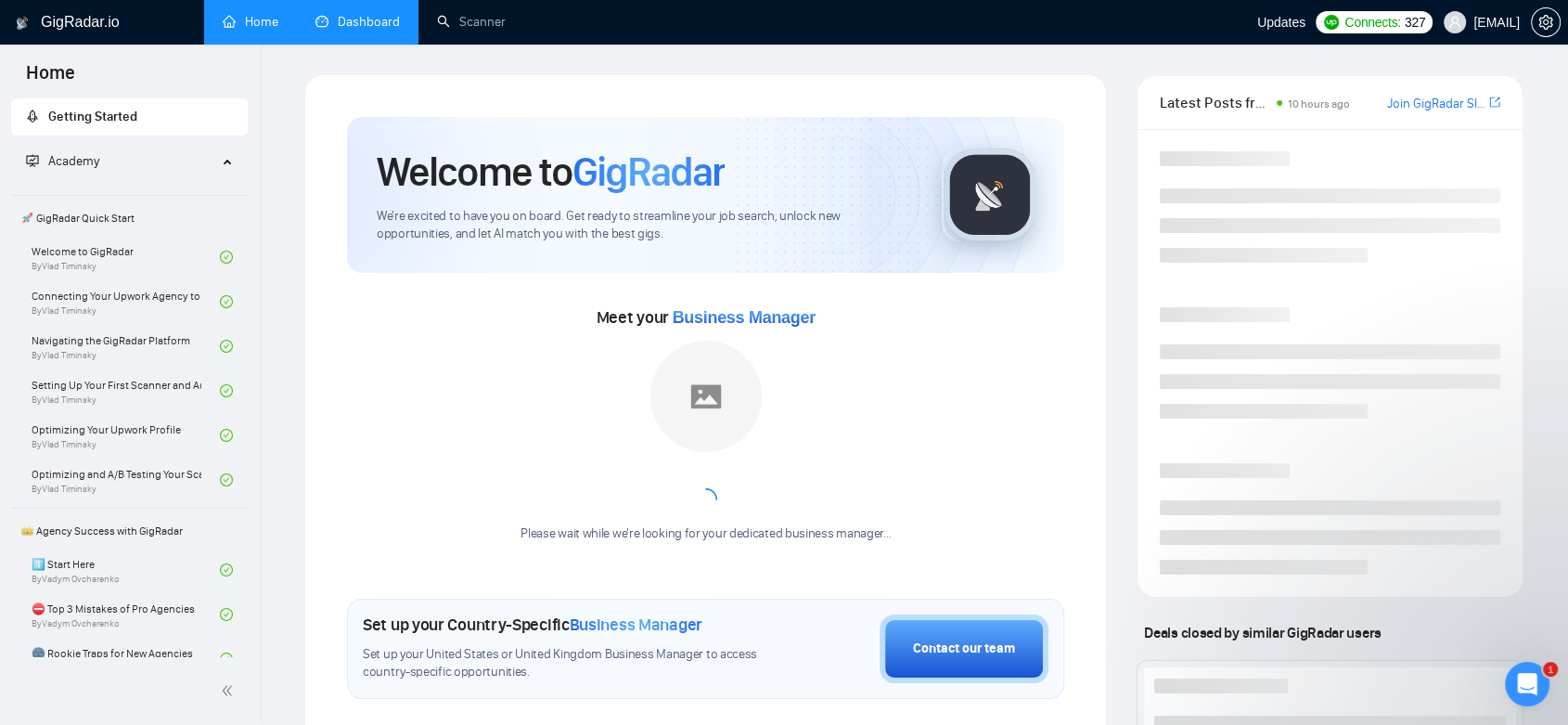 click on "Dashboard" at bounding box center [357, 21] 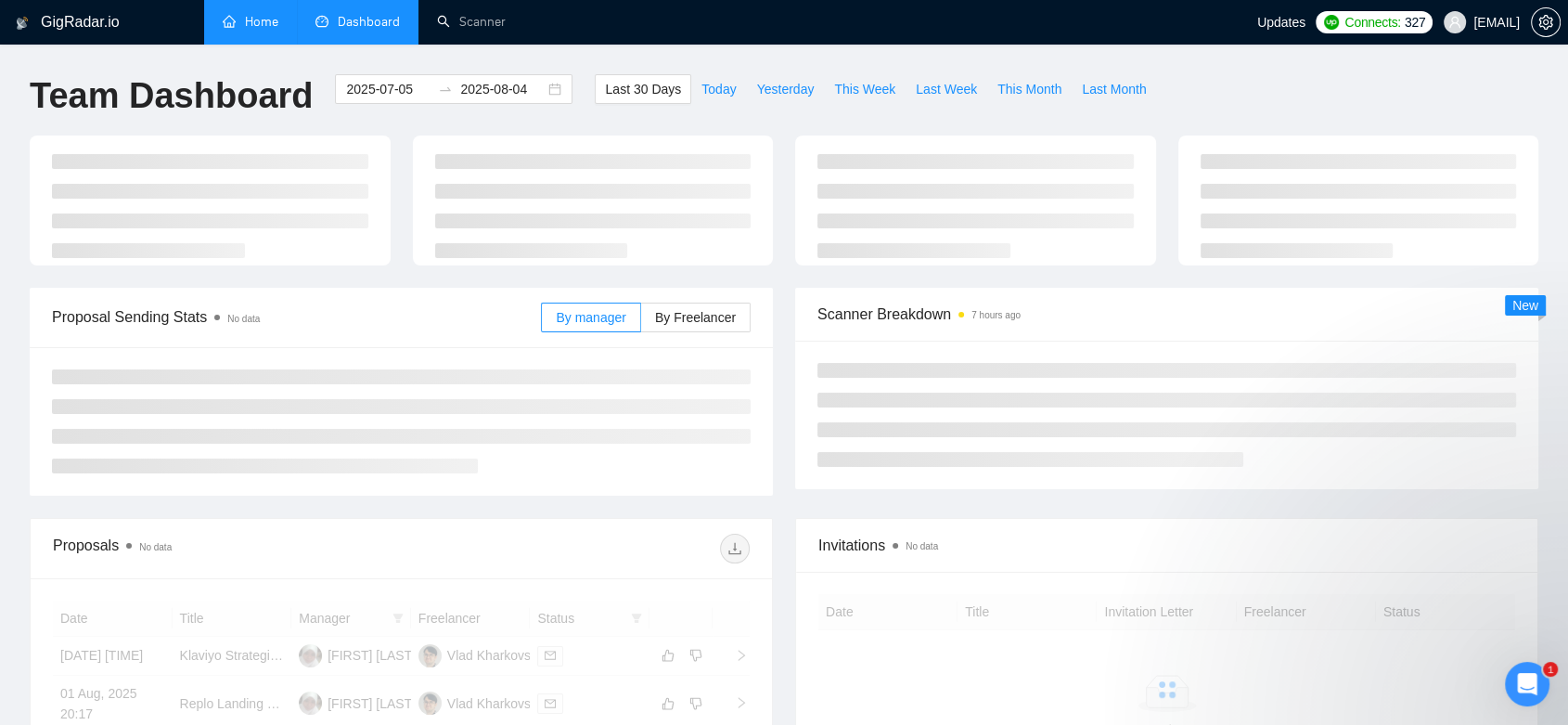 type on "2025-07-05" 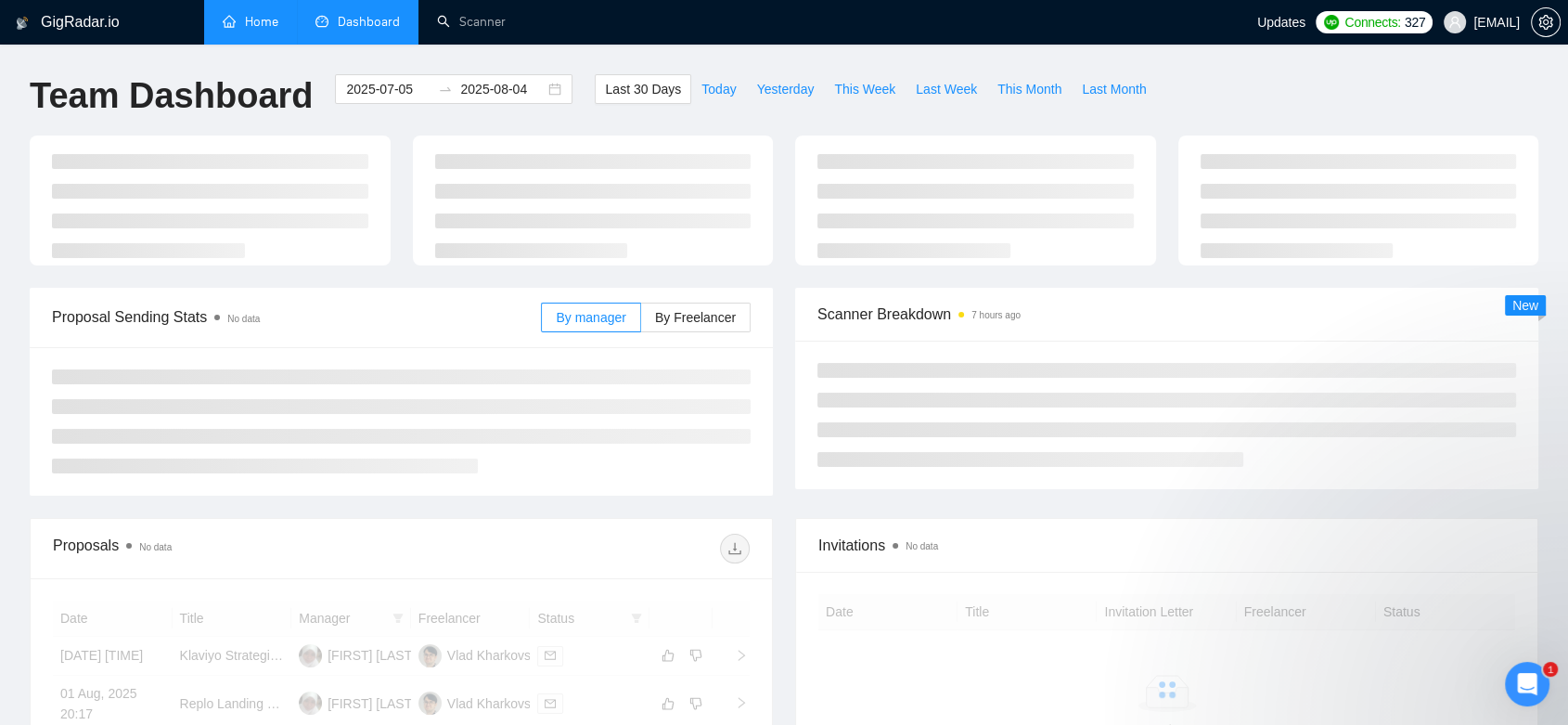 type on "2025-08-04" 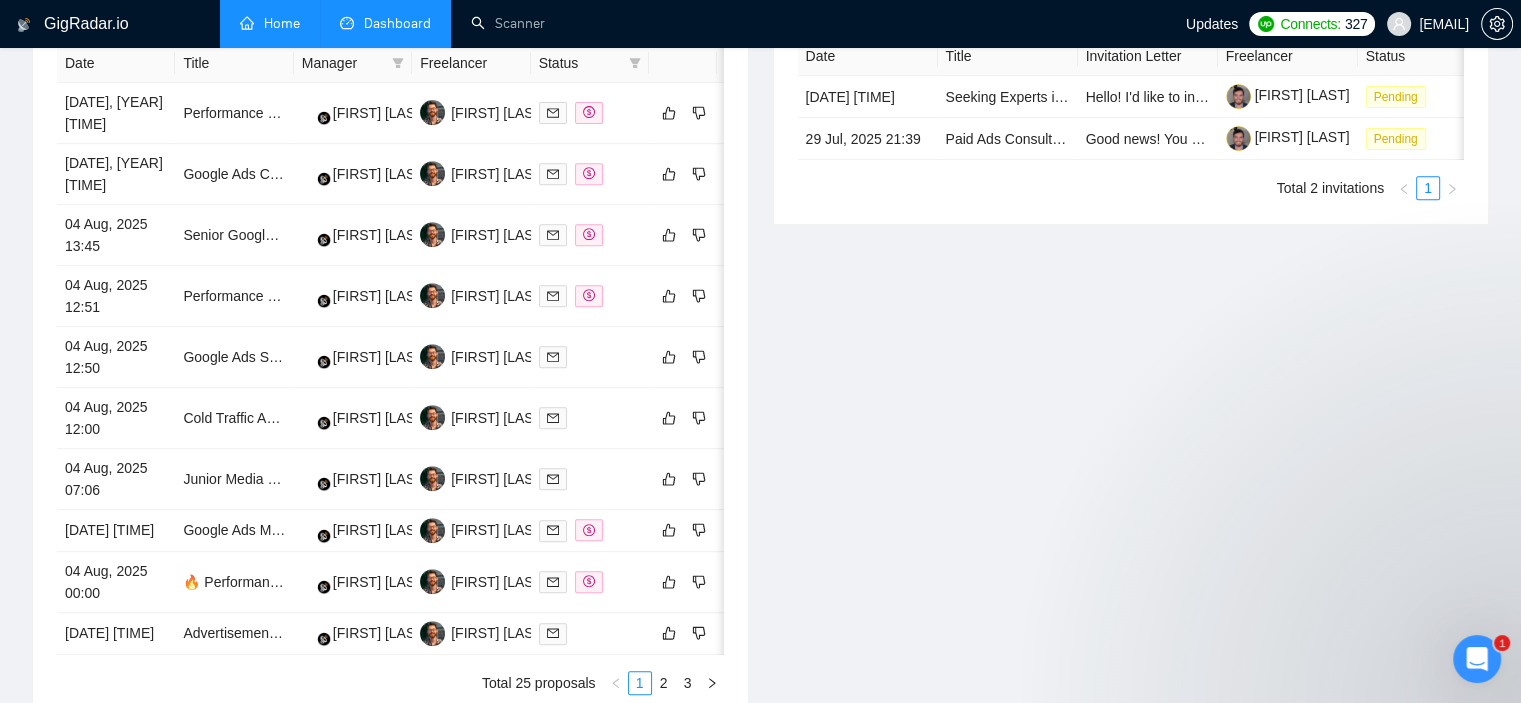 scroll, scrollTop: 1043, scrollLeft: 0, axis: vertical 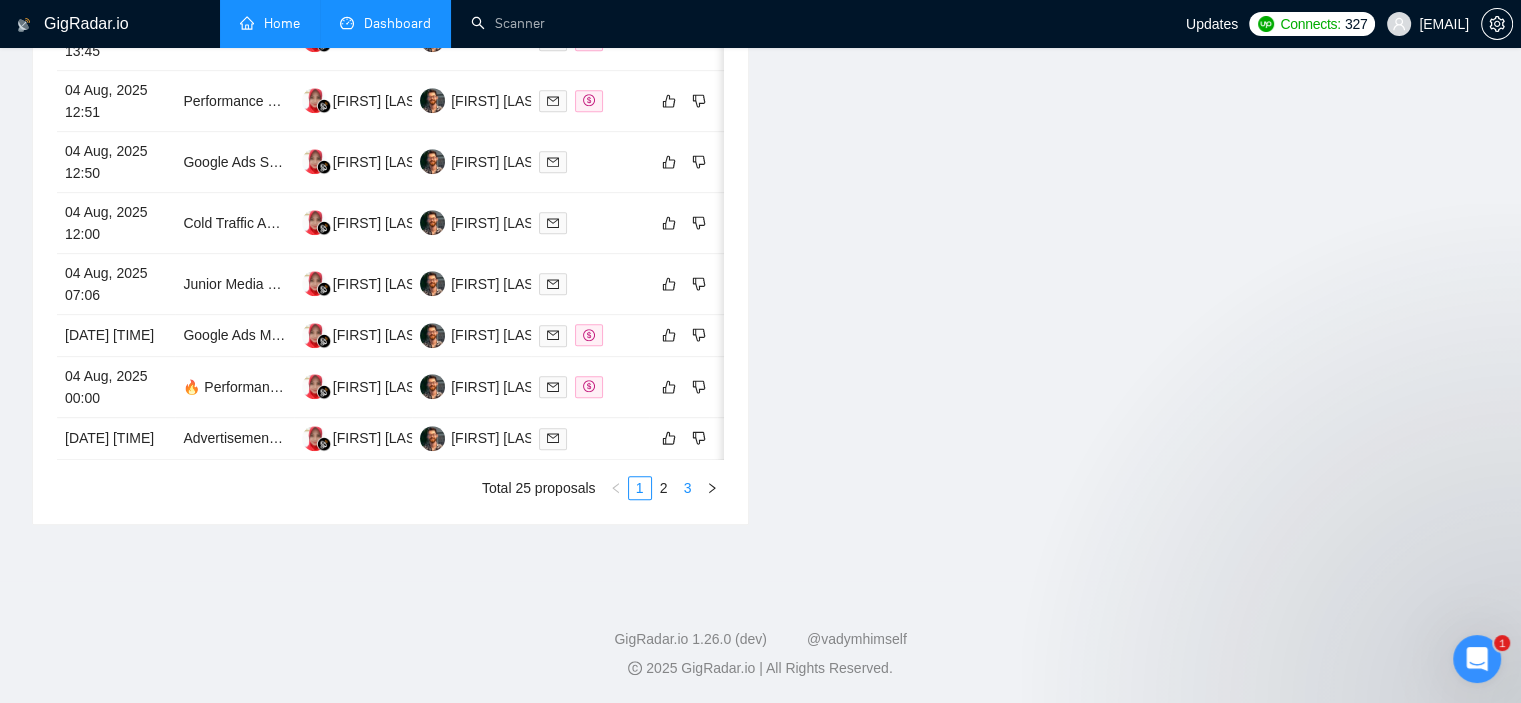 click on "3" at bounding box center (688, 488) 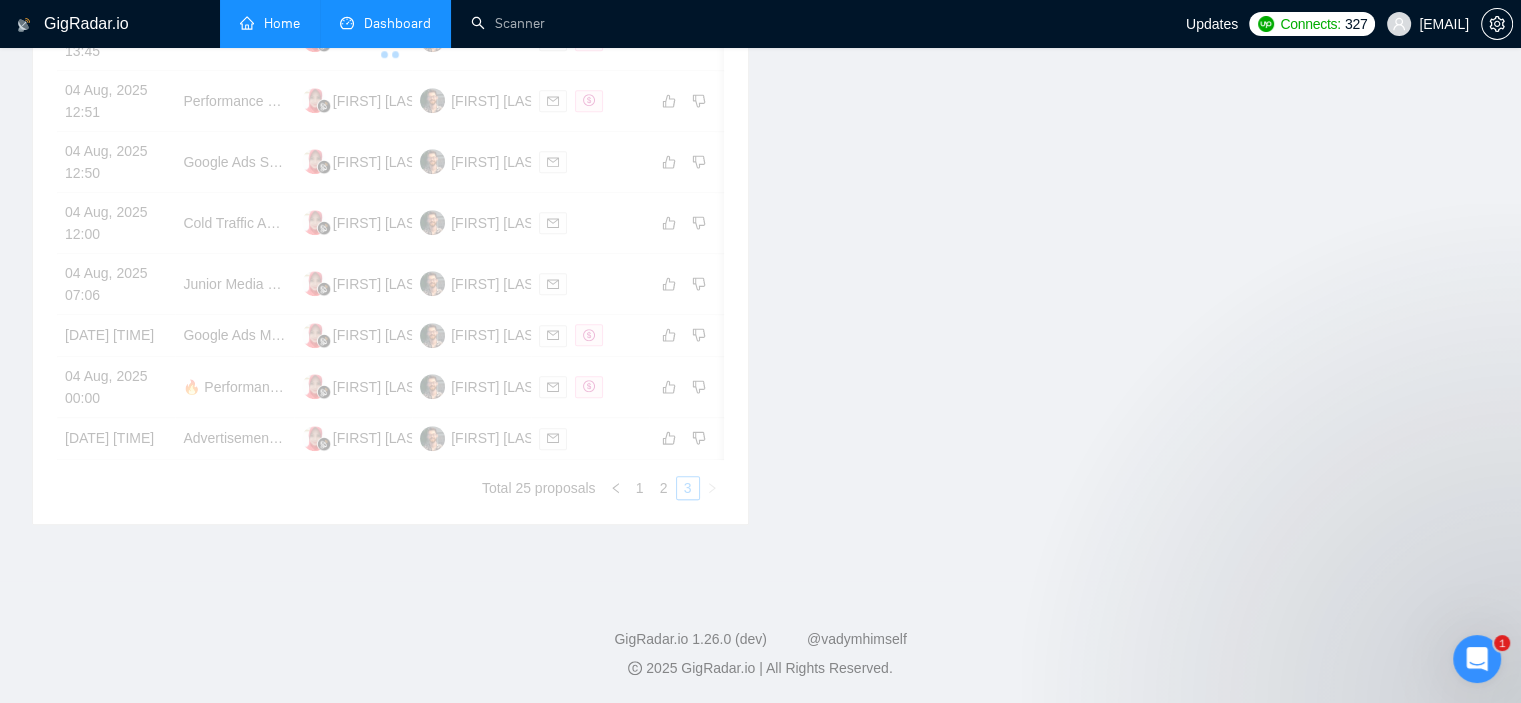 scroll, scrollTop: 747, scrollLeft: 0, axis: vertical 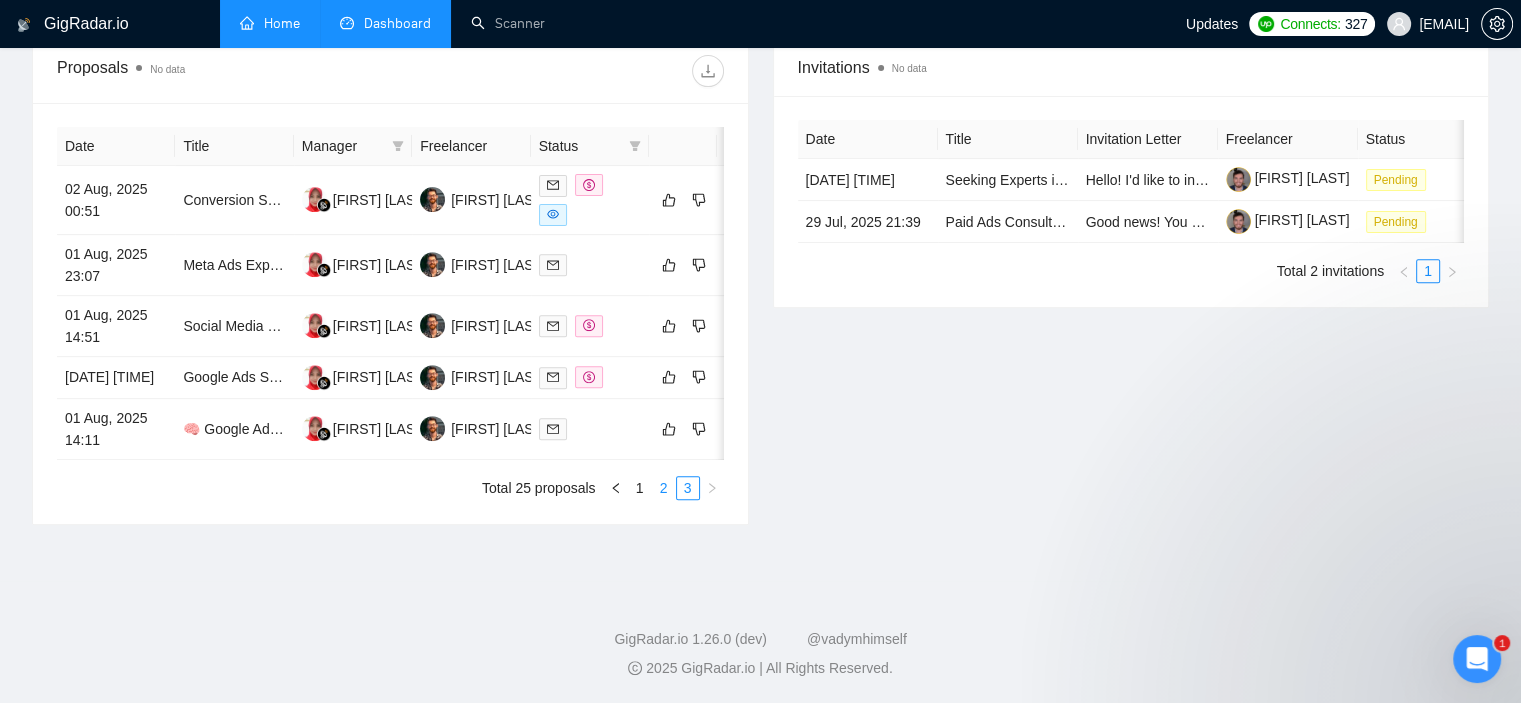 click on "2" at bounding box center (664, 488) 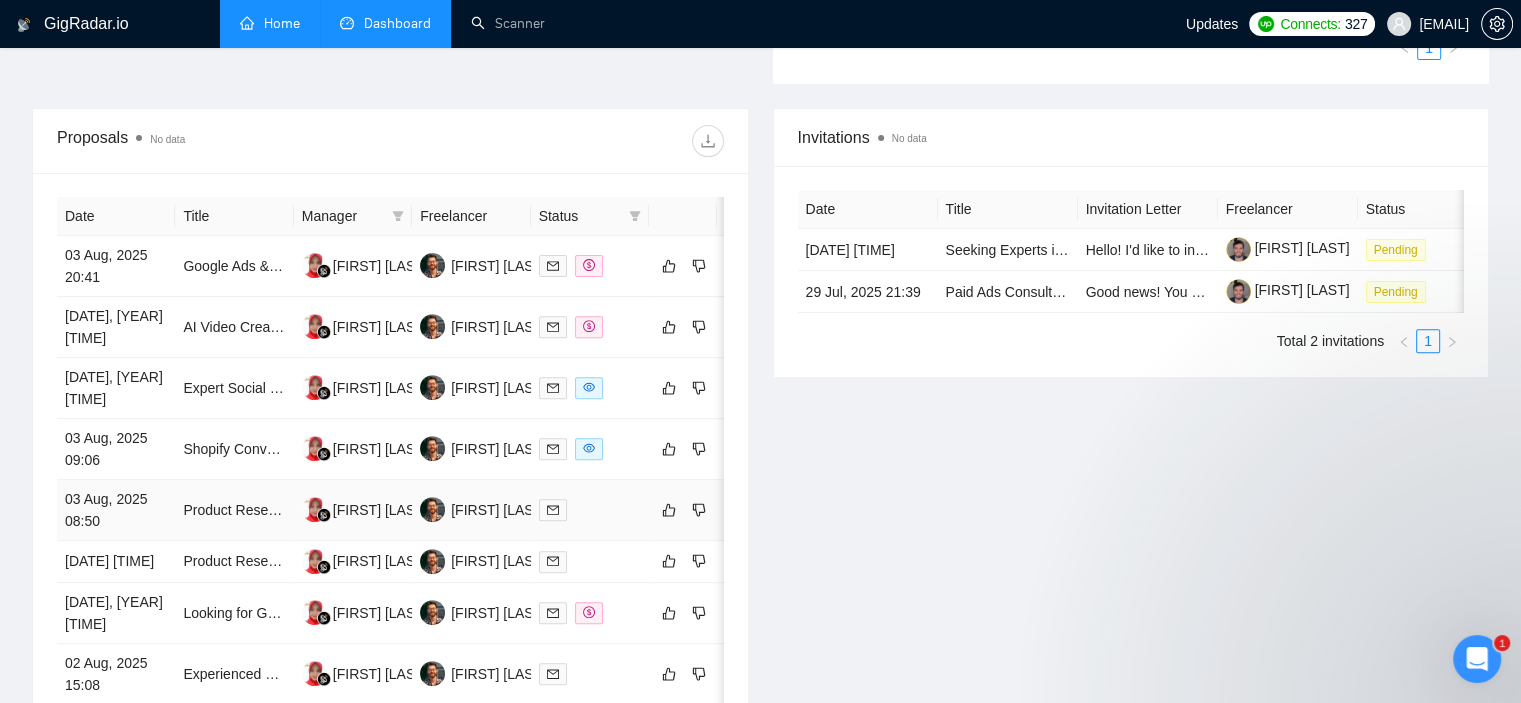 scroll, scrollTop: 1043, scrollLeft: 0, axis: vertical 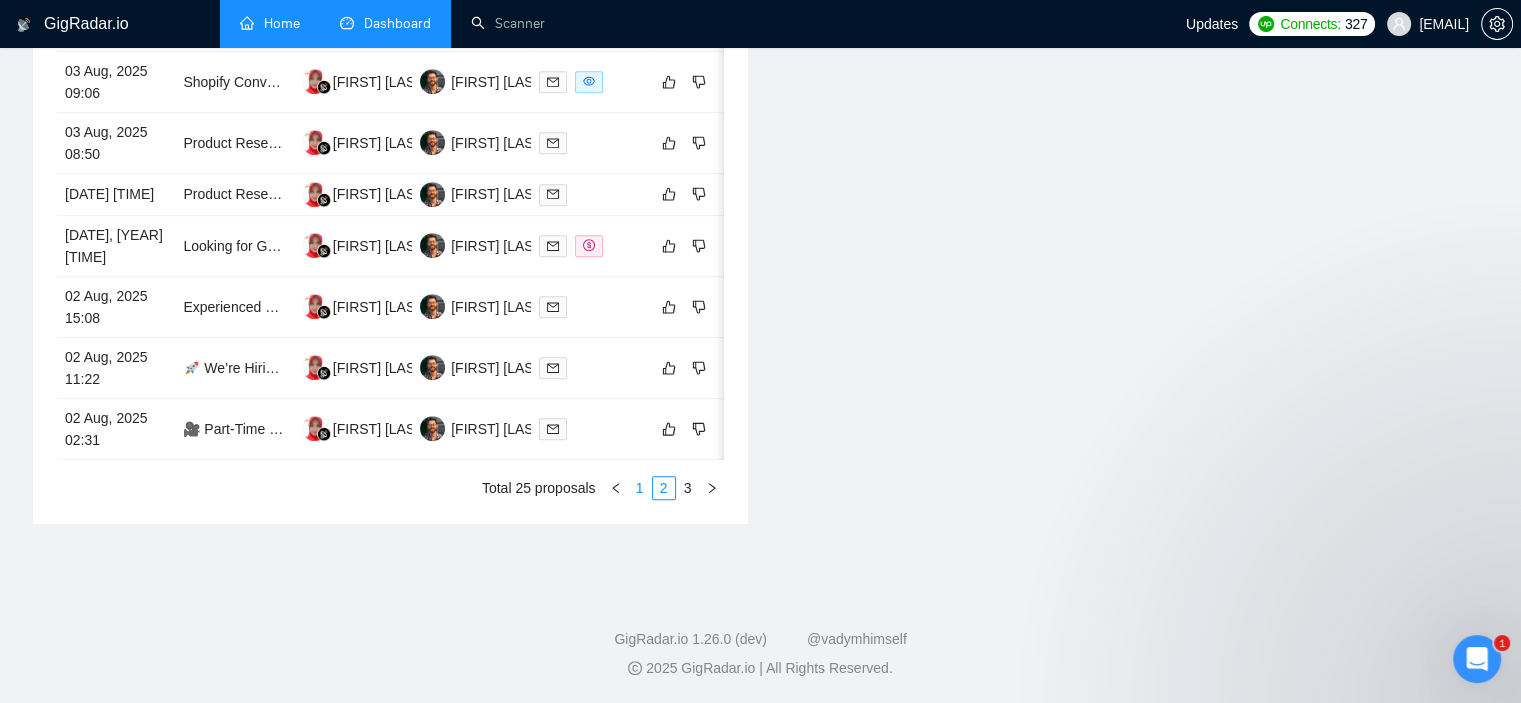 click on "1" at bounding box center [640, 488] 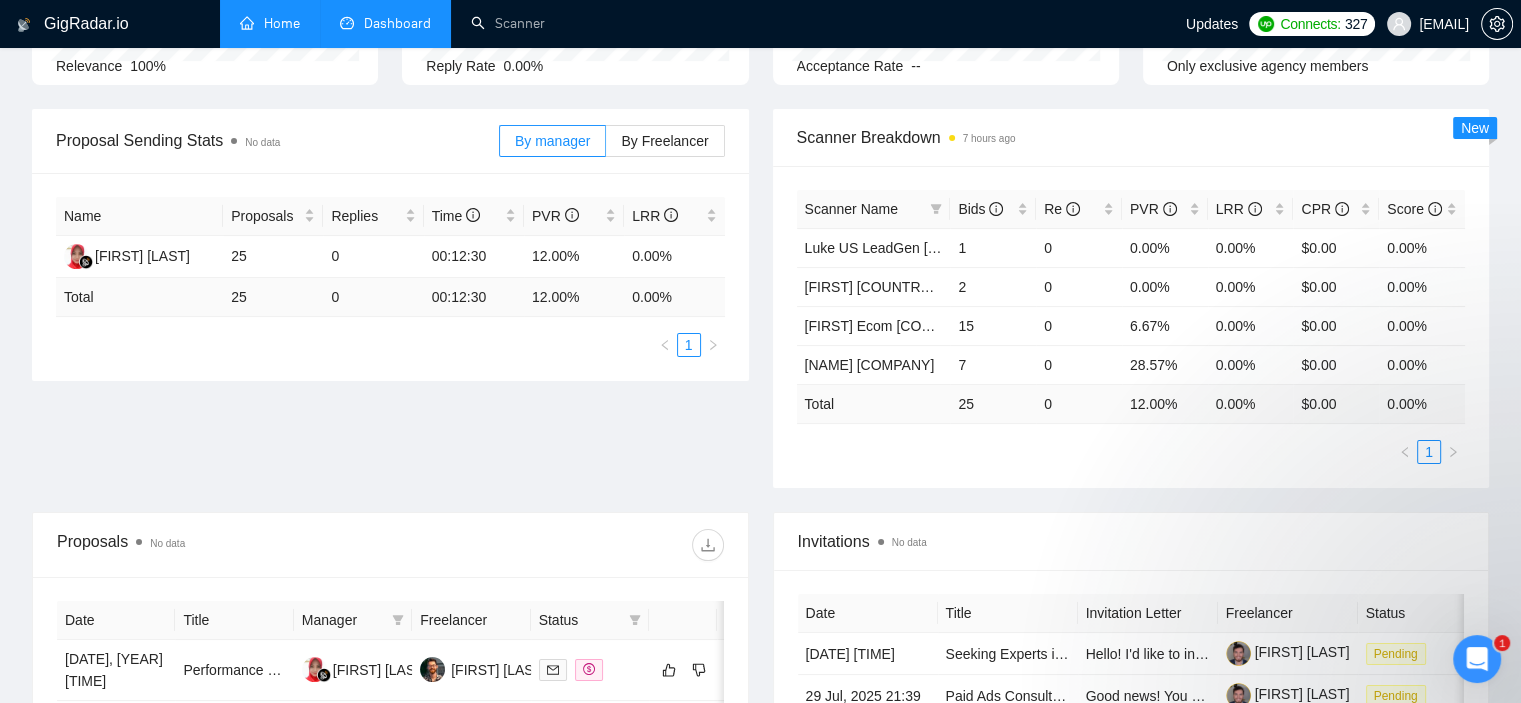scroll, scrollTop: 0, scrollLeft: 0, axis: both 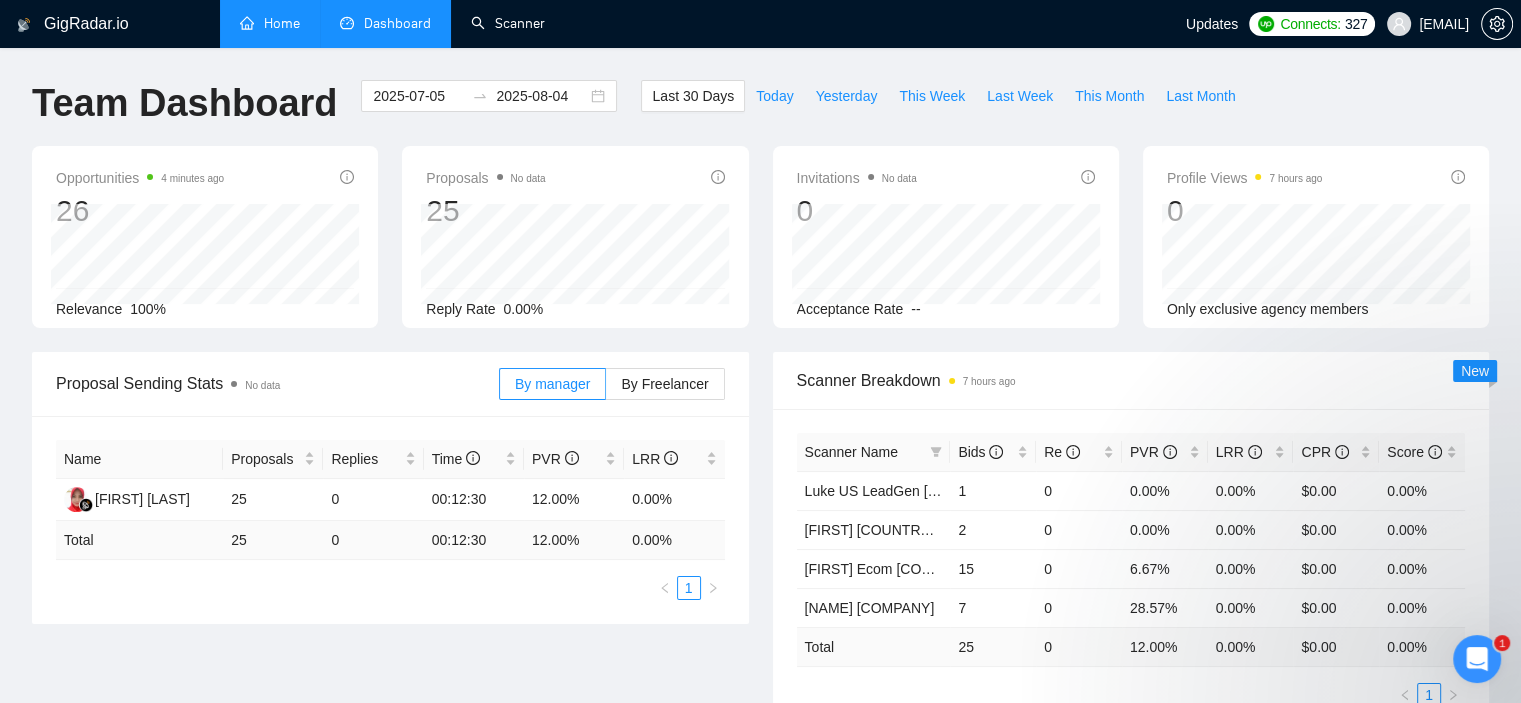 drag, startPoint x: 497, startPoint y: 32, endPoint x: 770, endPoint y: 68, distance: 275.3634 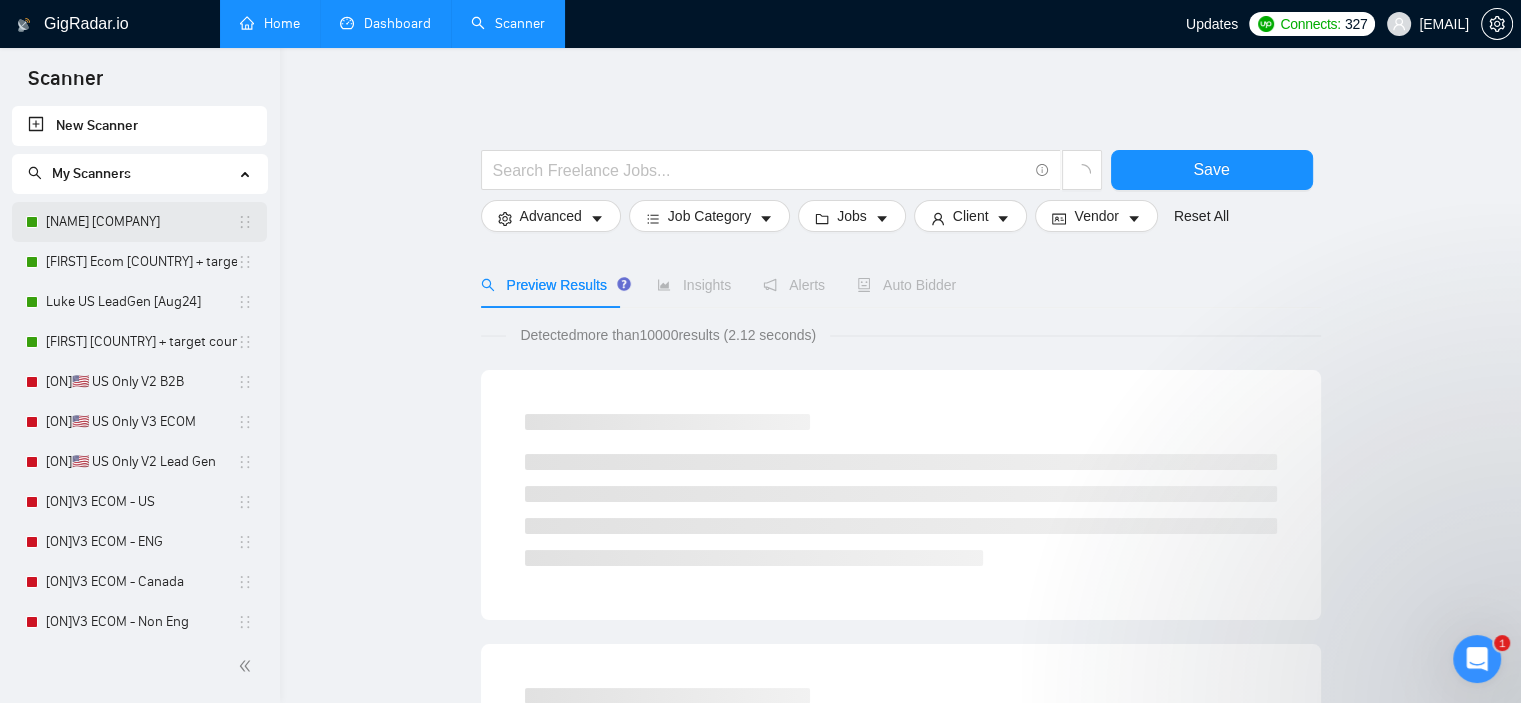 click on "[NAME] [COMPANY]" at bounding box center [141, 222] 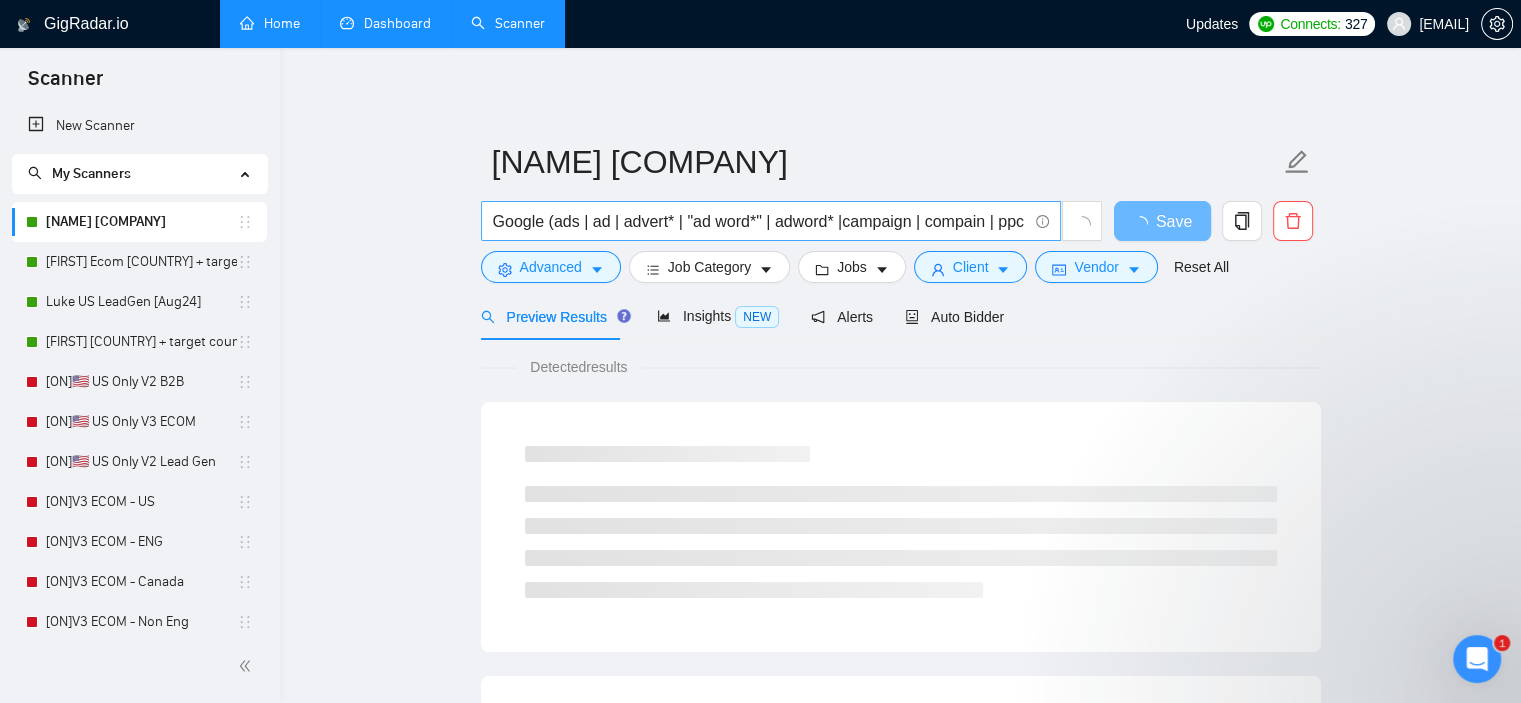 click on "Google (ads | ad | advert* | "ad word*" | adword* |campaign | compain | ppc | "pay-per-click")" at bounding box center (760, 221) 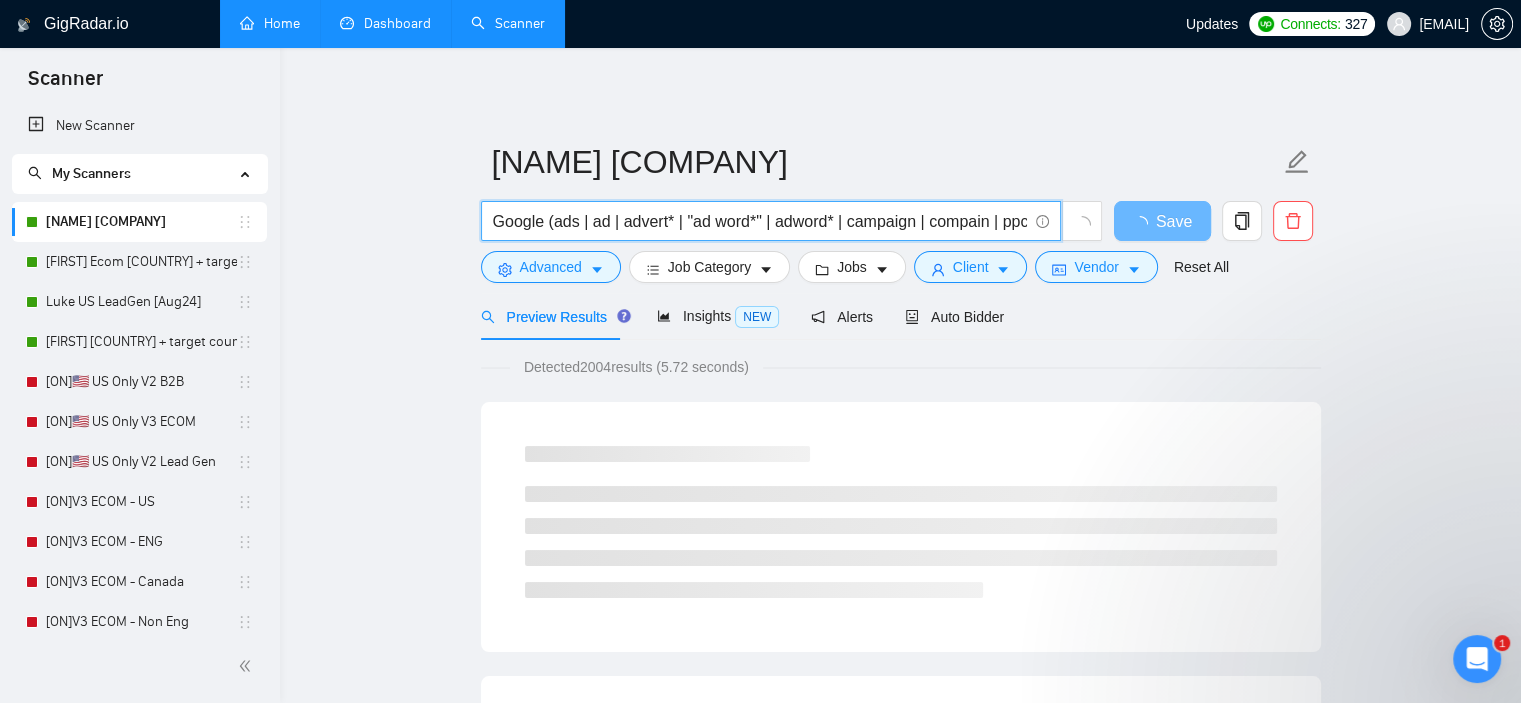 type on "Google (ads | ad | advert* | "ad word*" | adword* | campaign | compain | ppc | "pay-per-click")" 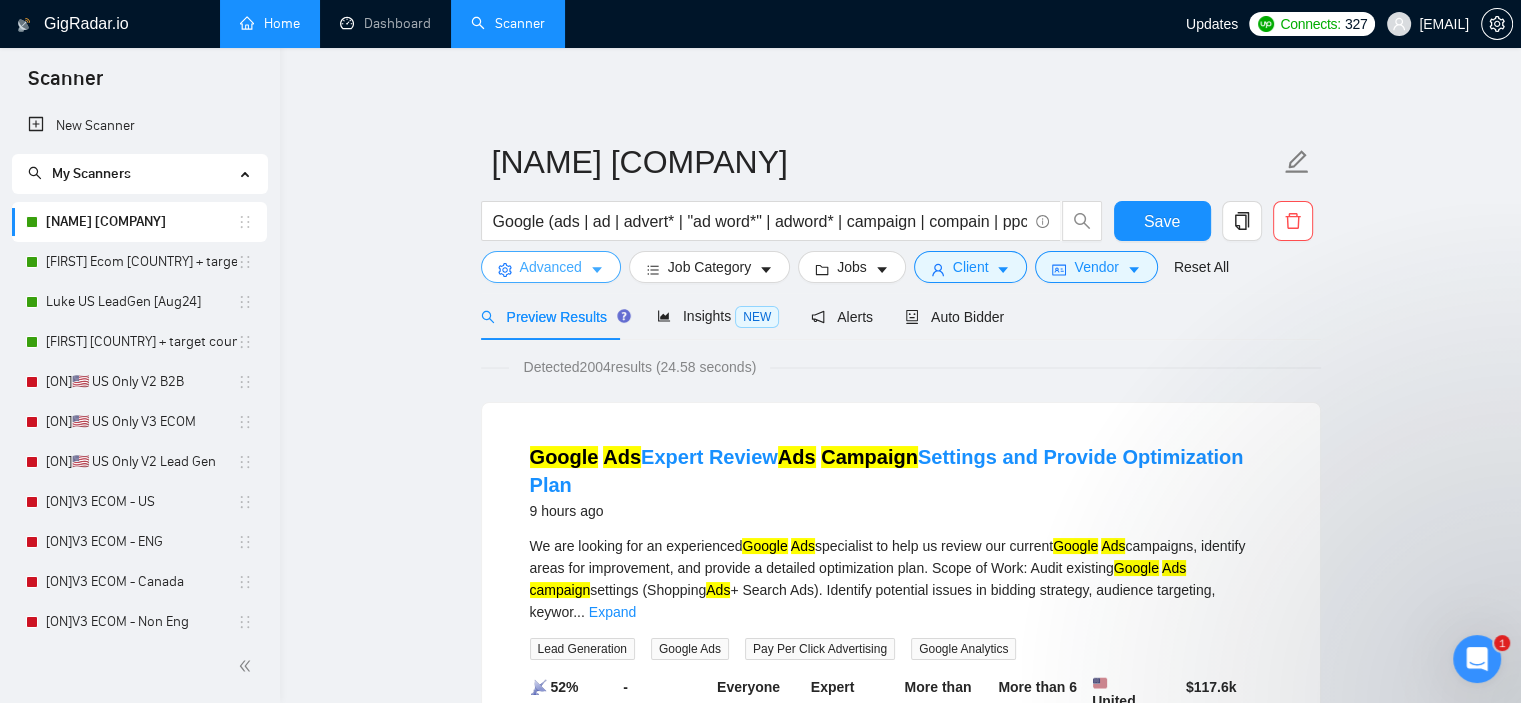 click 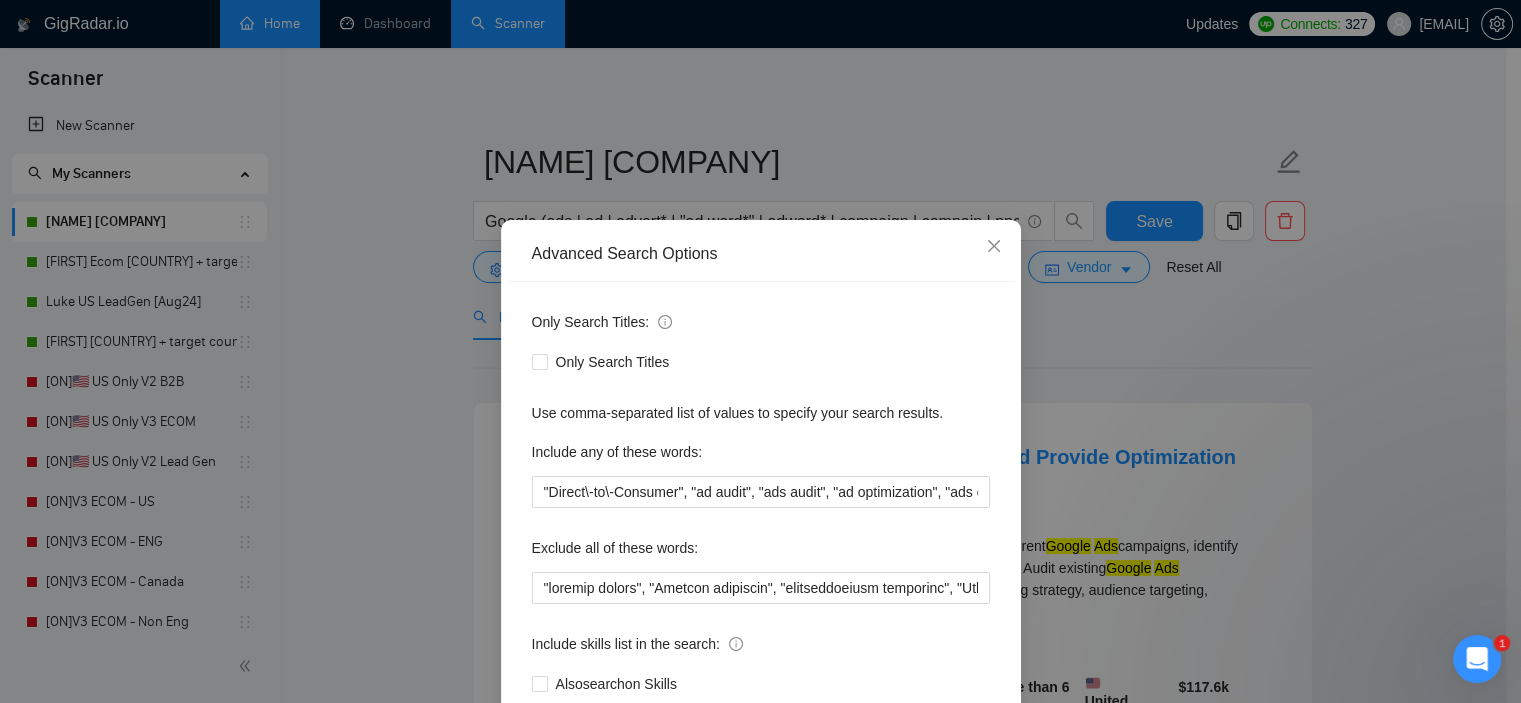 scroll, scrollTop: 100, scrollLeft: 0, axis: vertical 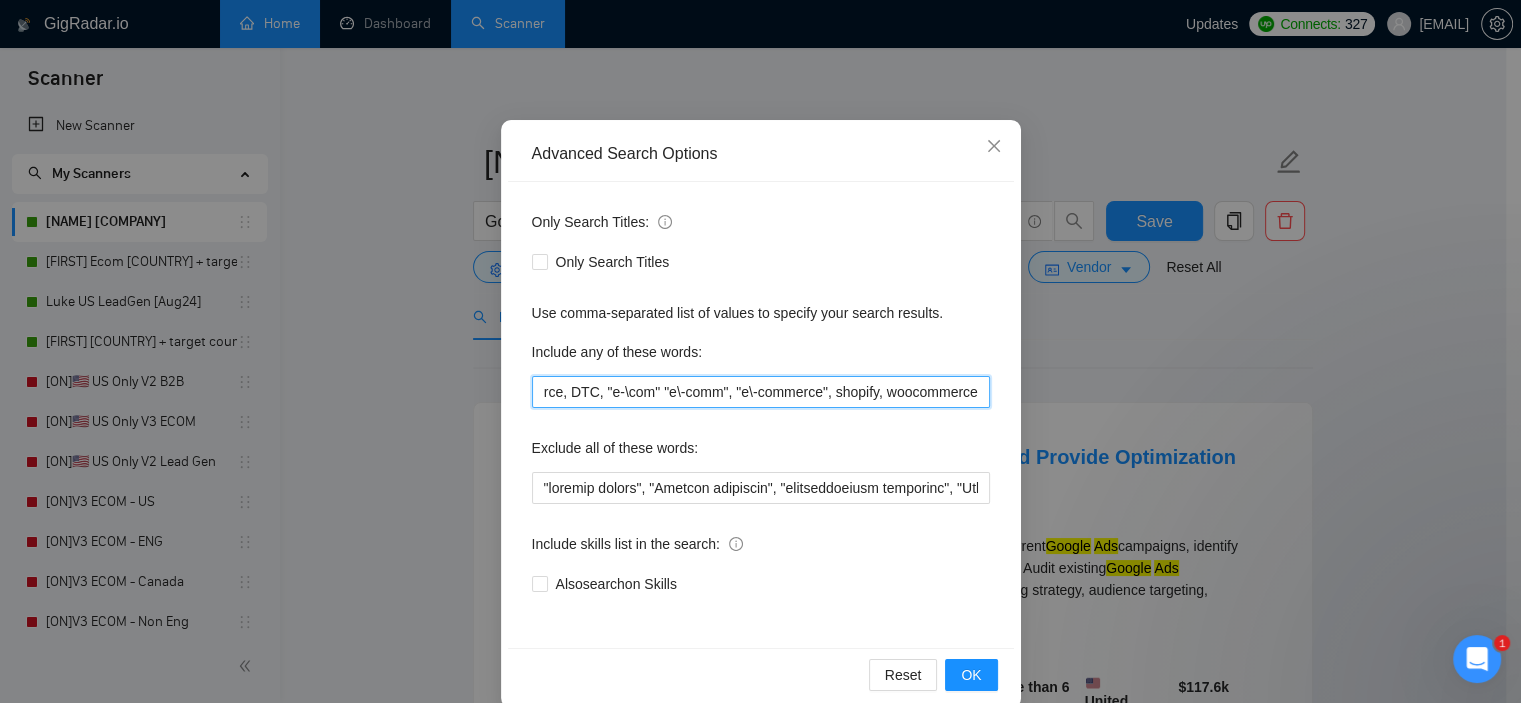 drag, startPoint x: 532, startPoint y: 389, endPoint x: 1044, endPoint y: 382, distance: 512.04785 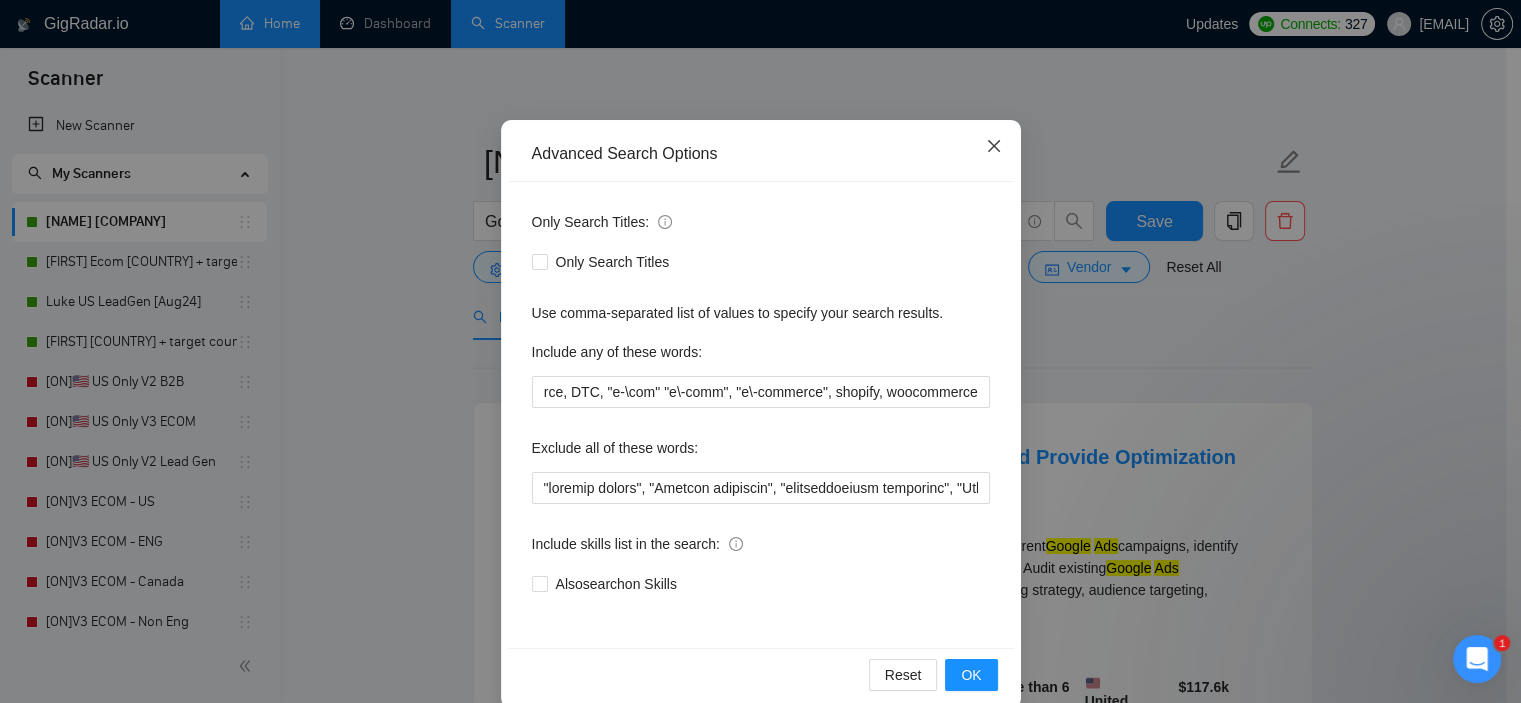 scroll, scrollTop: 0, scrollLeft: 0, axis: both 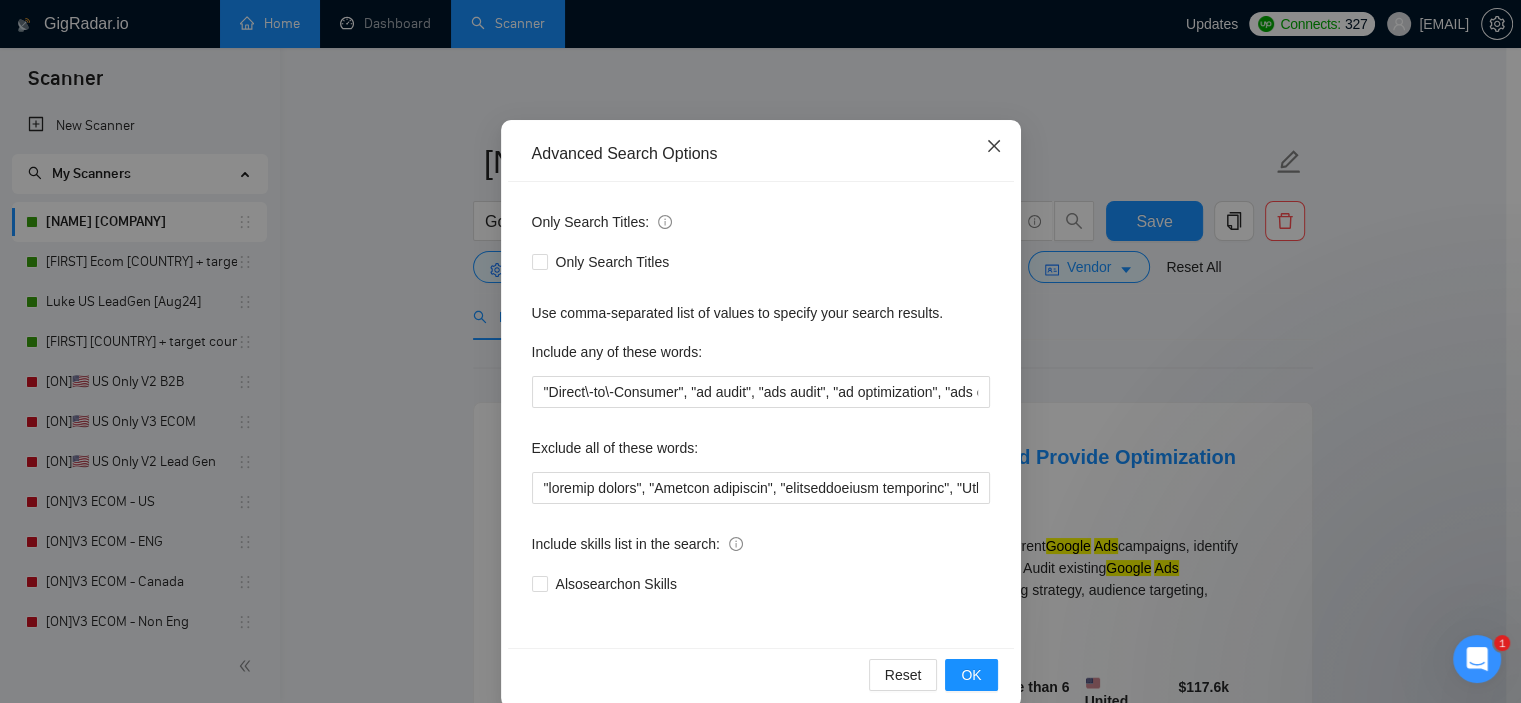 click 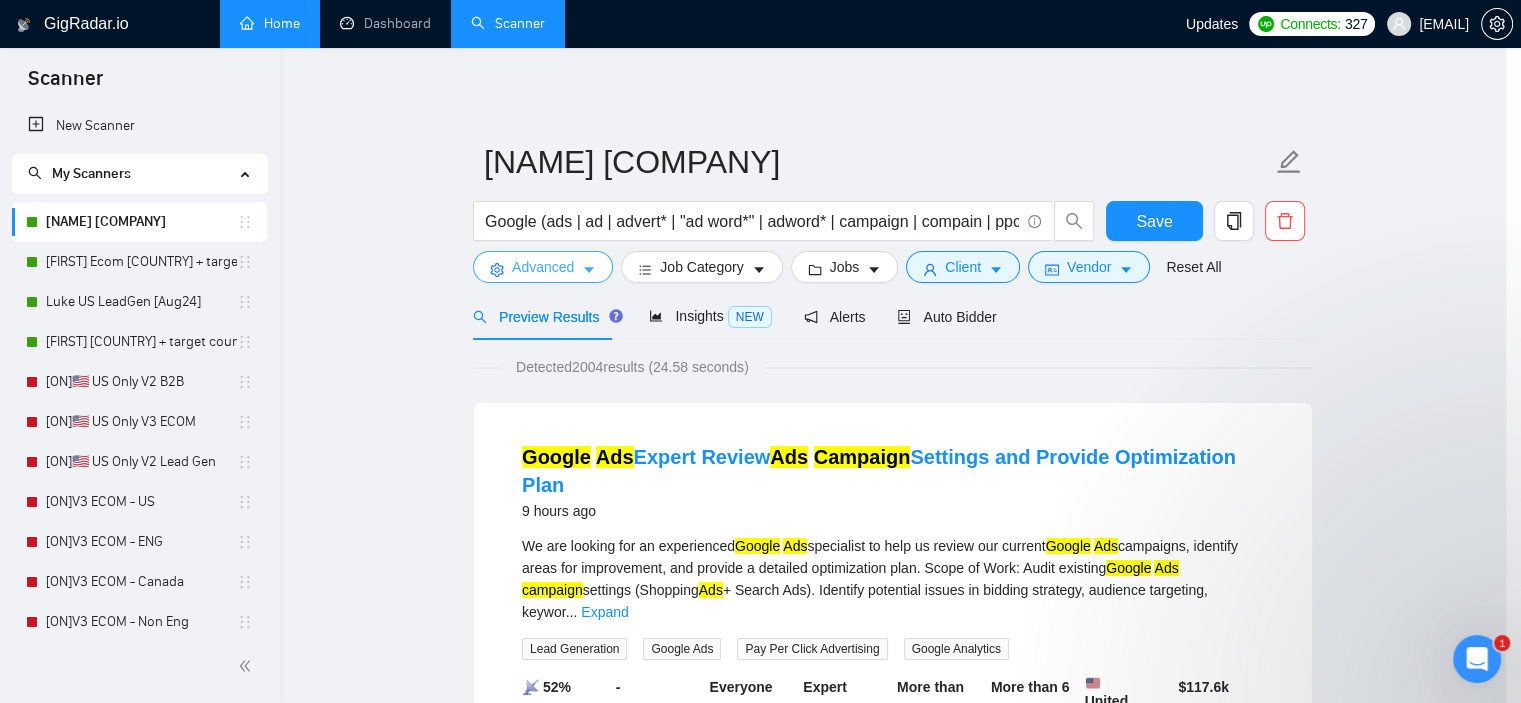 scroll, scrollTop: 0, scrollLeft: 0, axis: both 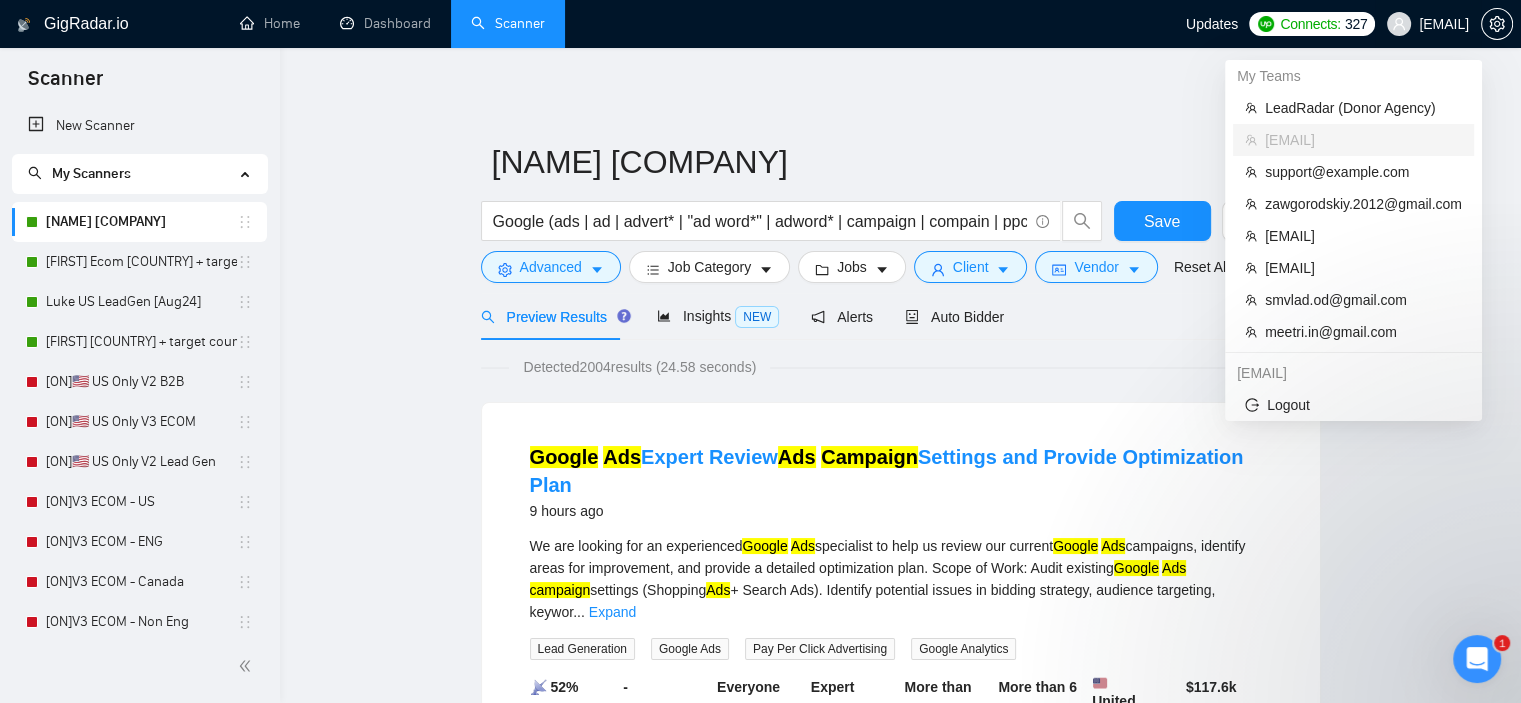 click on "[EMAIL]" at bounding box center (1428, 24) 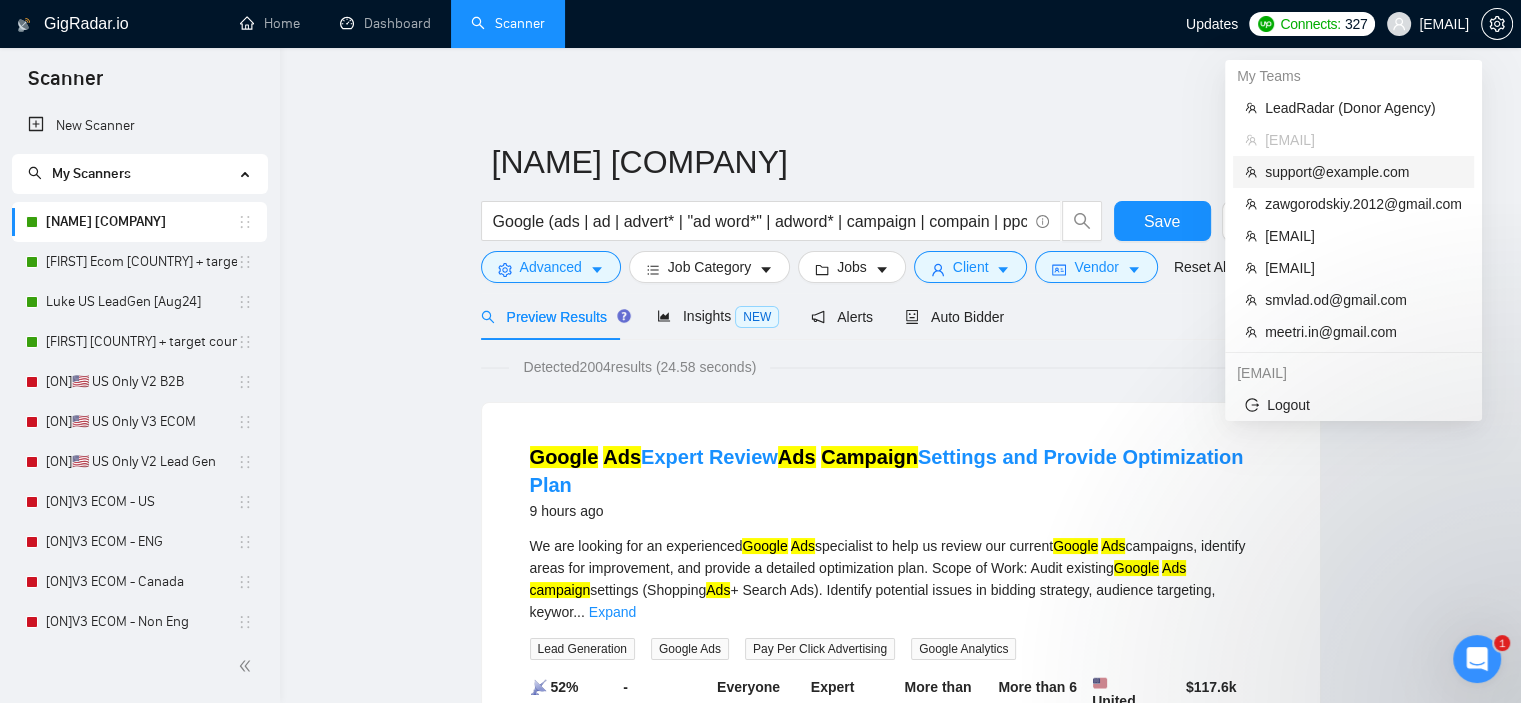 click on "support@example.com" at bounding box center (1363, 172) 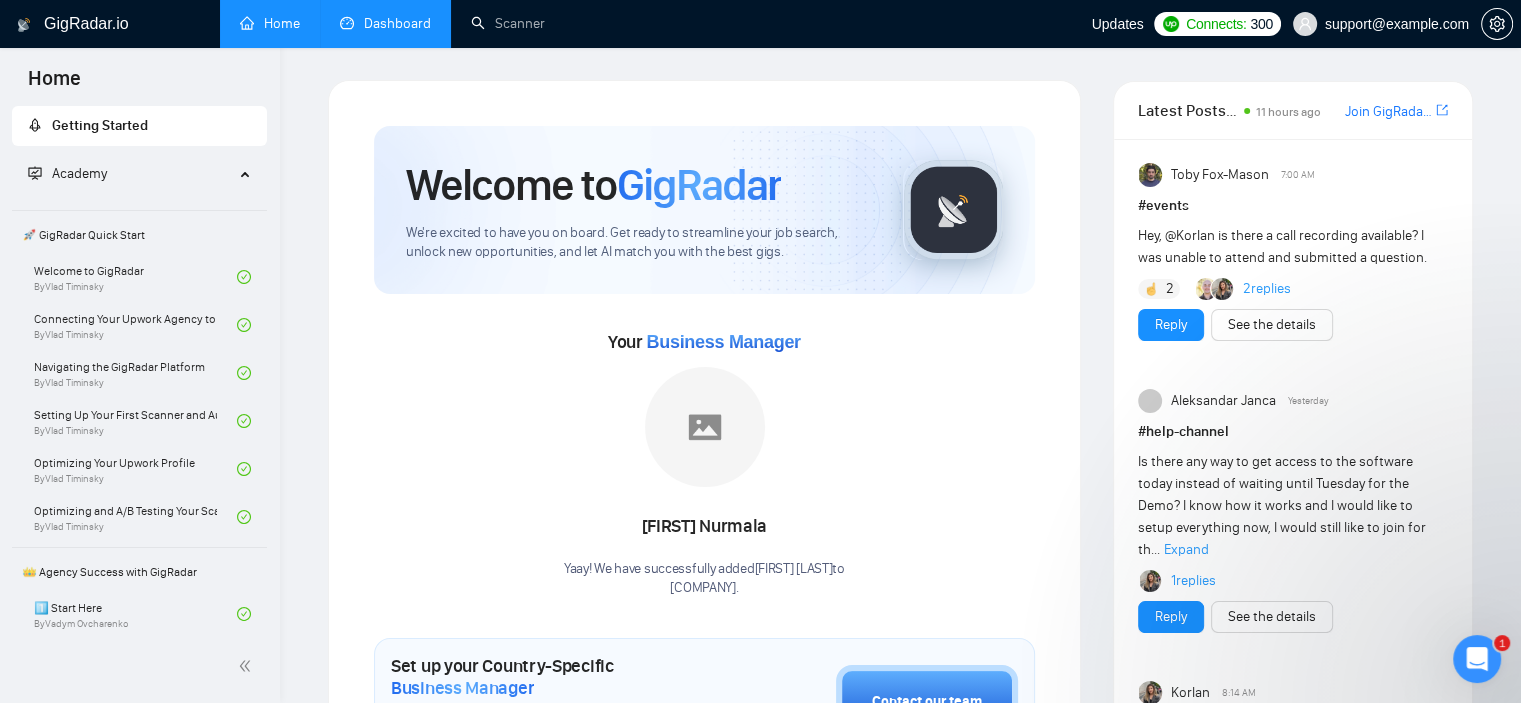 click on "Dashboard" at bounding box center [385, 23] 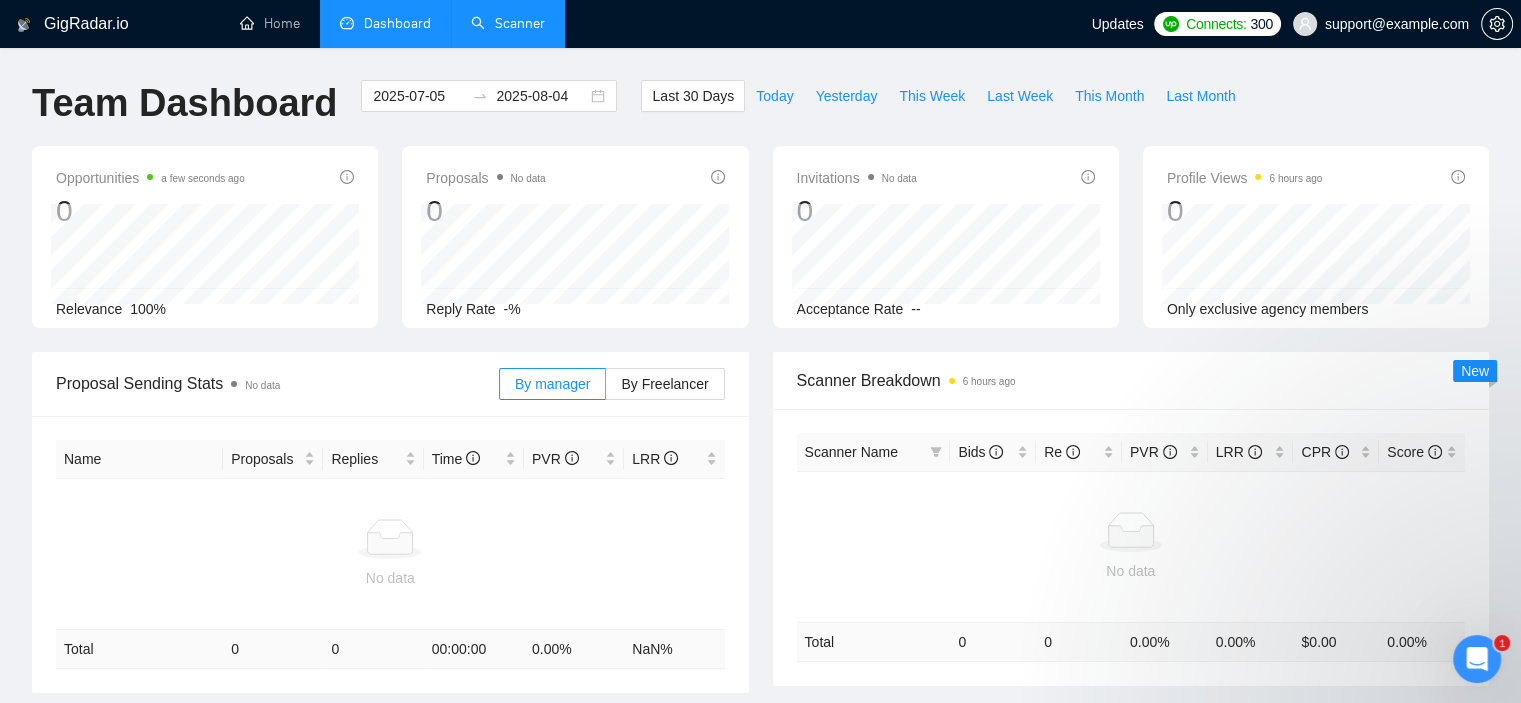 click on "Scanner" at bounding box center [508, 23] 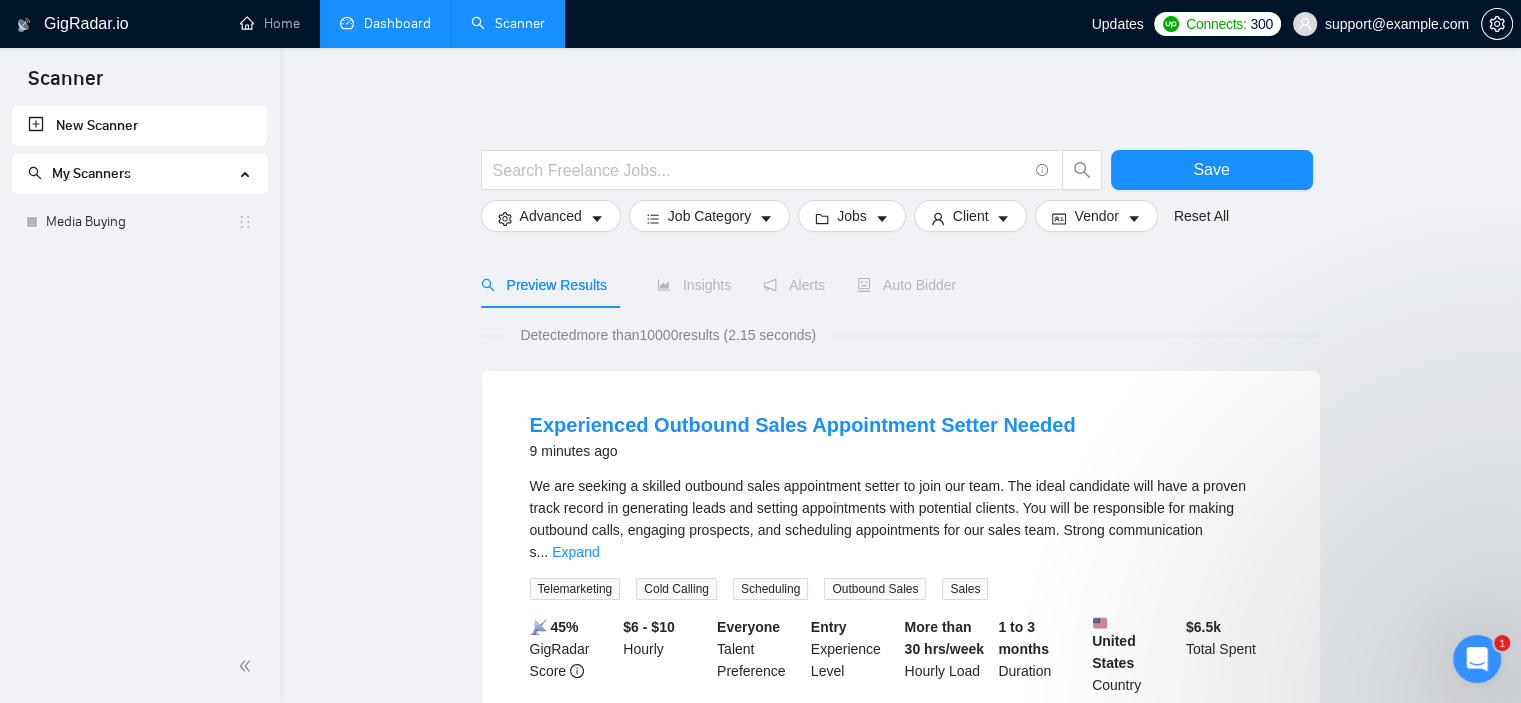 click at bounding box center (1477, 659) 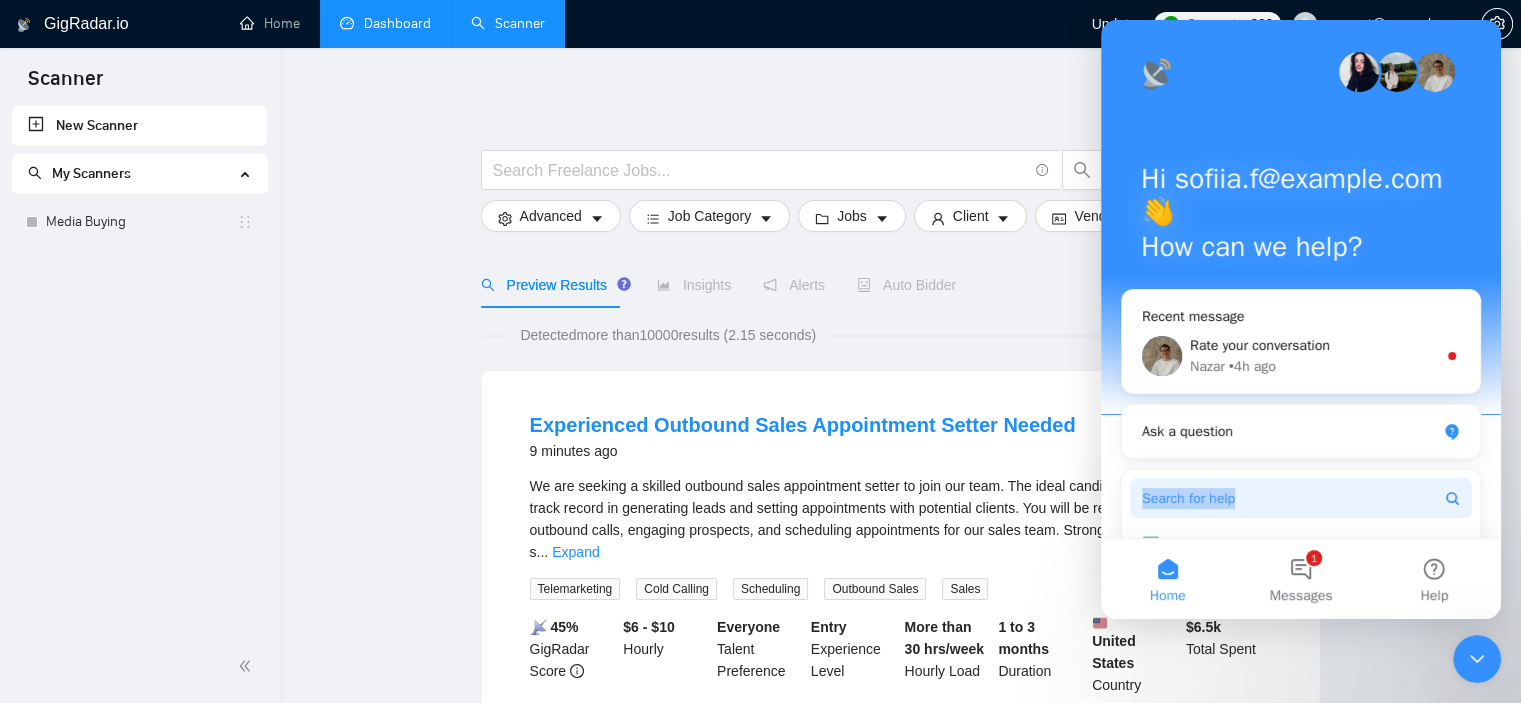 drag, startPoint x: 1261, startPoint y: 440, endPoint x: 1277, endPoint y: 495, distance: 57.280014 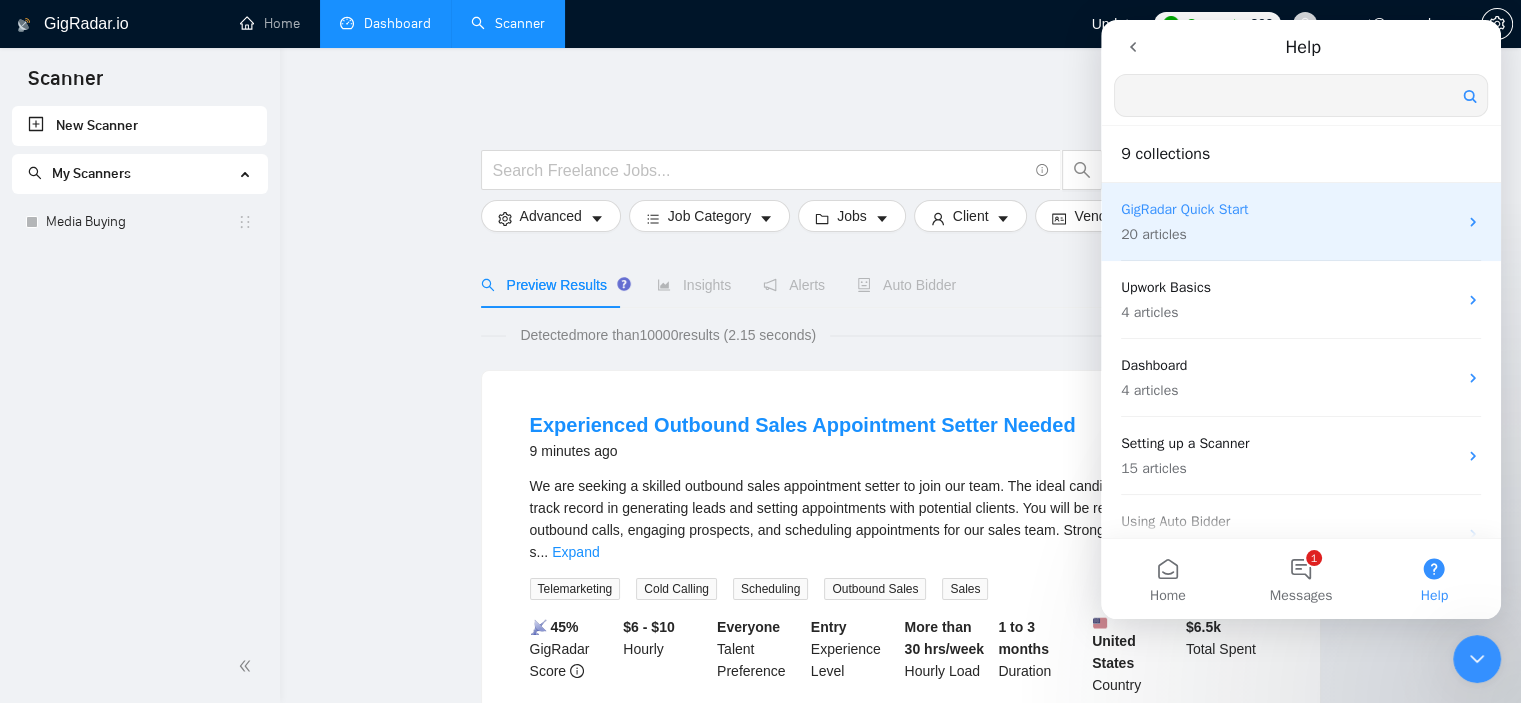 scroll, scrollTop: 0, scrollLeft: 0, axis: both 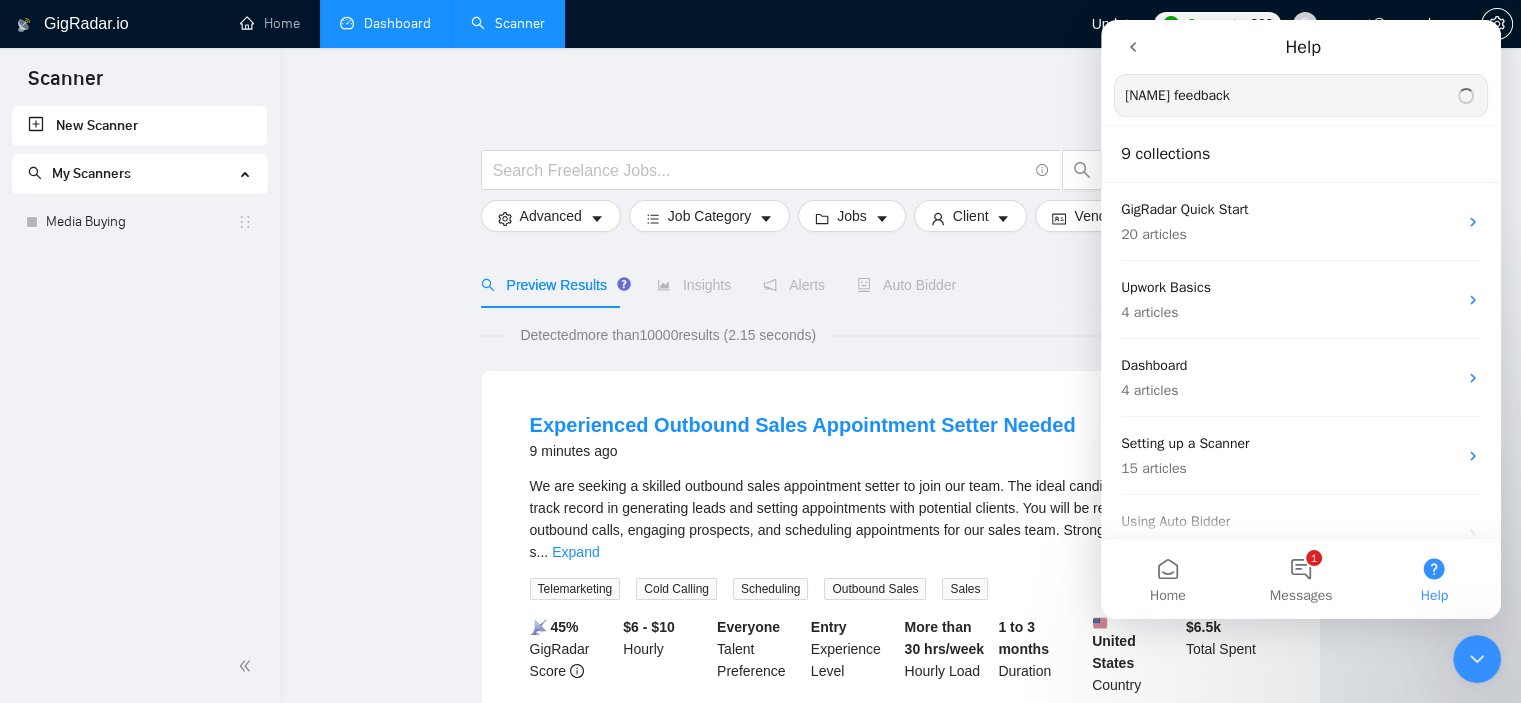 type on "[NAME] feedback" 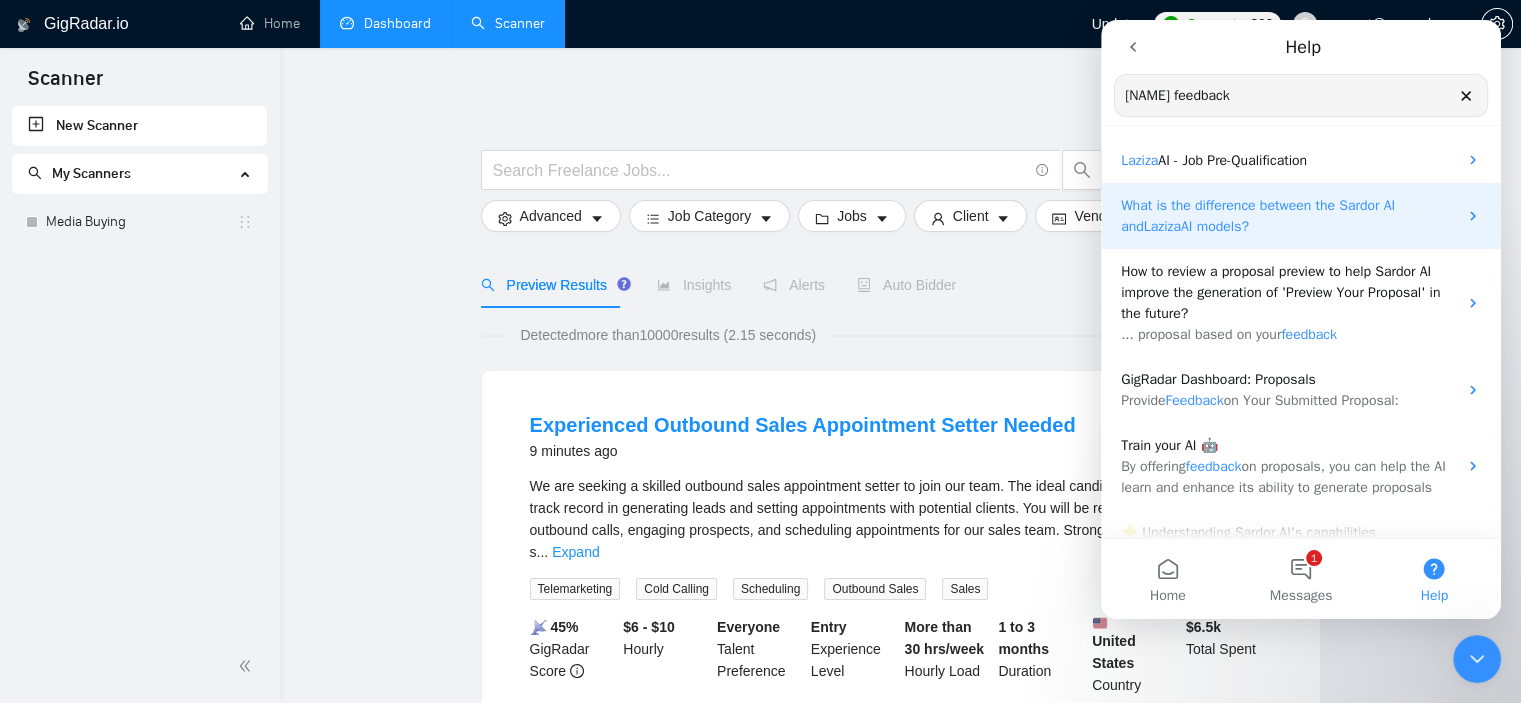 click on "What is the difference between the Sardor AI and [NAME] AI models?" at bounding box center (1301, 216) 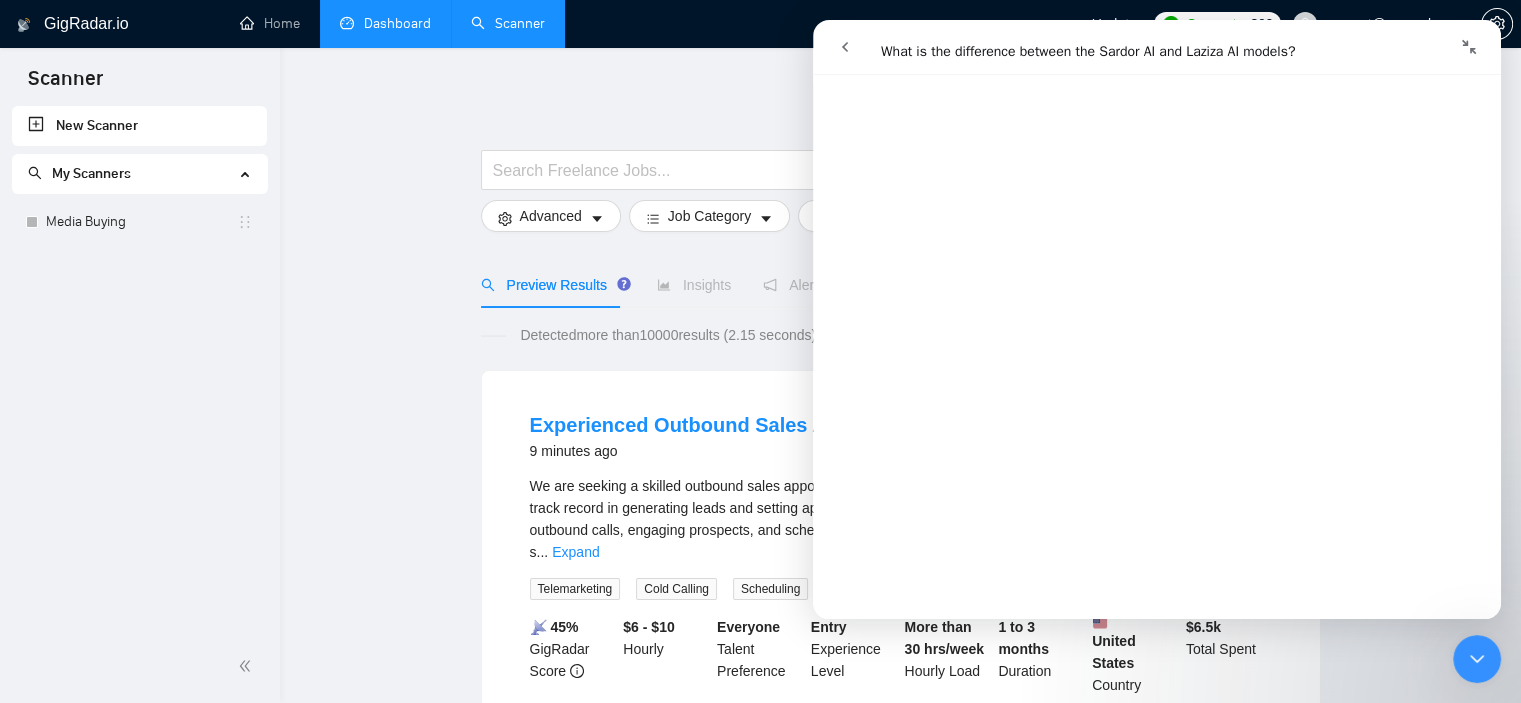 scroll, scrollTop: 500, scrollLeft: 0, axis: vertical 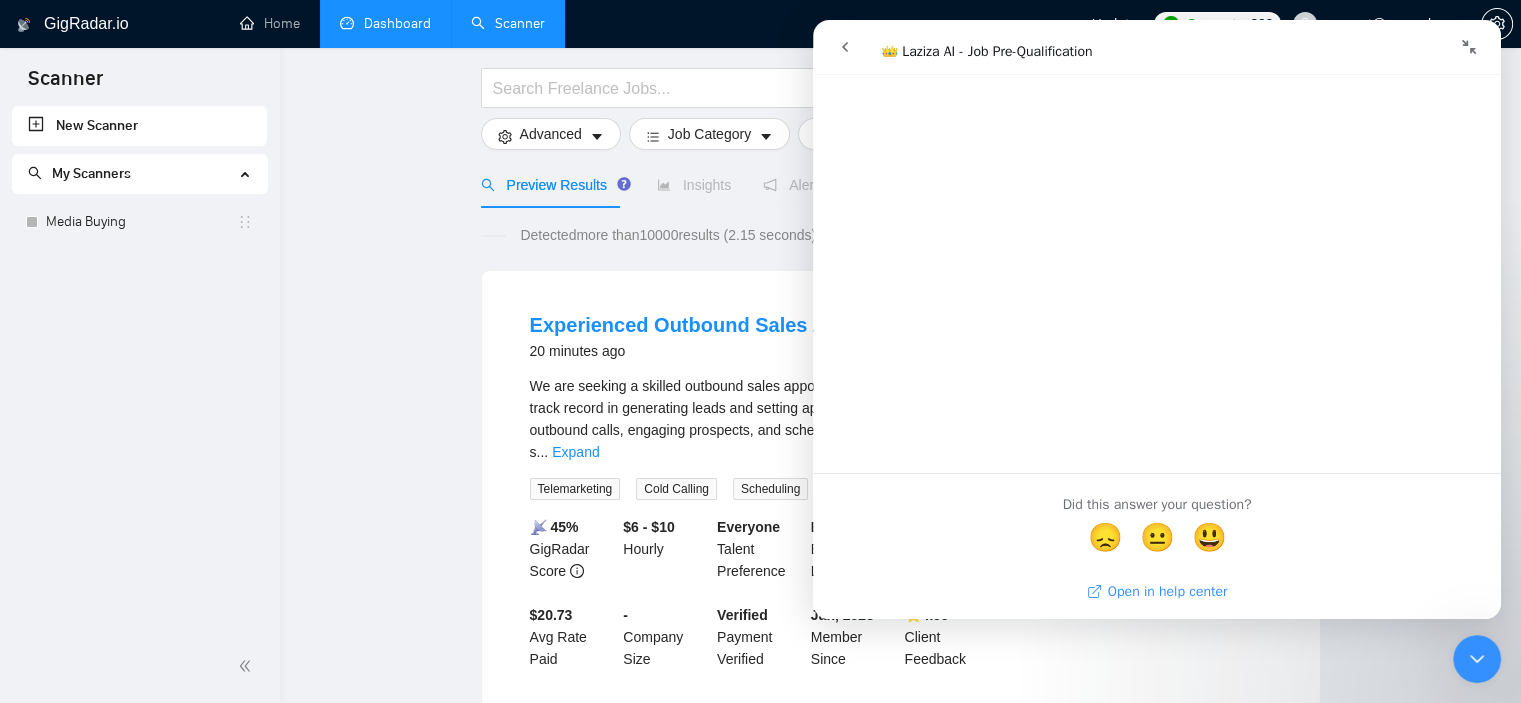 click on "Open in help center" at bounding box center [1157, 591] 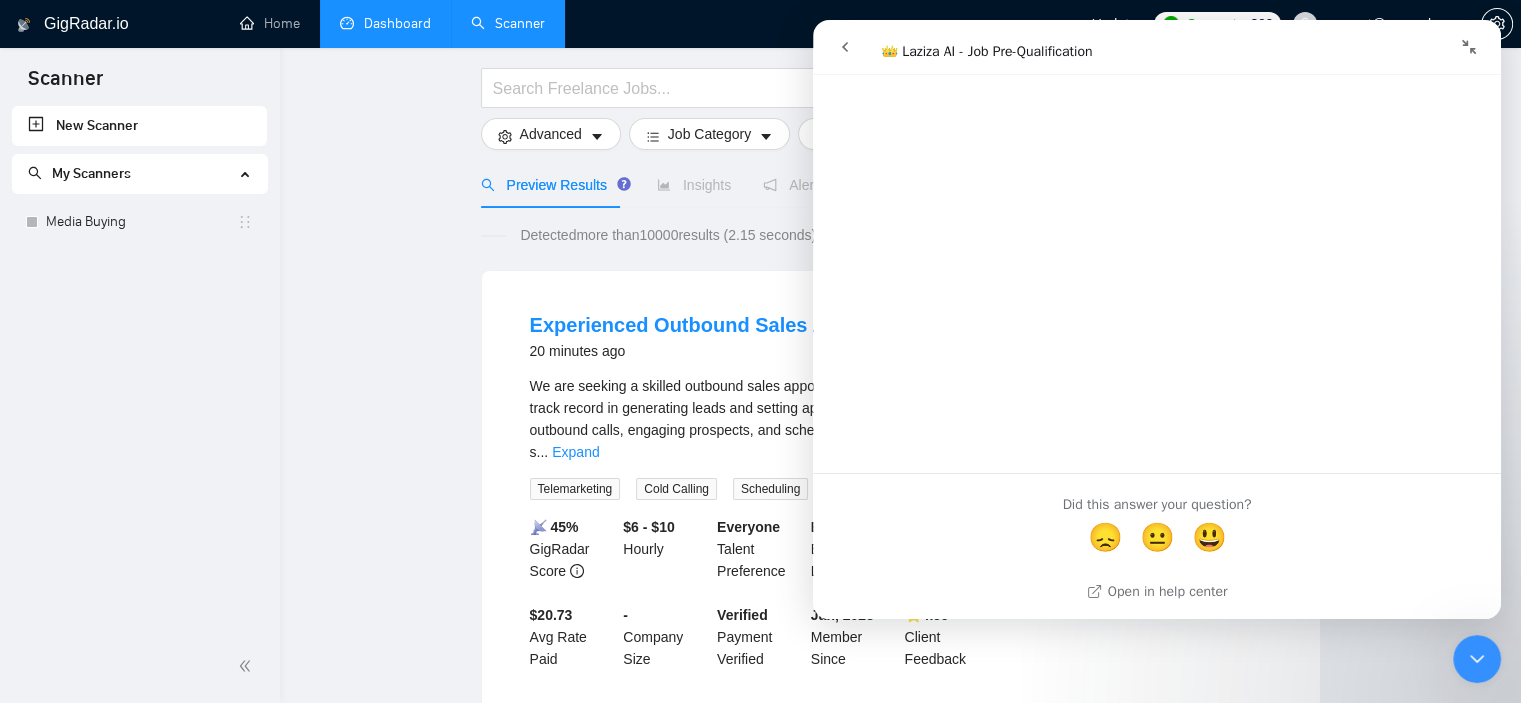 click 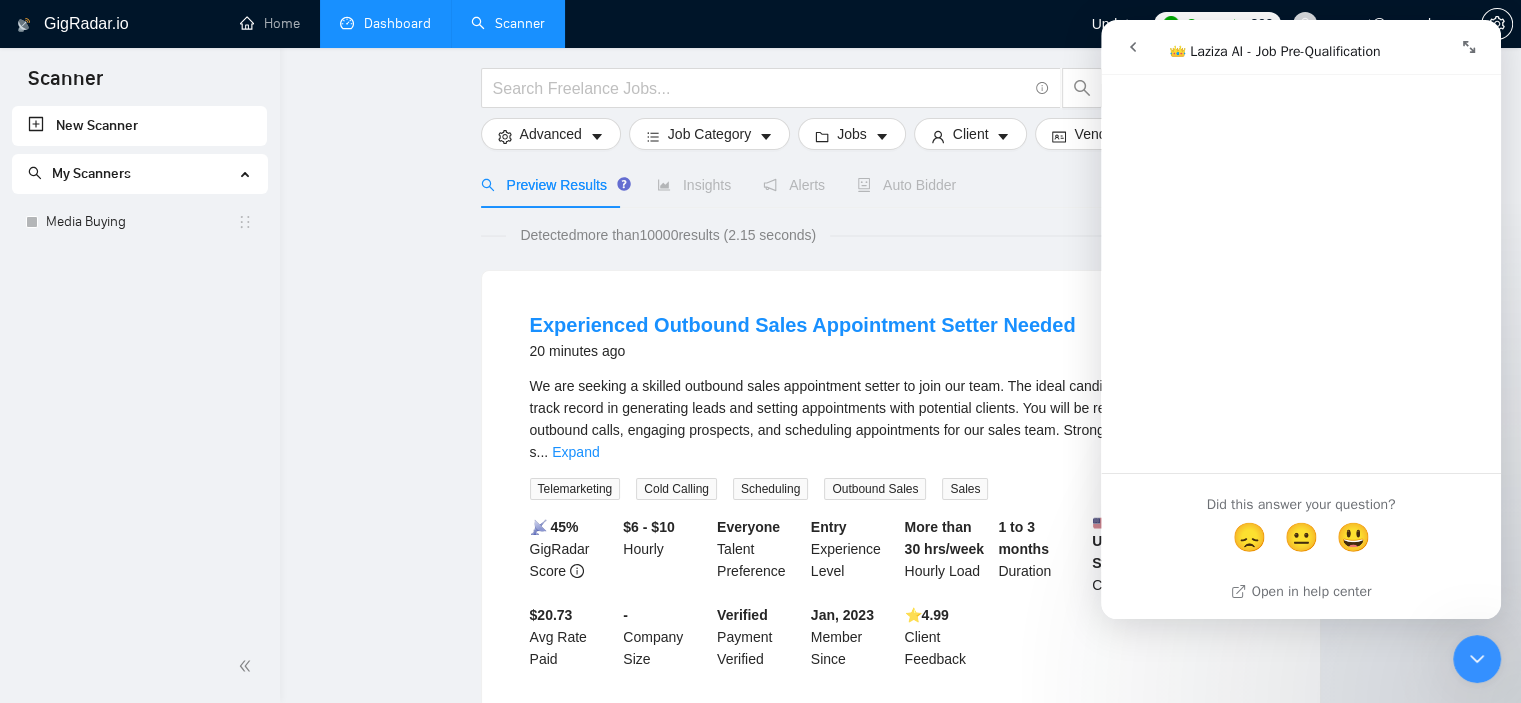 scroll, scrollTop: 3718, scrollLeft: 0, axis: vertical 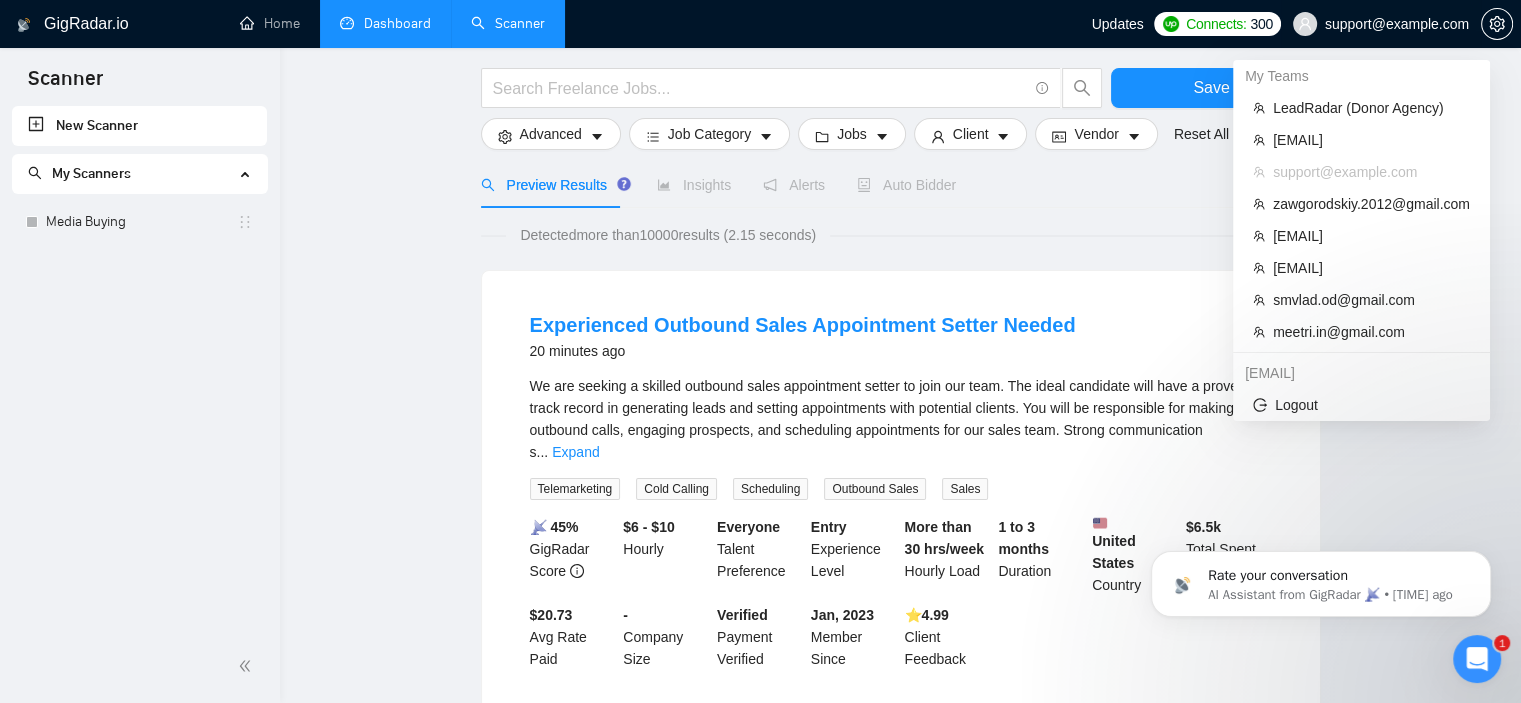 click on "support@example.com" at bounding box center [1397, 24] 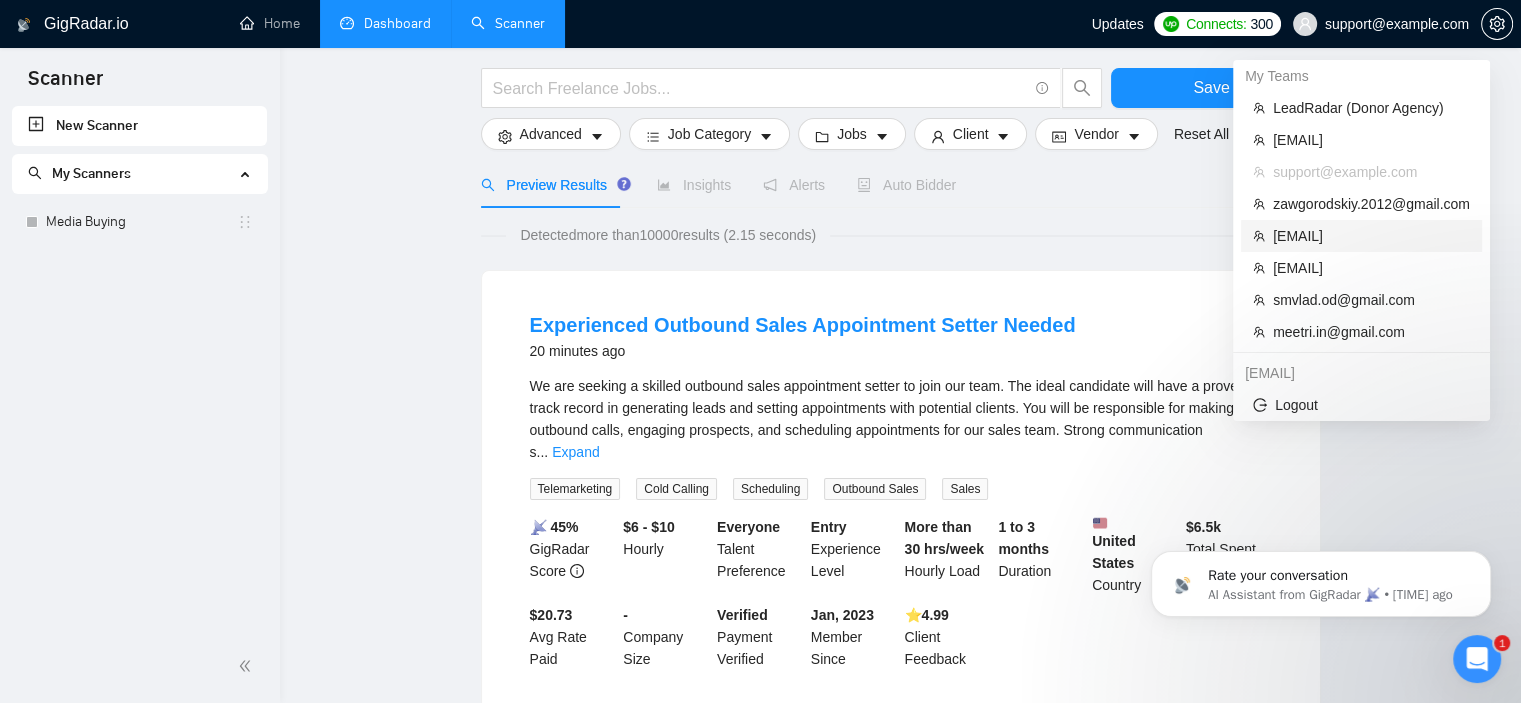 click on "[EMAIL]" at bounding box center [1371, 236] 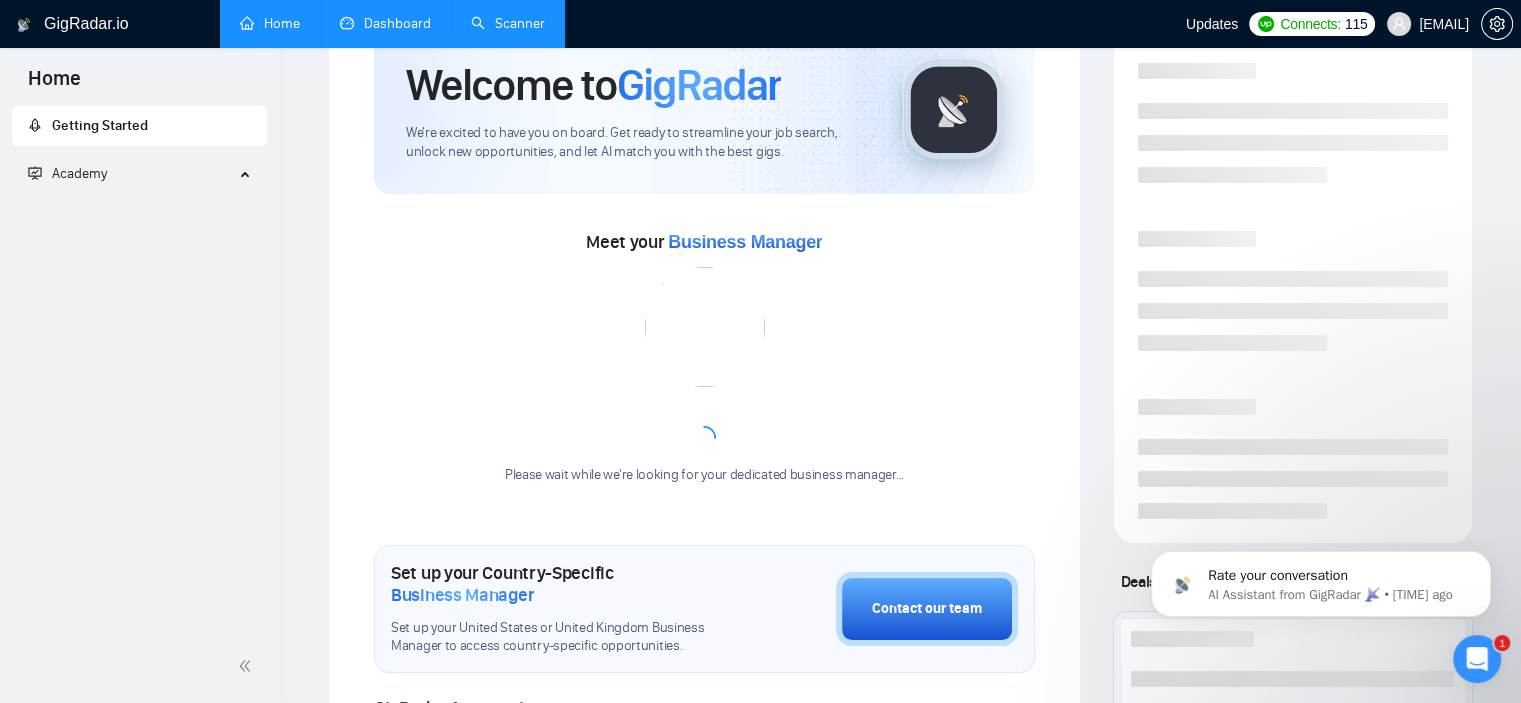 scroll, scrollTop: 0, scrollLeft: 0, axis: both 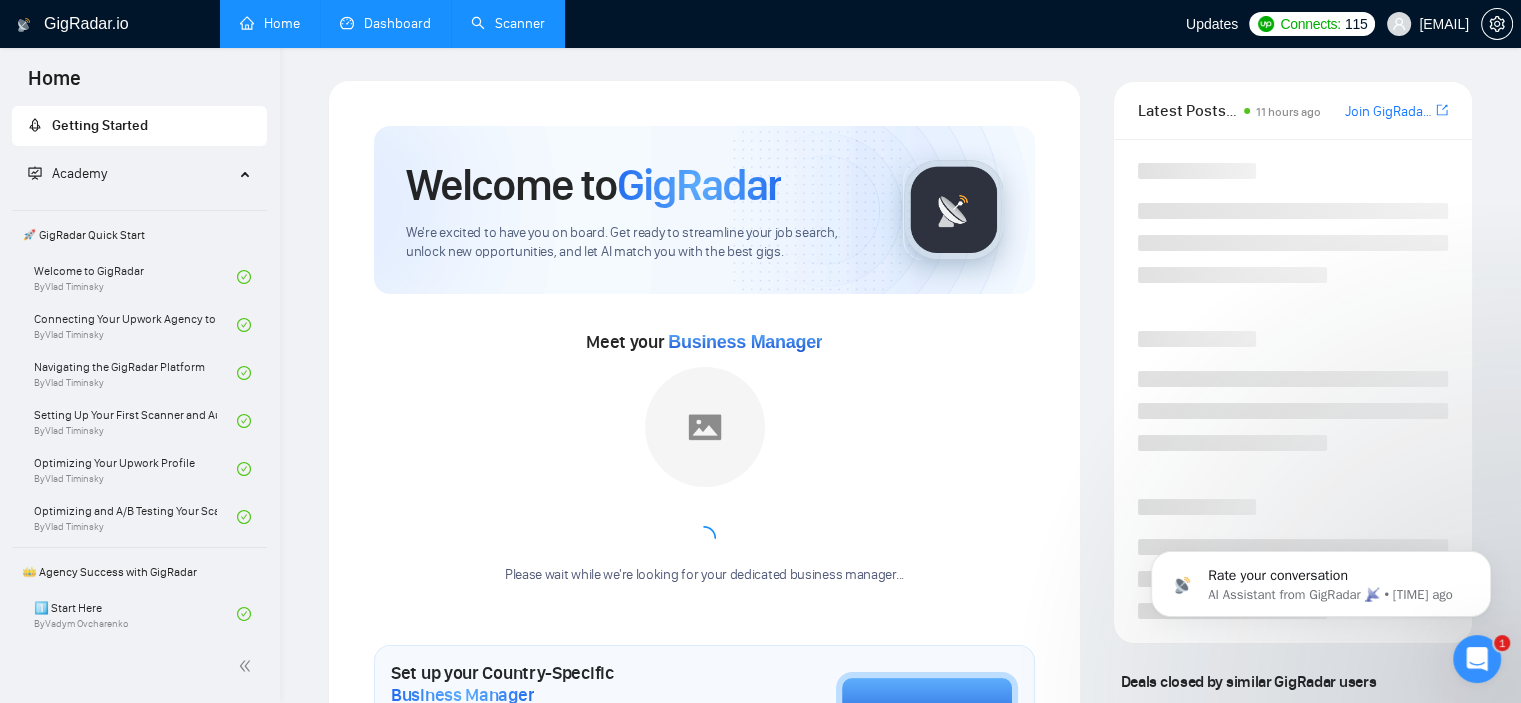 click on "Dashboard" at bounding box center [385, 23] 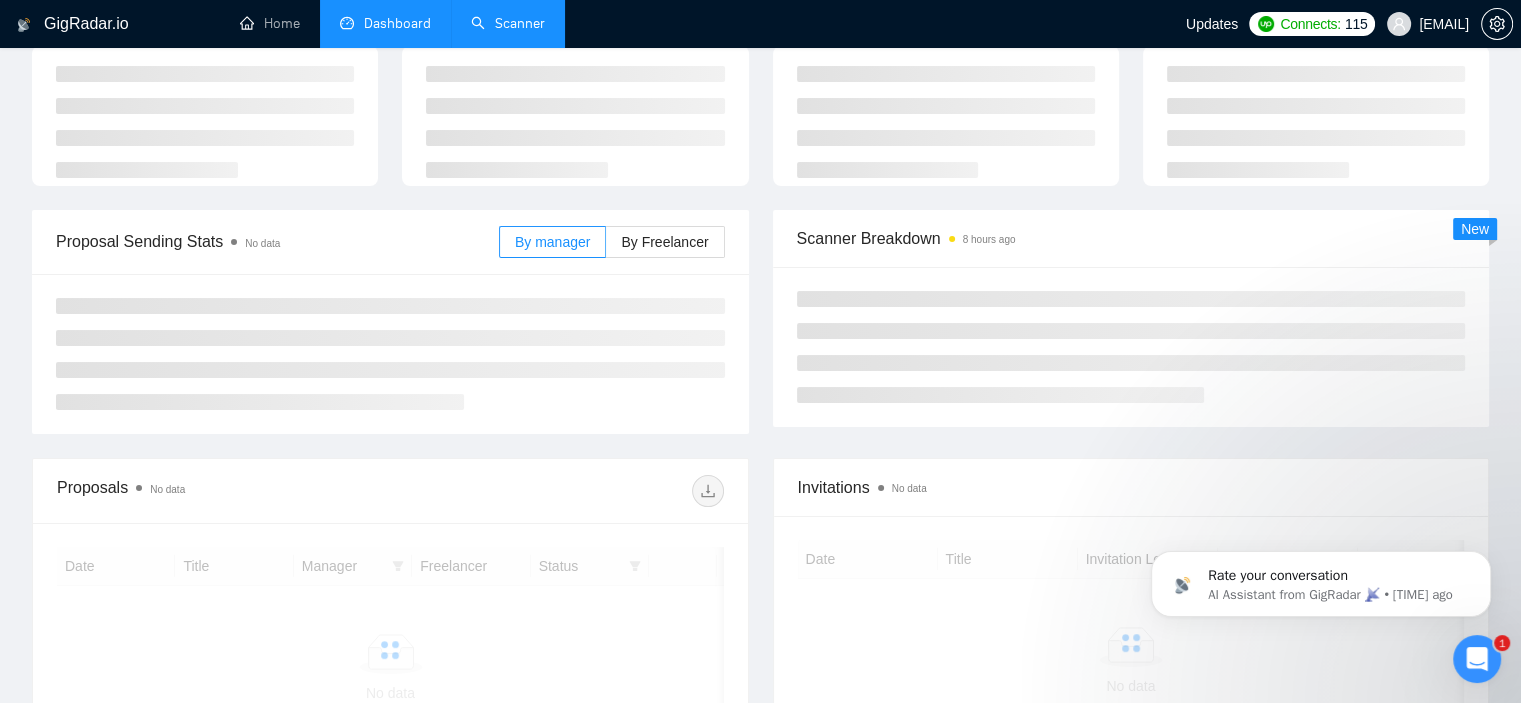 scroll, scrollTop: 200, scrollLeft: 0, axis: vertical 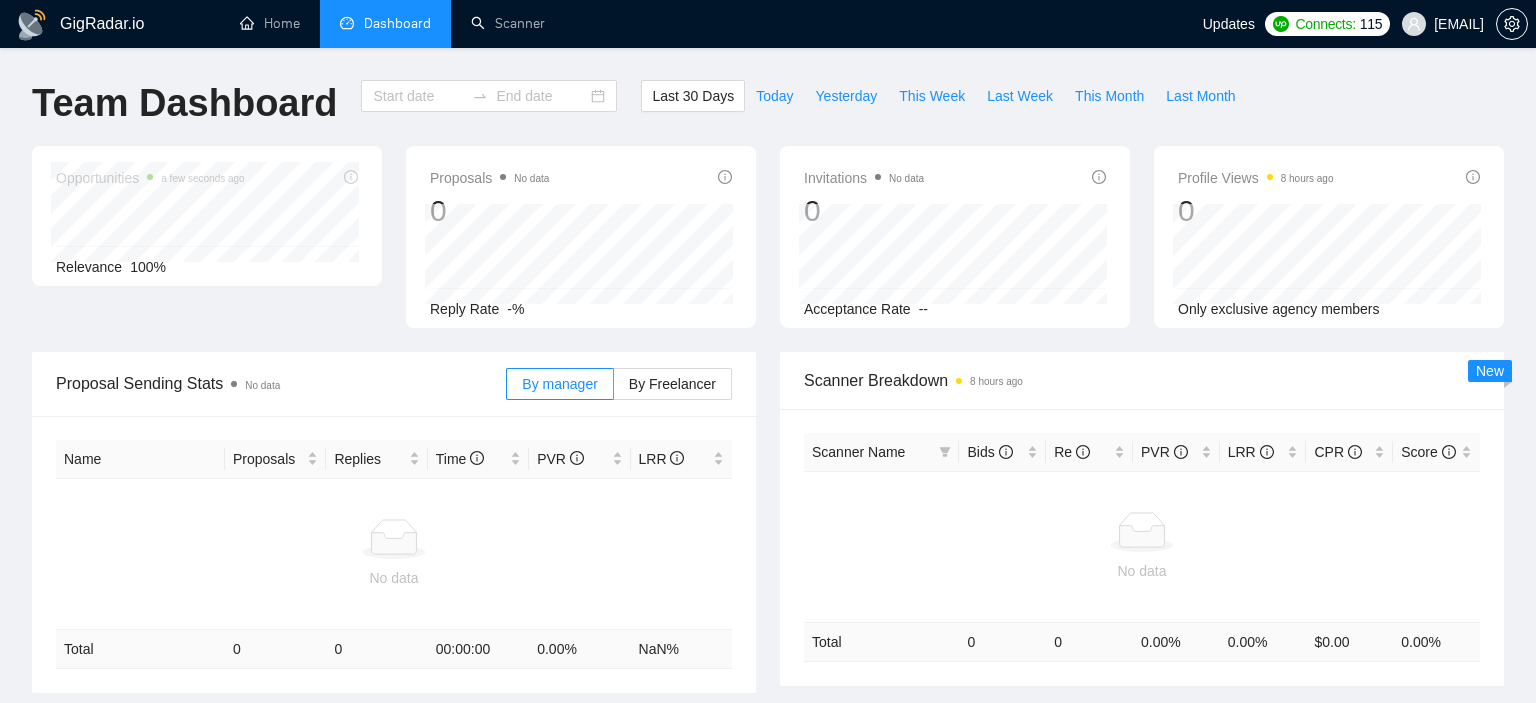 type on "2025-07-05" 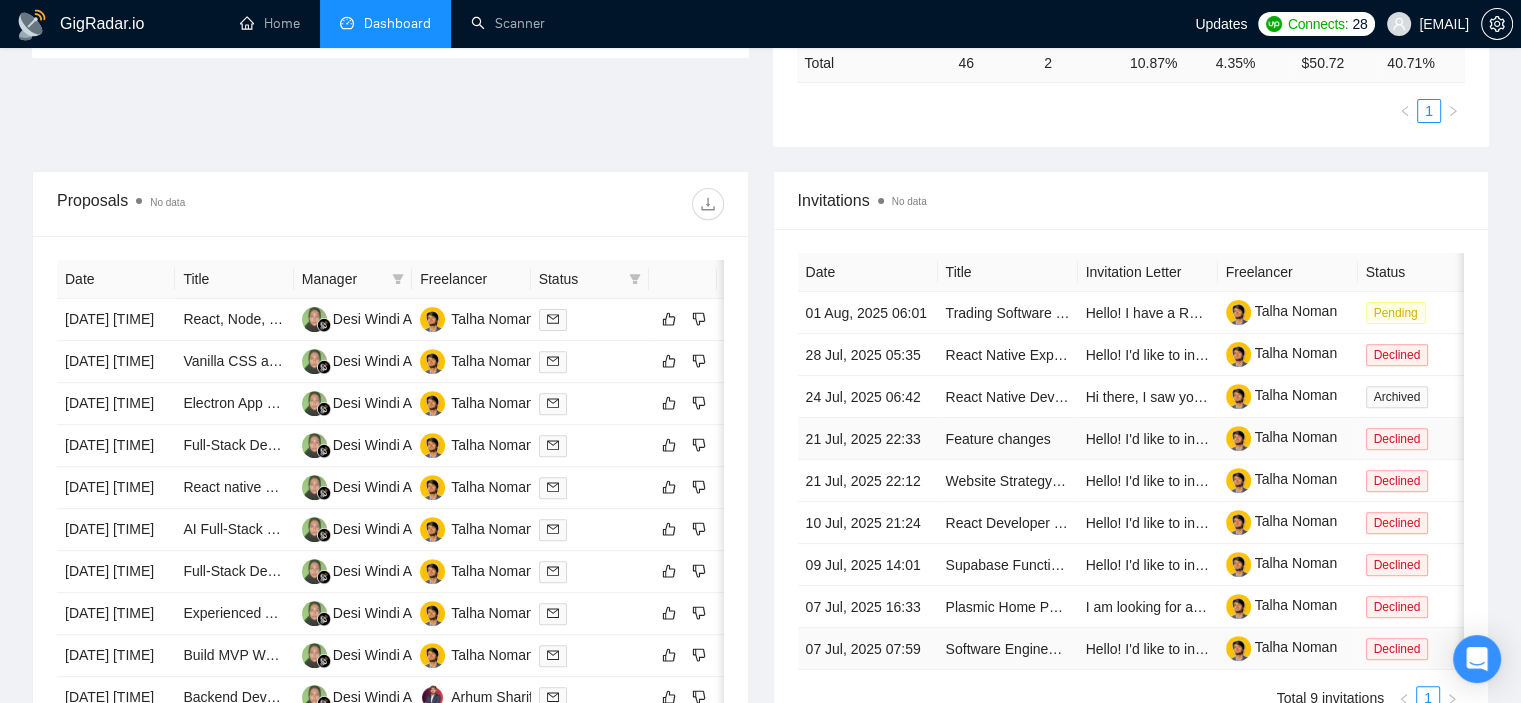 scroll, scrollTop: 808, scrollLeft: 0, axis: vertical 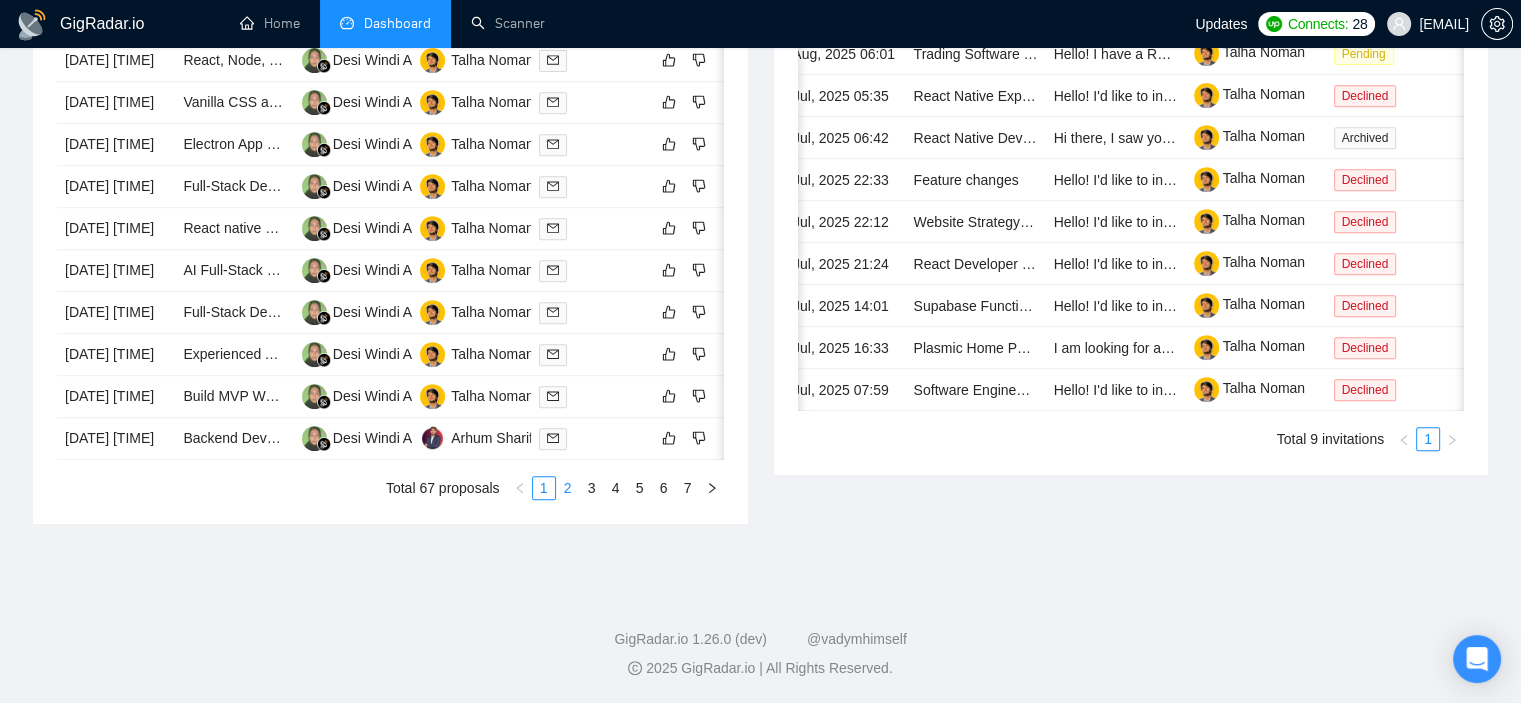 click on "2" at bounding box center [568, 488] 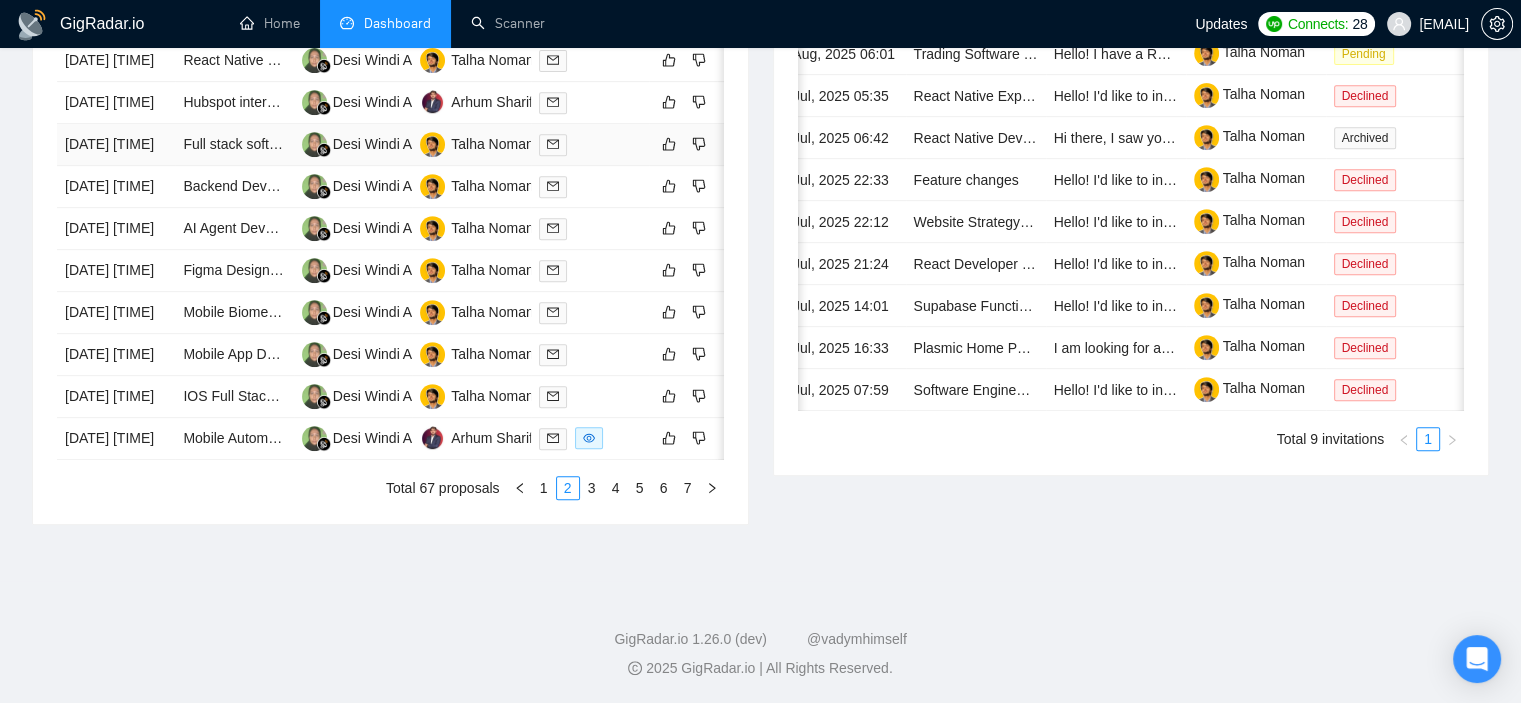 scroll, scrollTop: 1067, scrollLeft: 0, axis: vertical 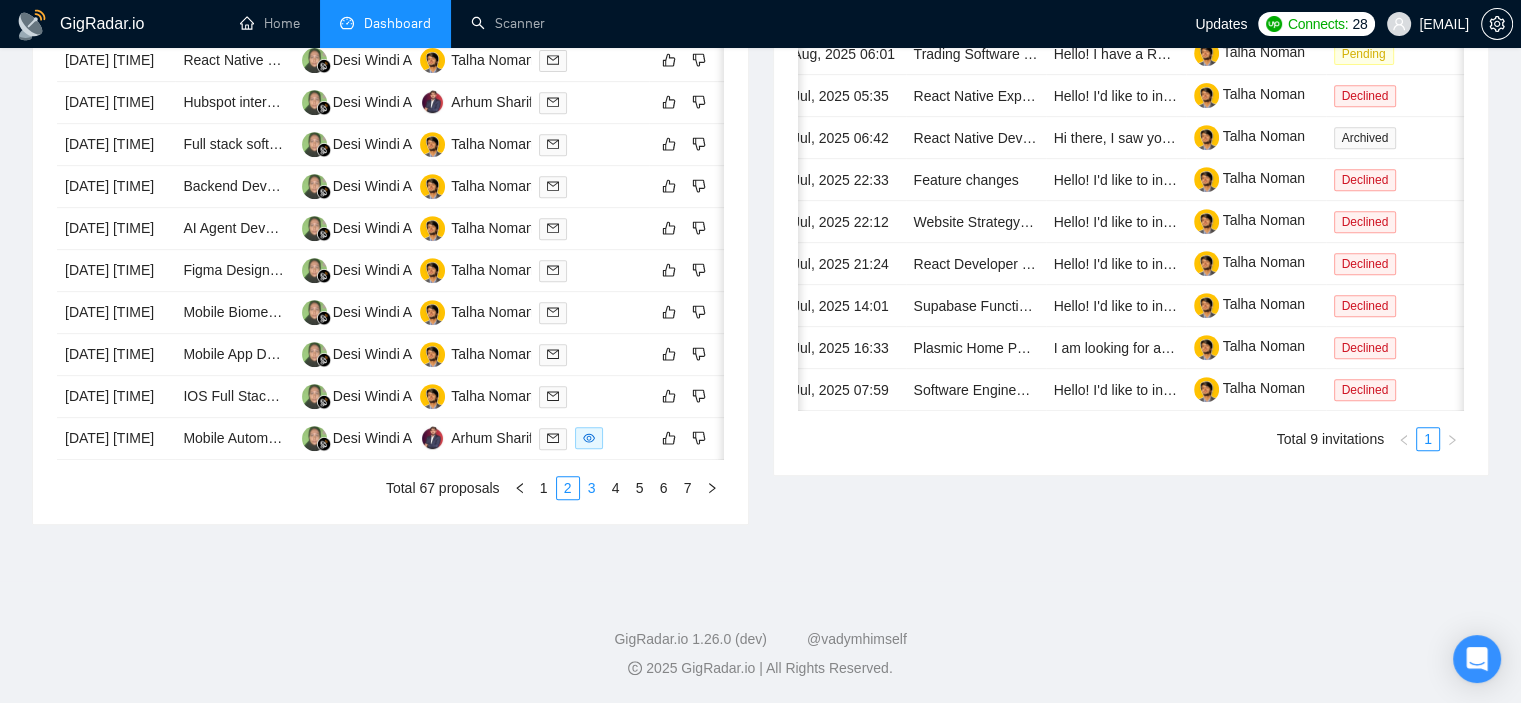 click on "3" at bounding box center (592, 488) 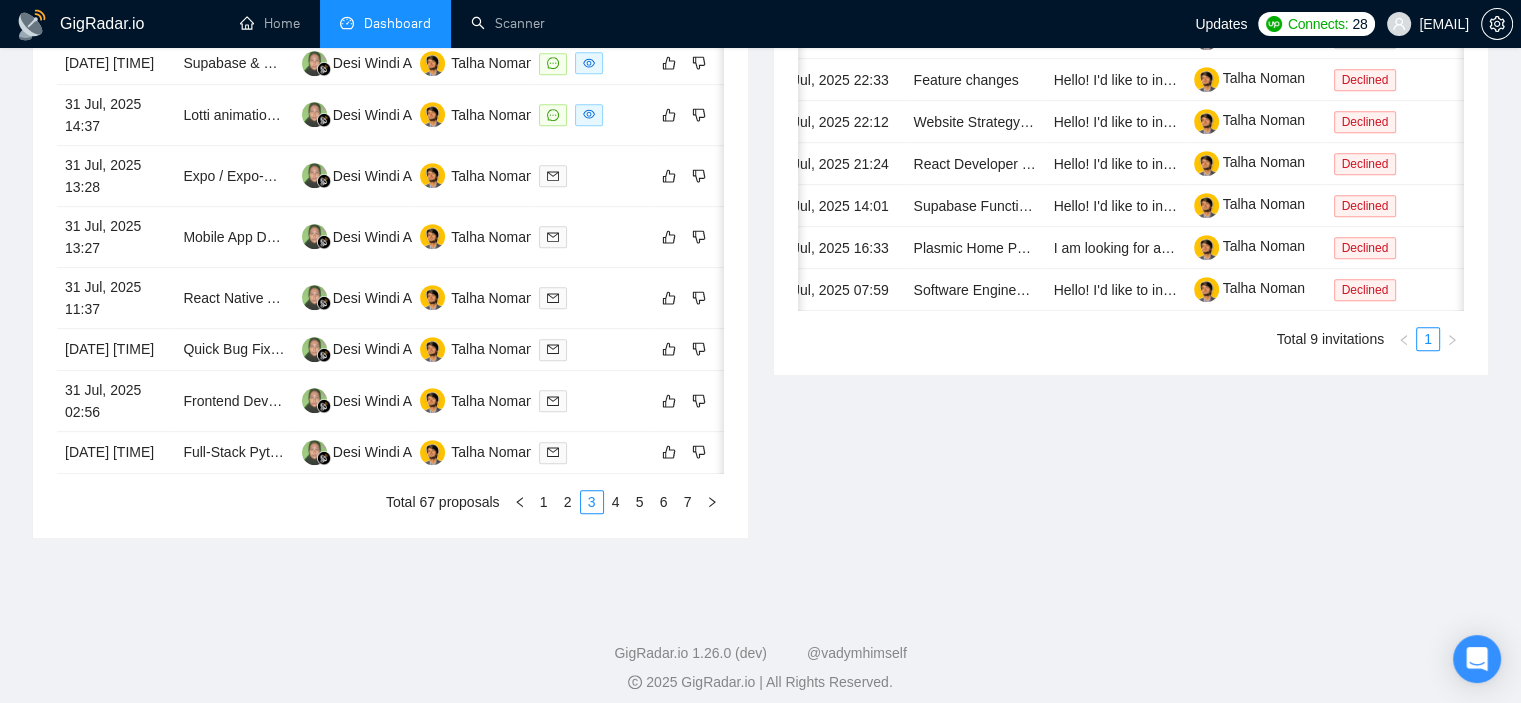 scroll, scrollTop: 1067, scrollLeft: 0, axis: vertical 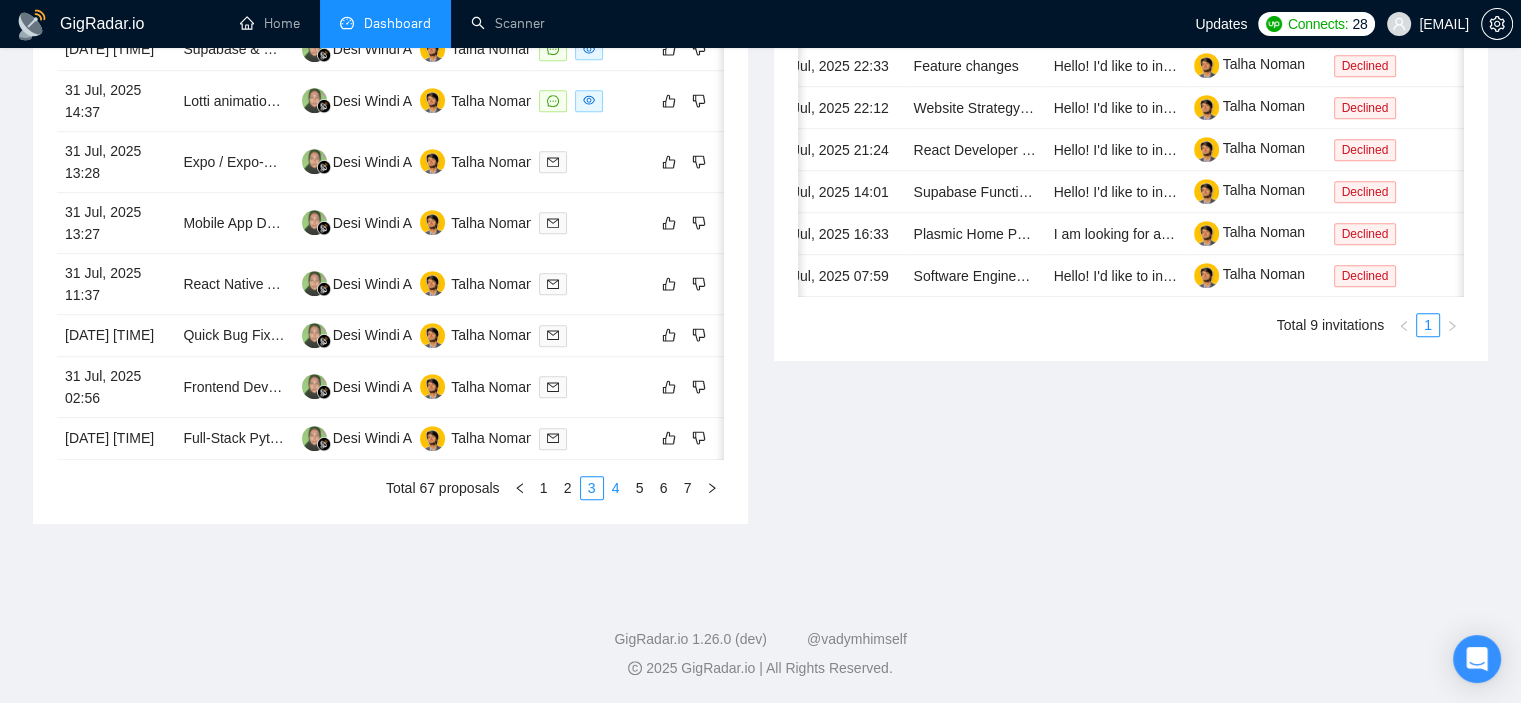 click on "4" at bounding box center (616, 488) 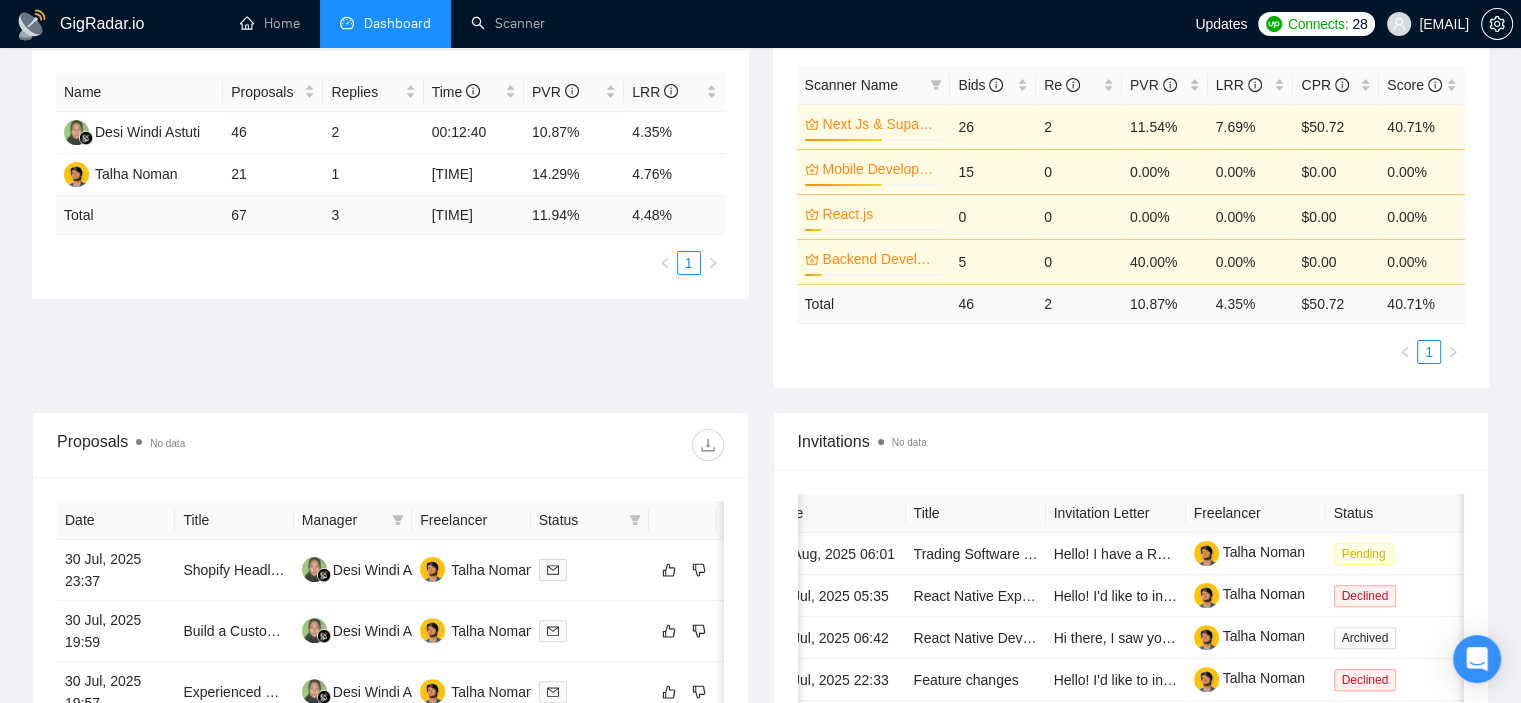scroll, scrollTop: 0, scrollLeft: 0, axis: both 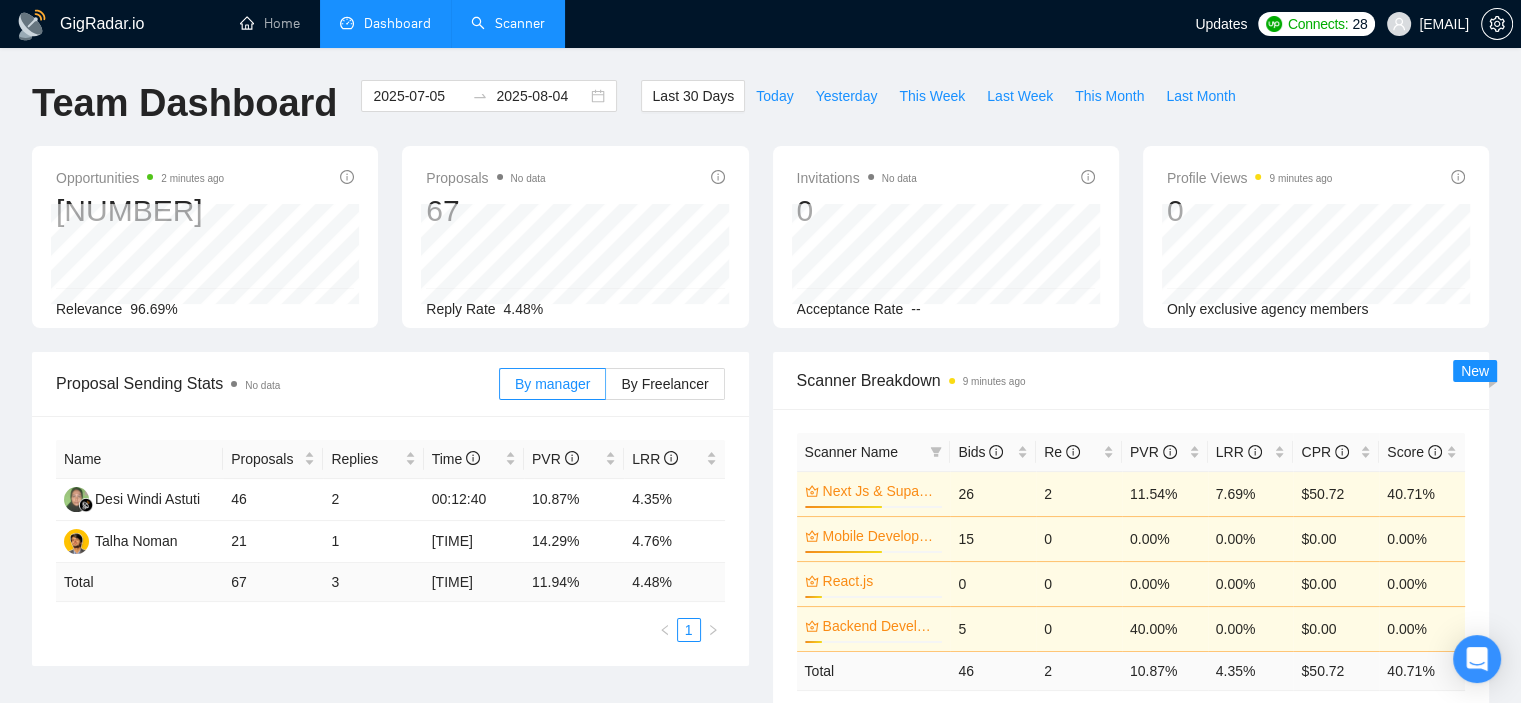 click on "Scanner" at bounding box center (508, 23) 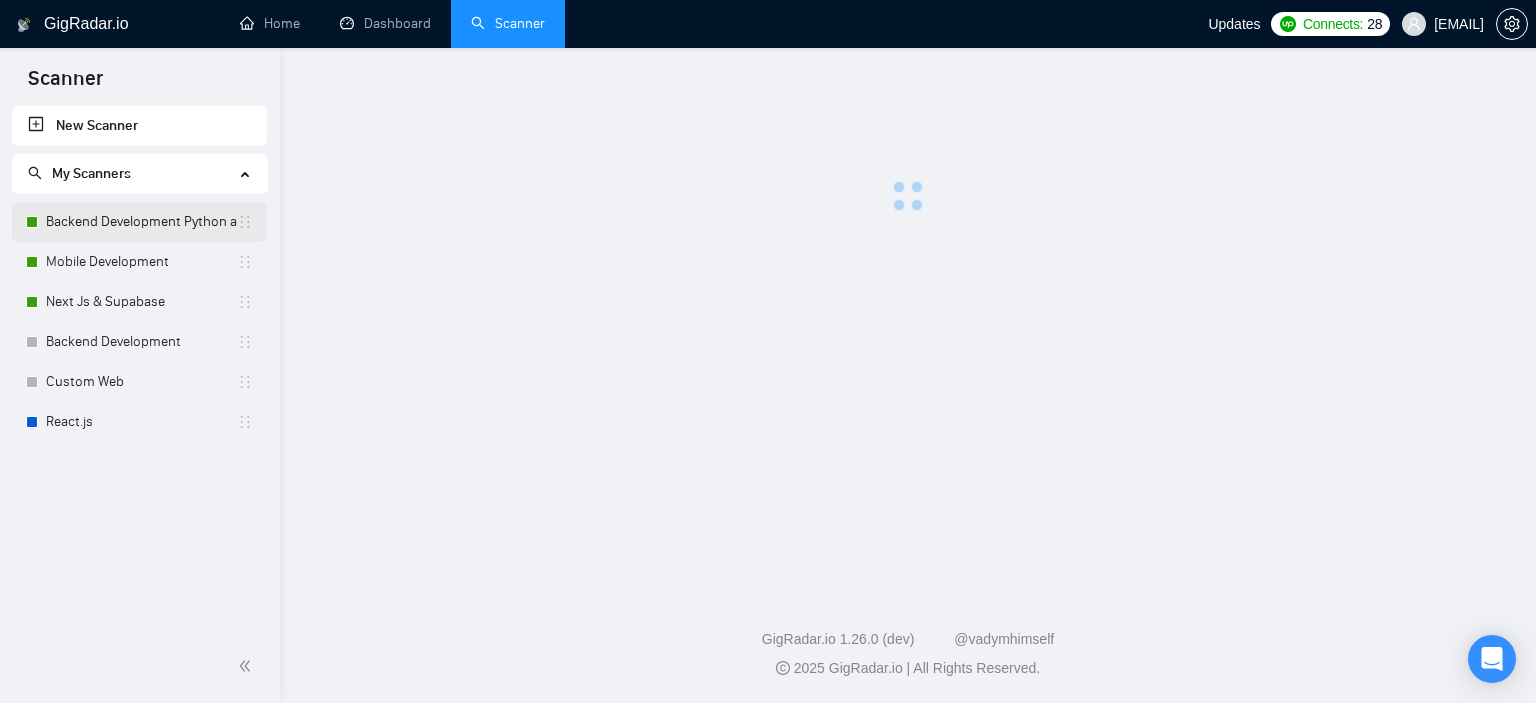 click on "Backend Development Python and Go" at bounding box center (141, 222) 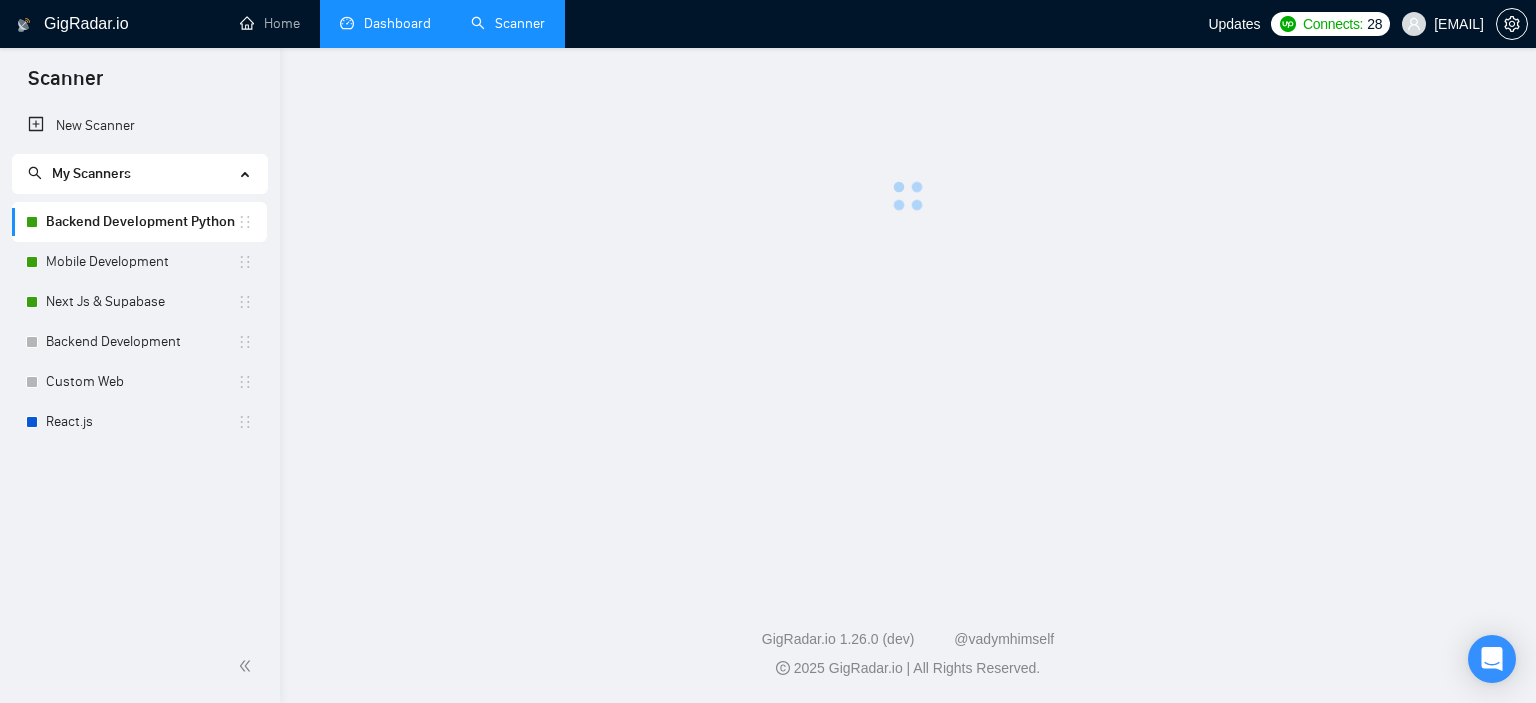 click on "Dashboard" at bounding box center [385, 23] 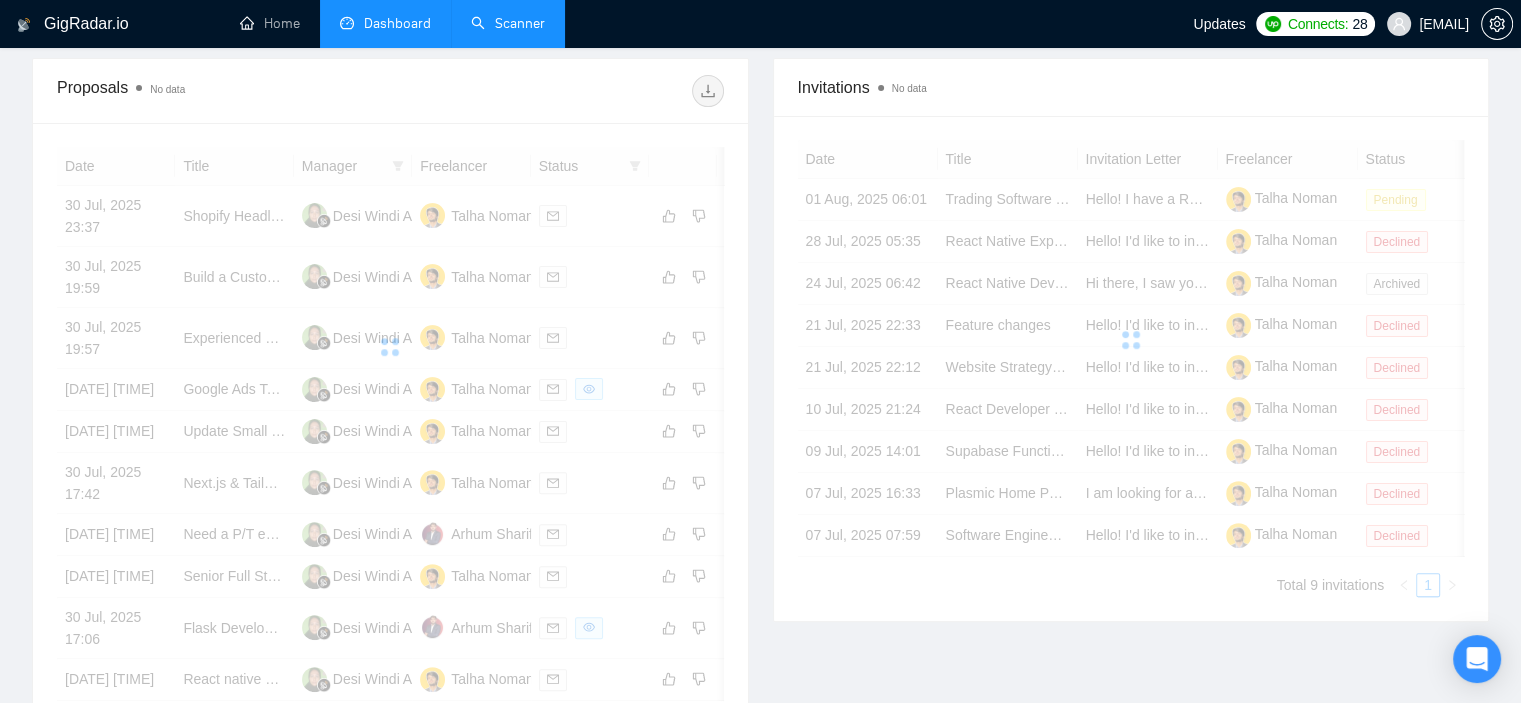 scroll, scrollTop: 0, scrollLeft: 0, axis: both 